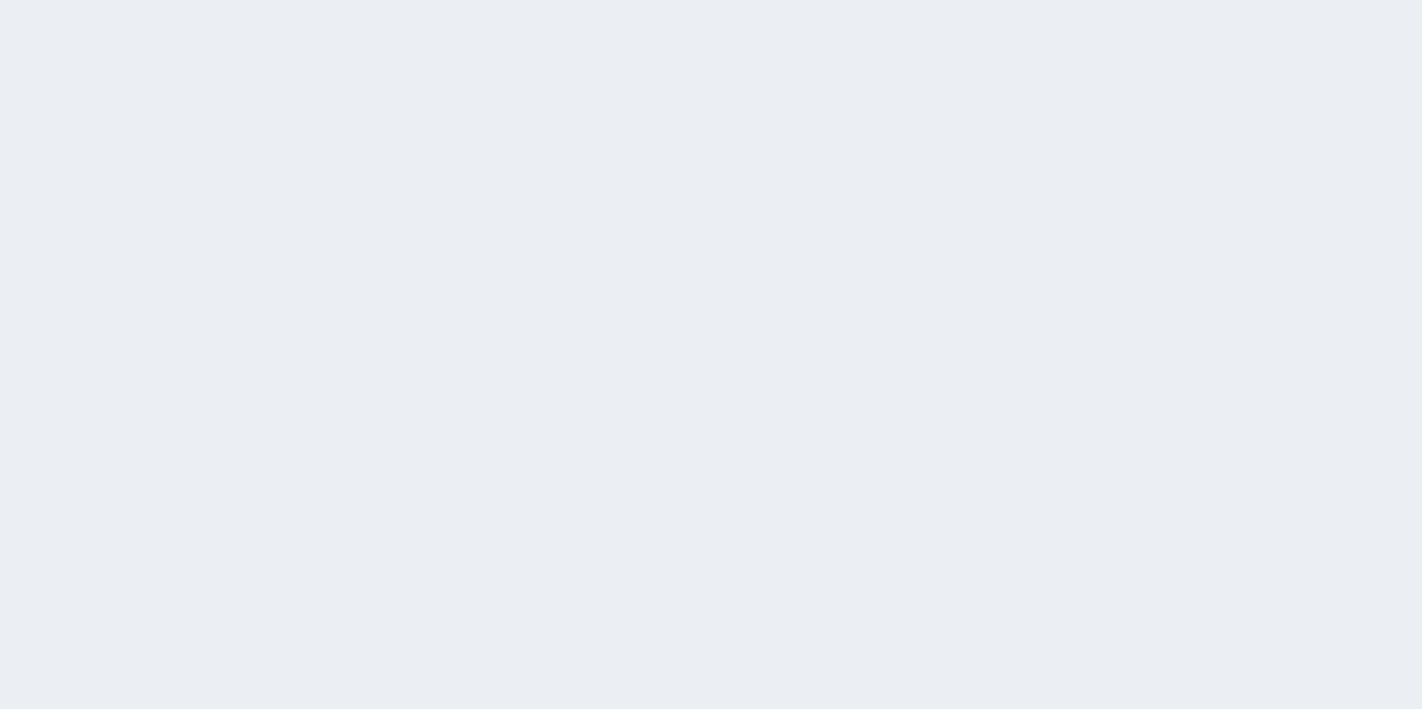 scroll, scrollTop: 0, scrollLeft: 0, axis: both 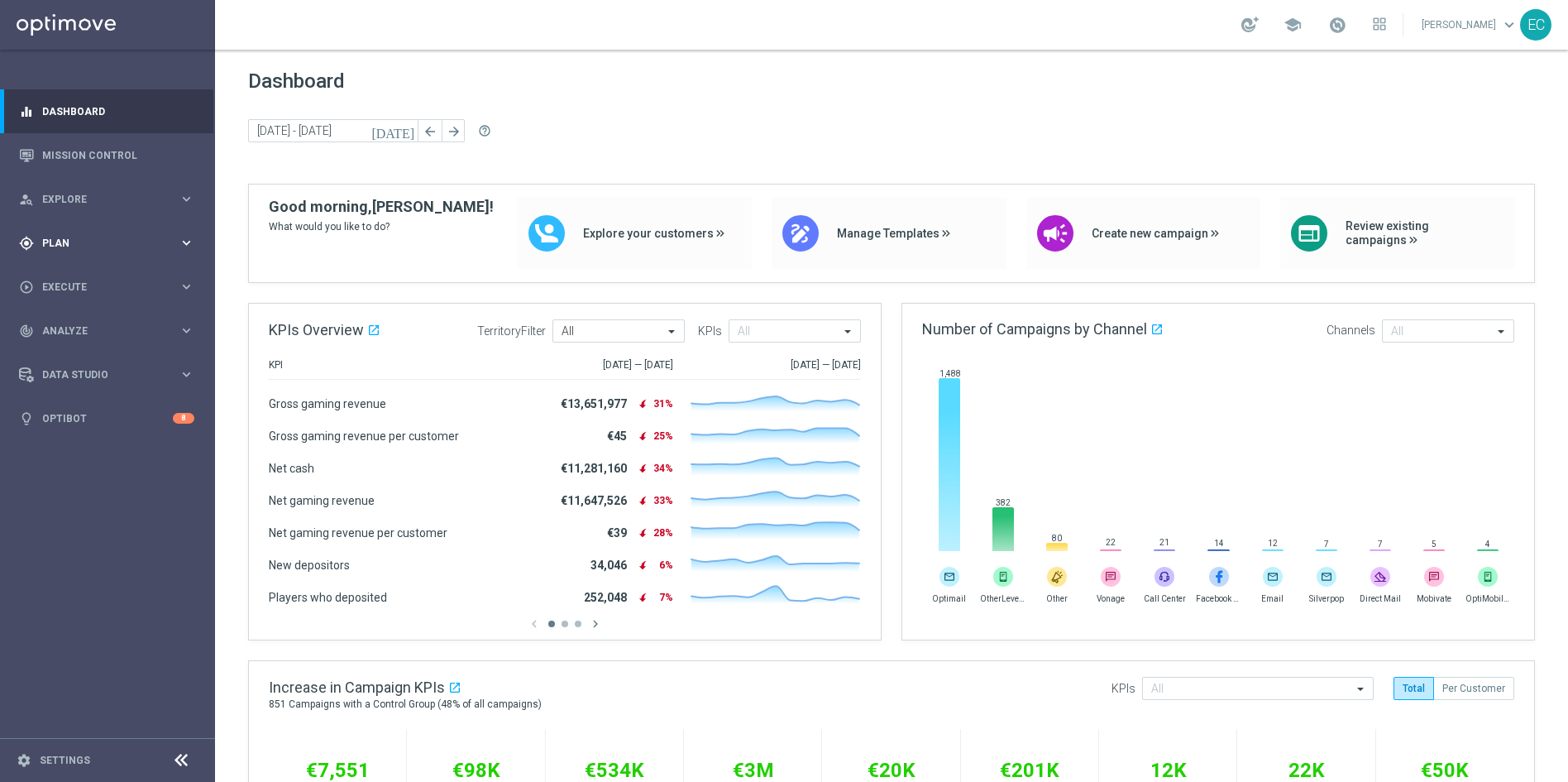 click on "Plan" at bounding box center (110, 243) 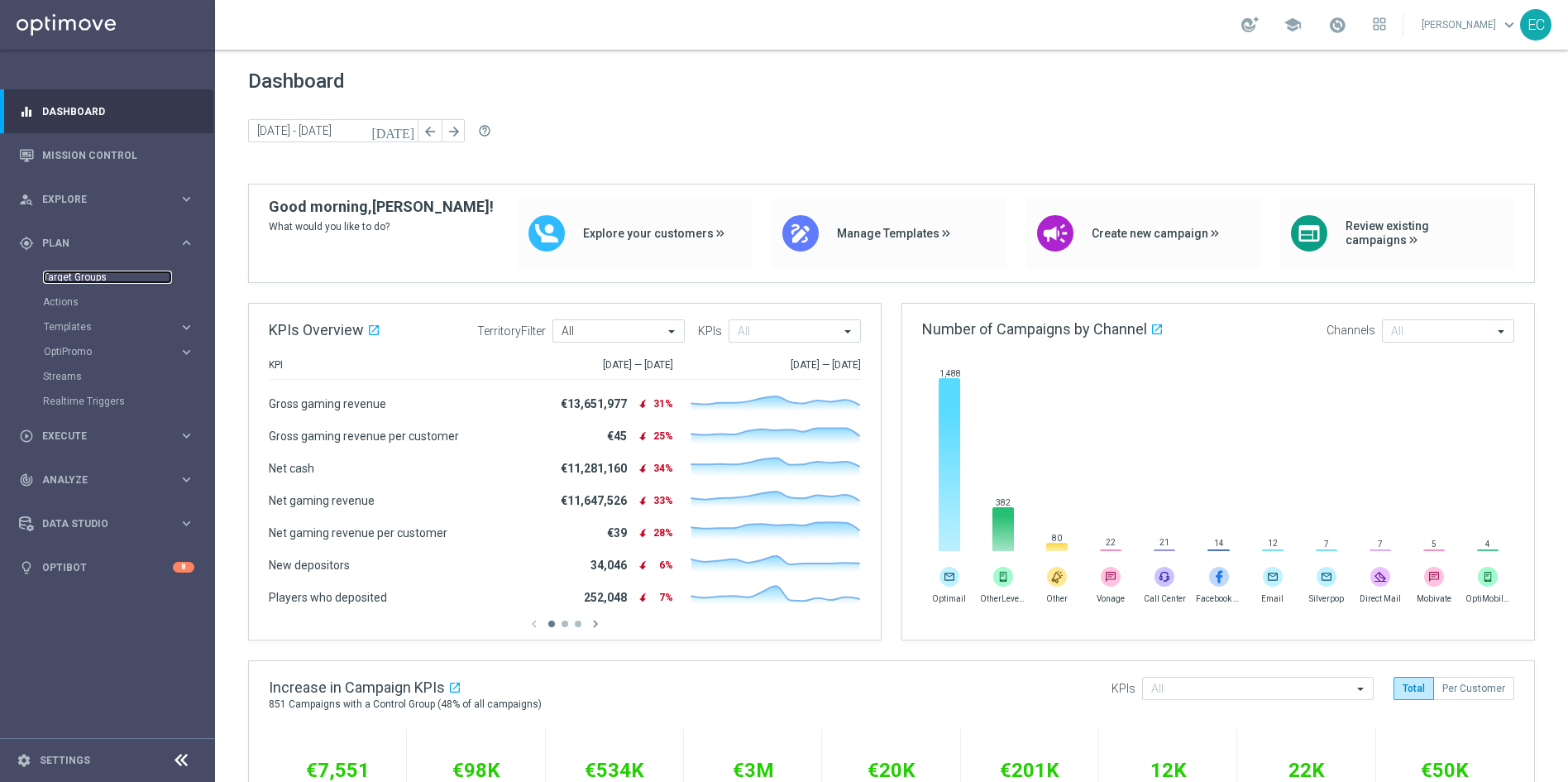 click on "Target Groups" at bounding box center [108, 277] 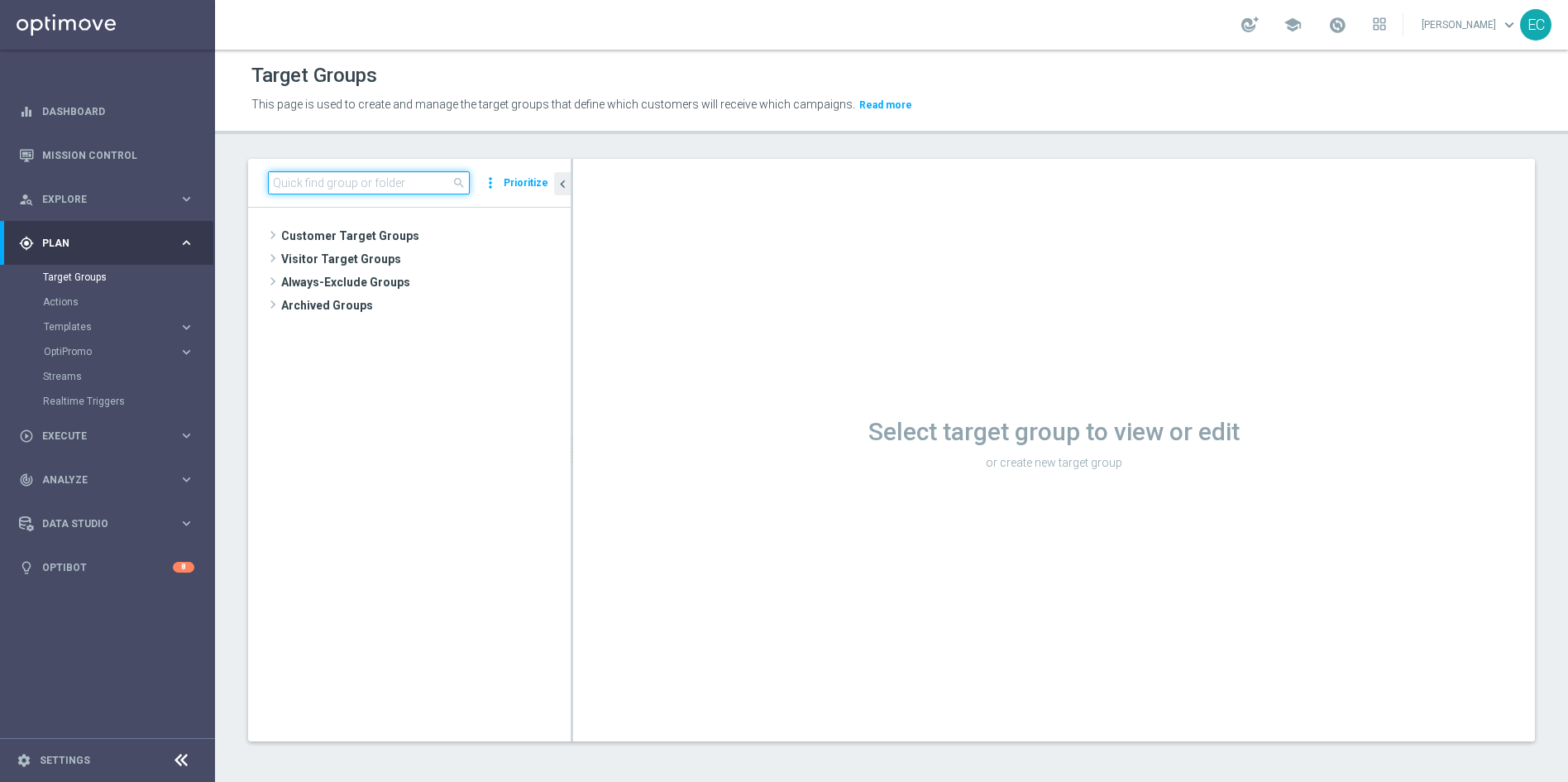 click at bounding box center (369, 183) 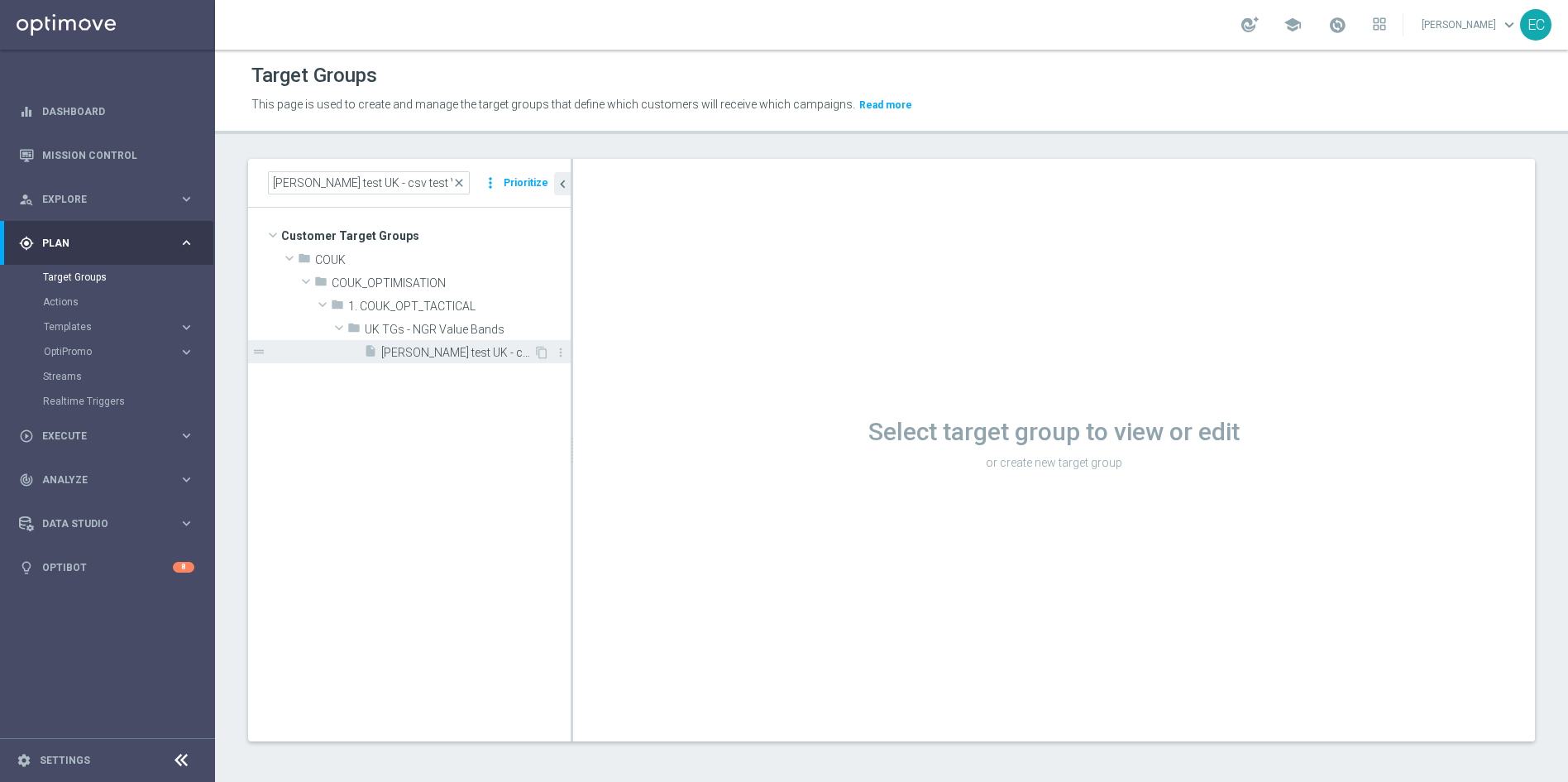 click on "Ricky test UK - csv test Version 2" at bounding box center (457, 353) 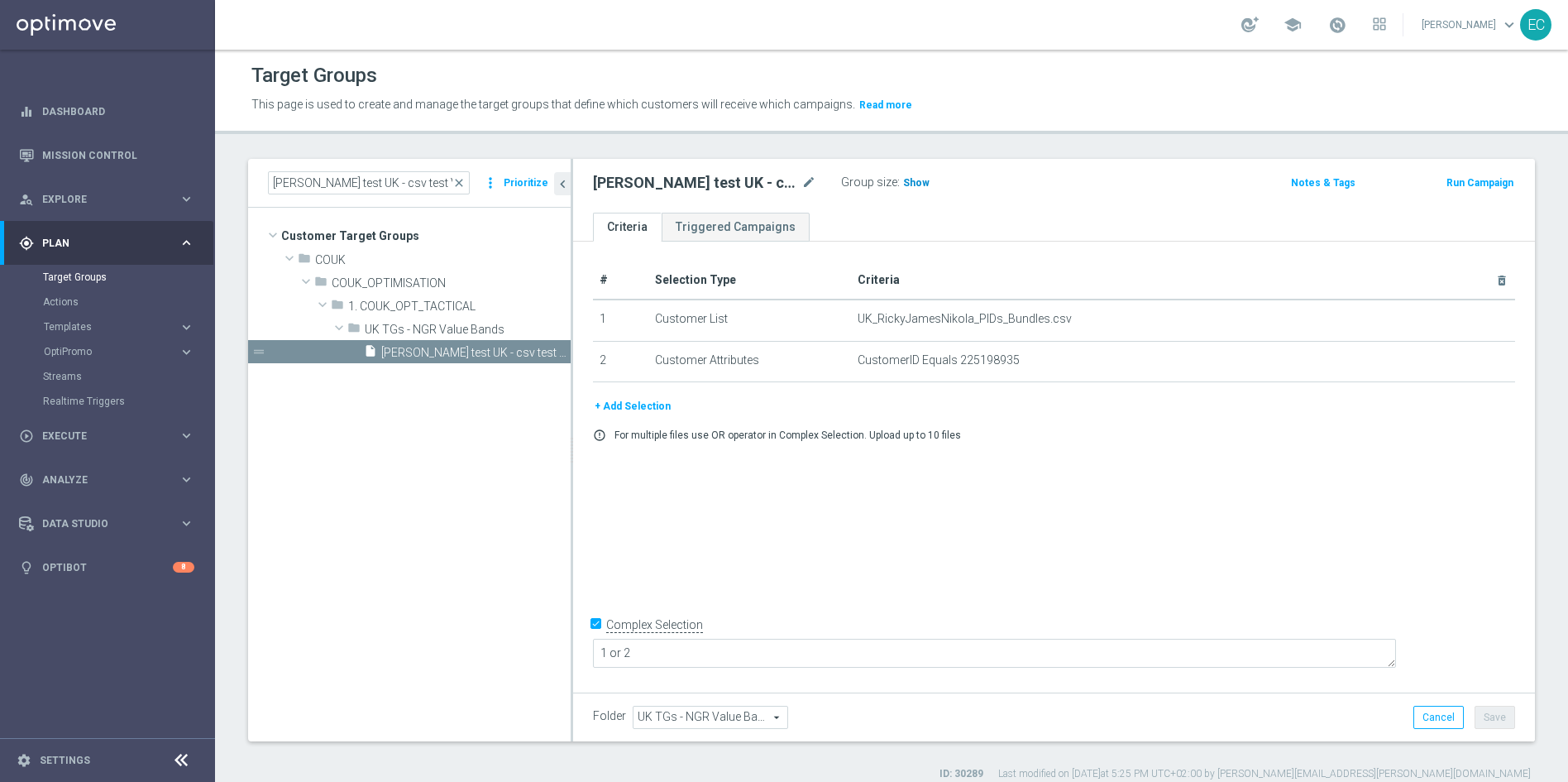 click on "Show" 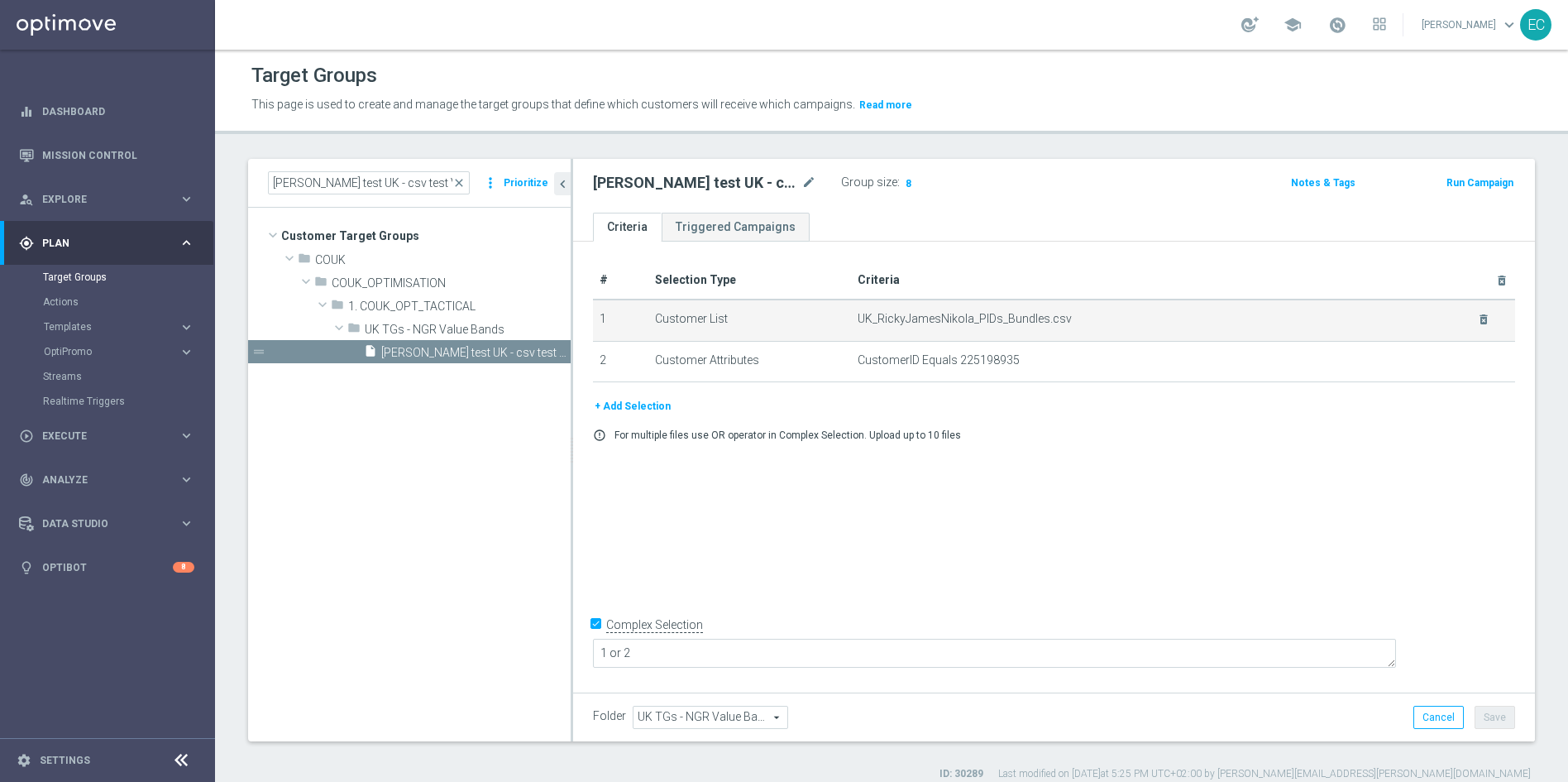 click on "UK_RickyJamesNikola_PIDs_Bundles.csv
delete_forever" 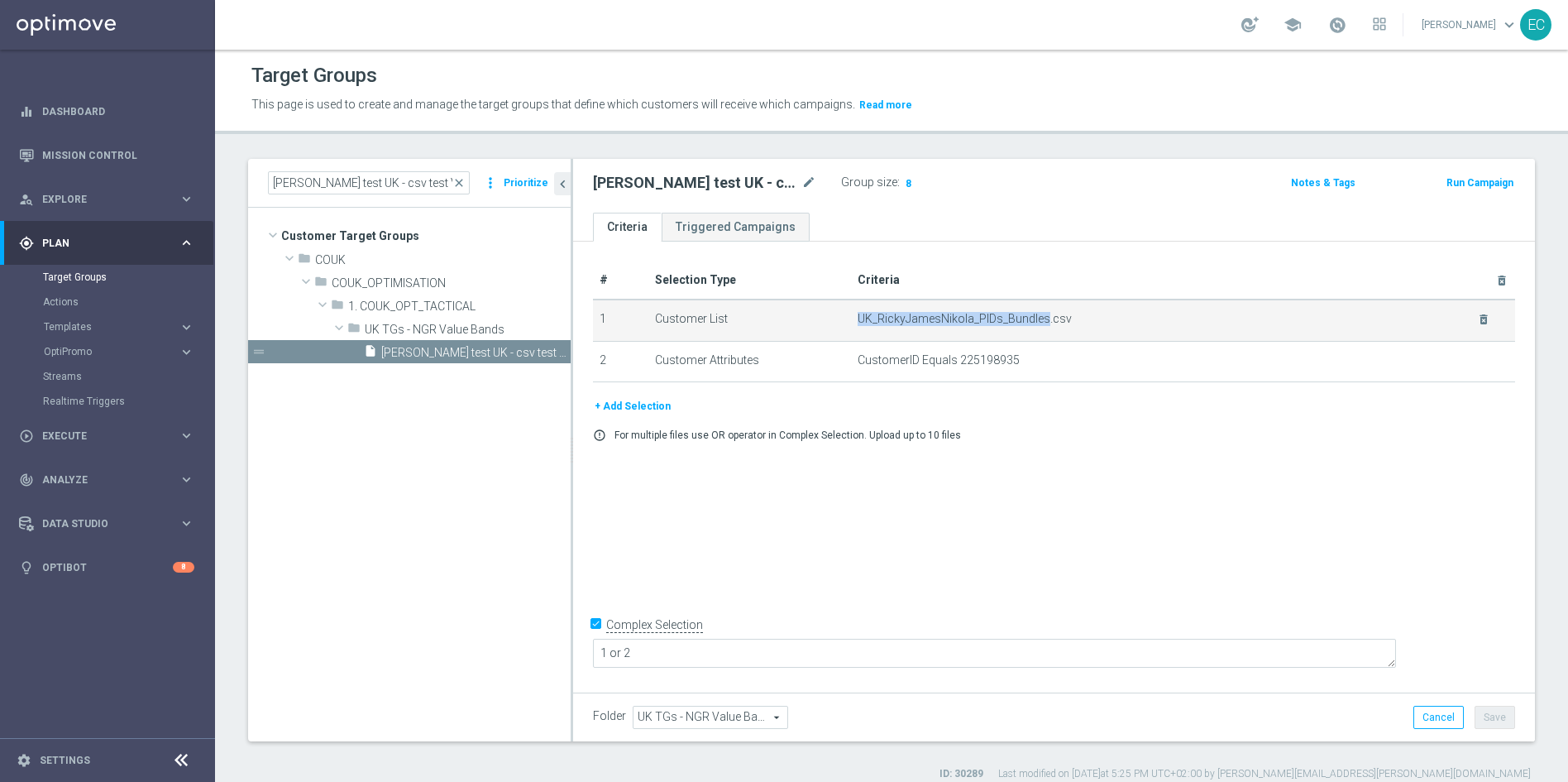 click on "UK_RickyJamesNikola_PIDs_Bundles.csv
delete_forever" 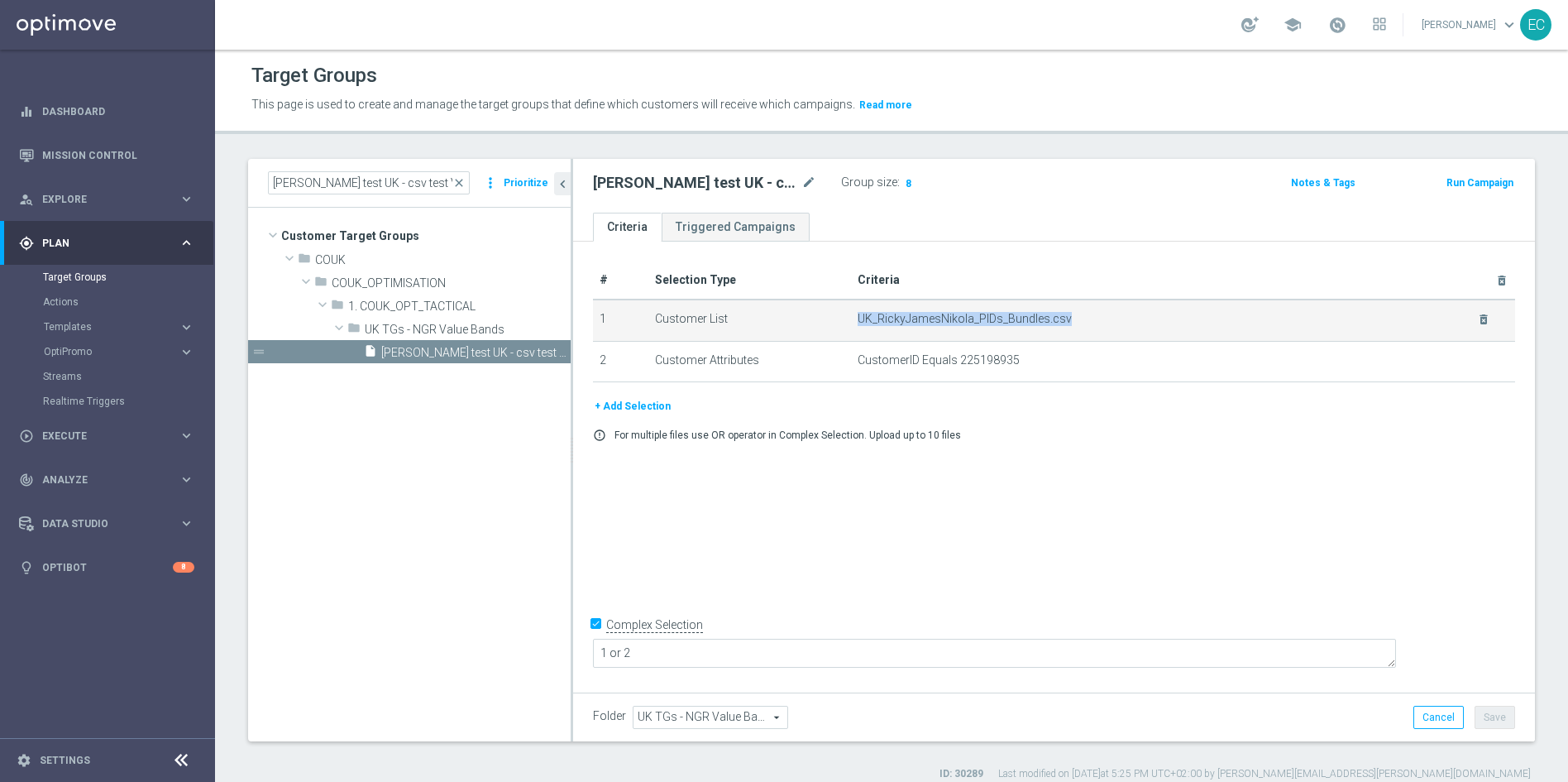 click on "UK_RickyJamesNikola_PIDs_Bundles.csv
delete_forever" 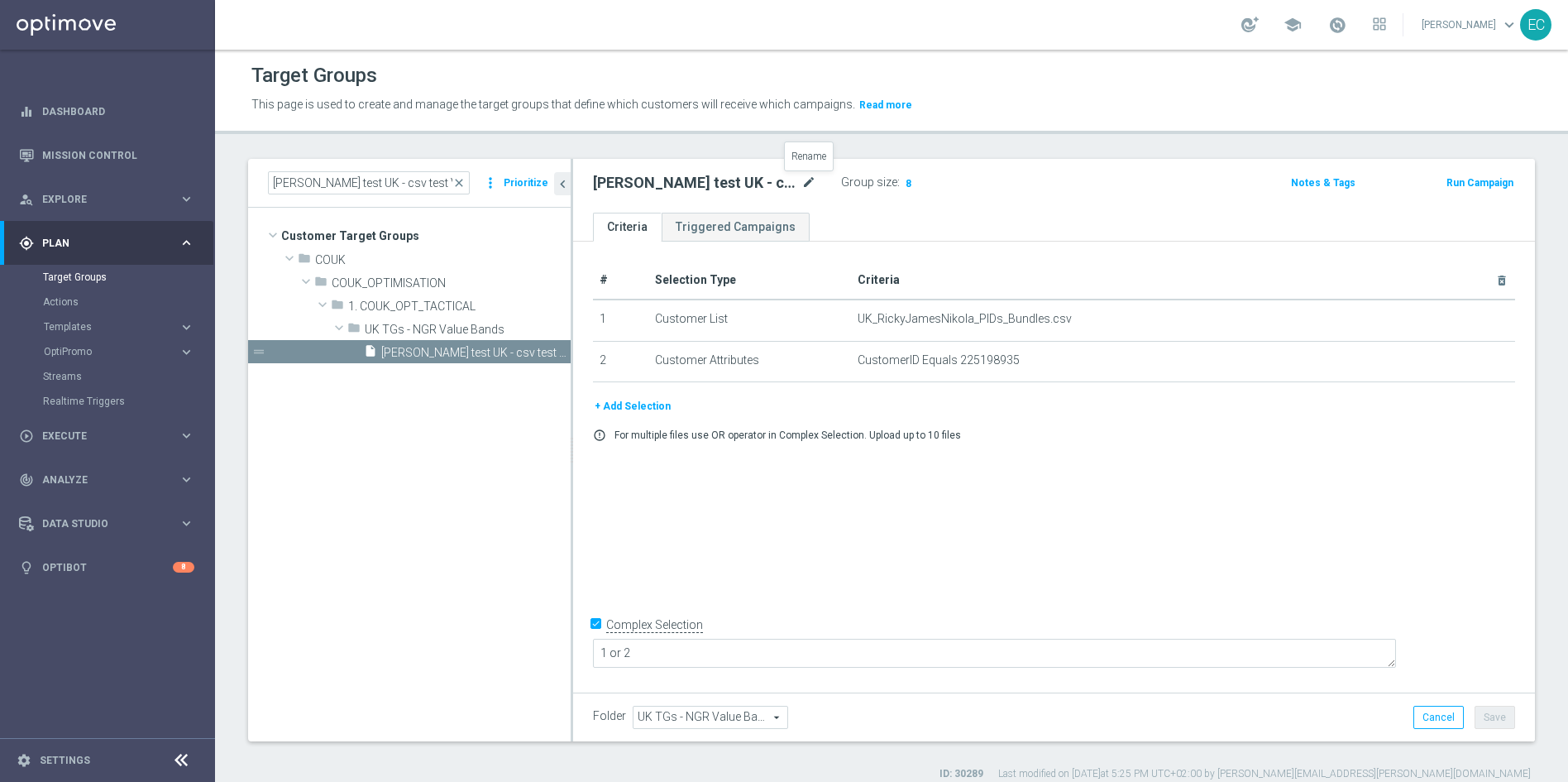 click on "mode_edit" 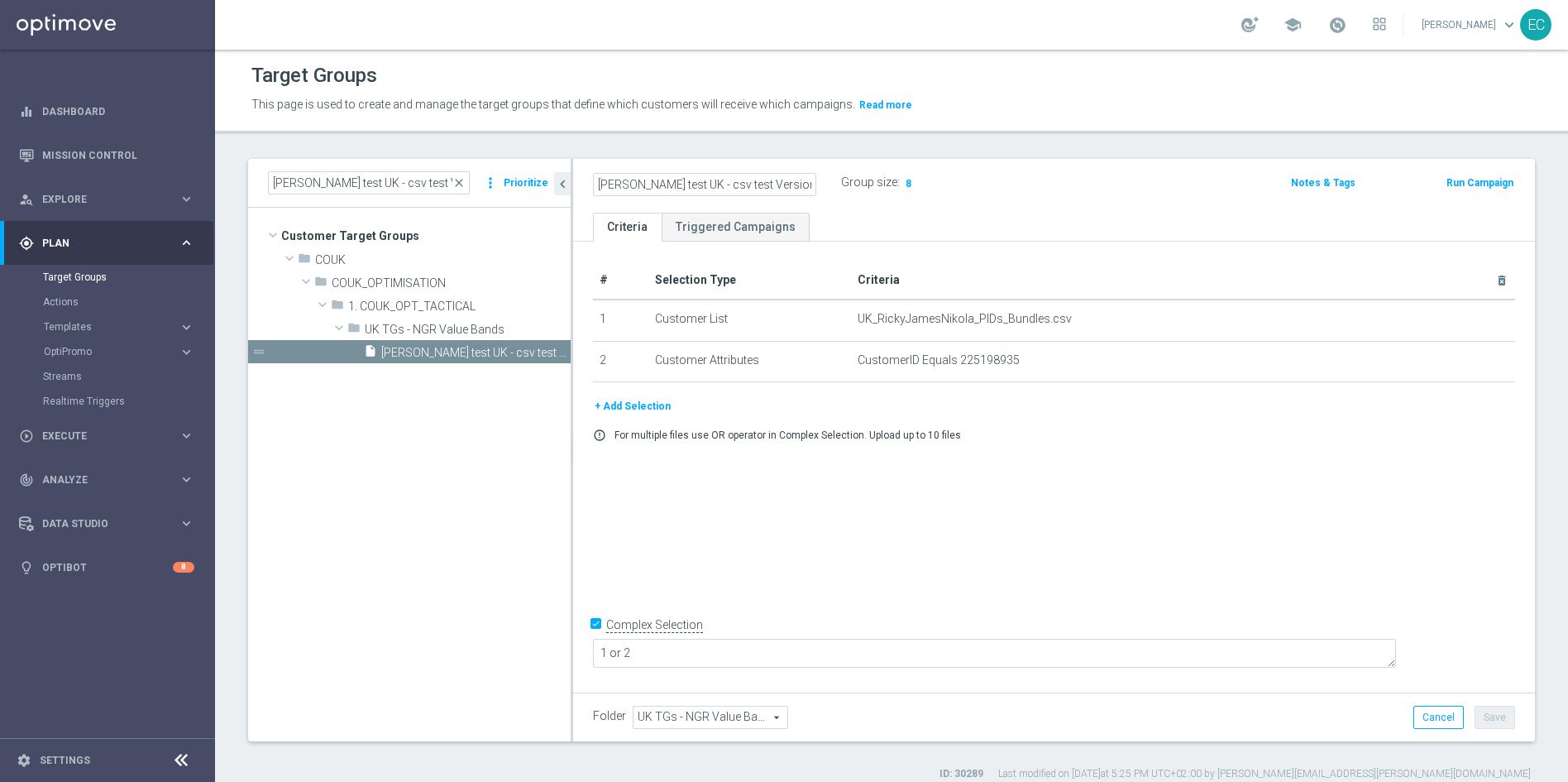click on "Ricky test UK - csv test Version 2" 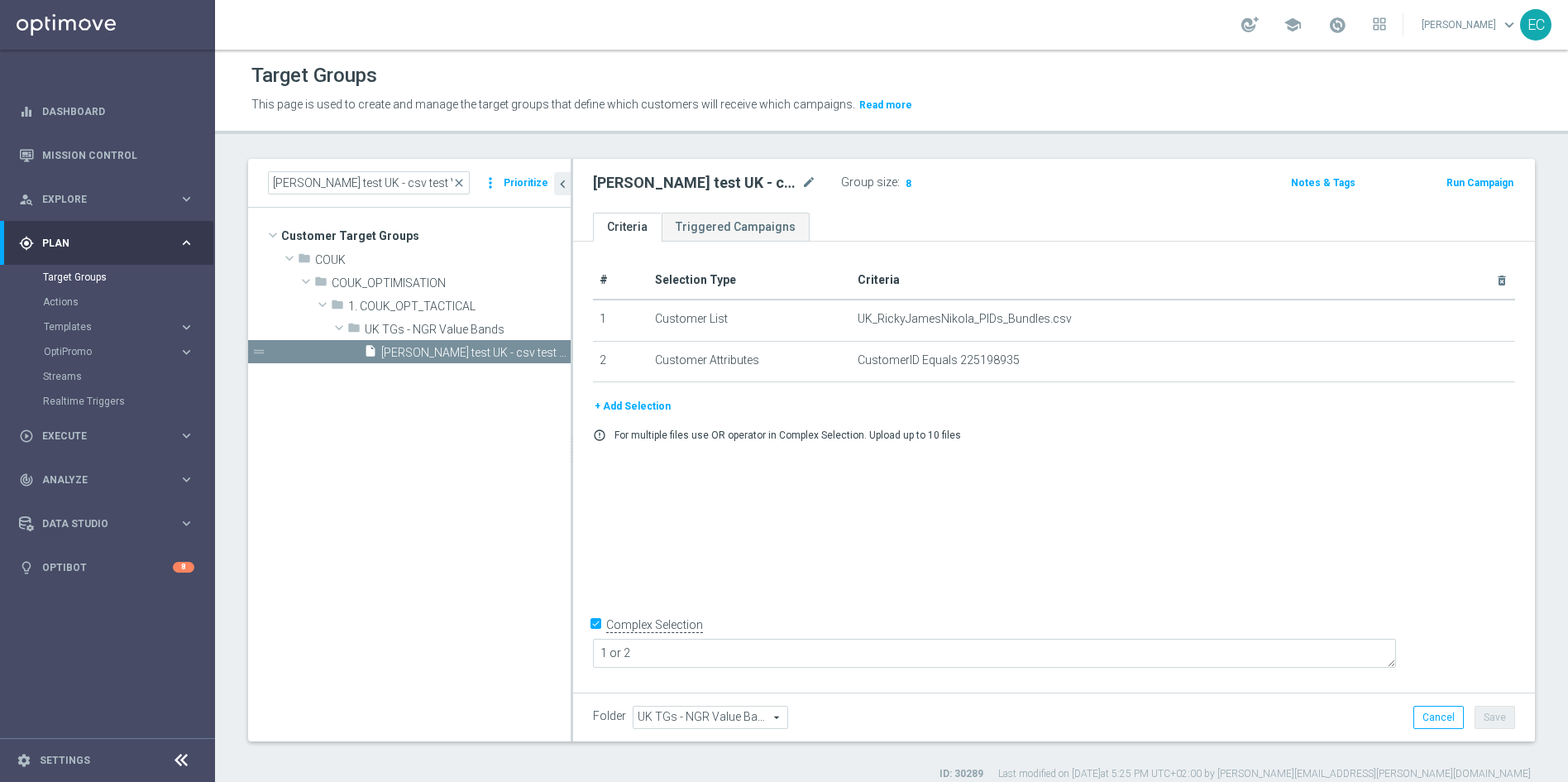 click on "Criteria
delete_forever" 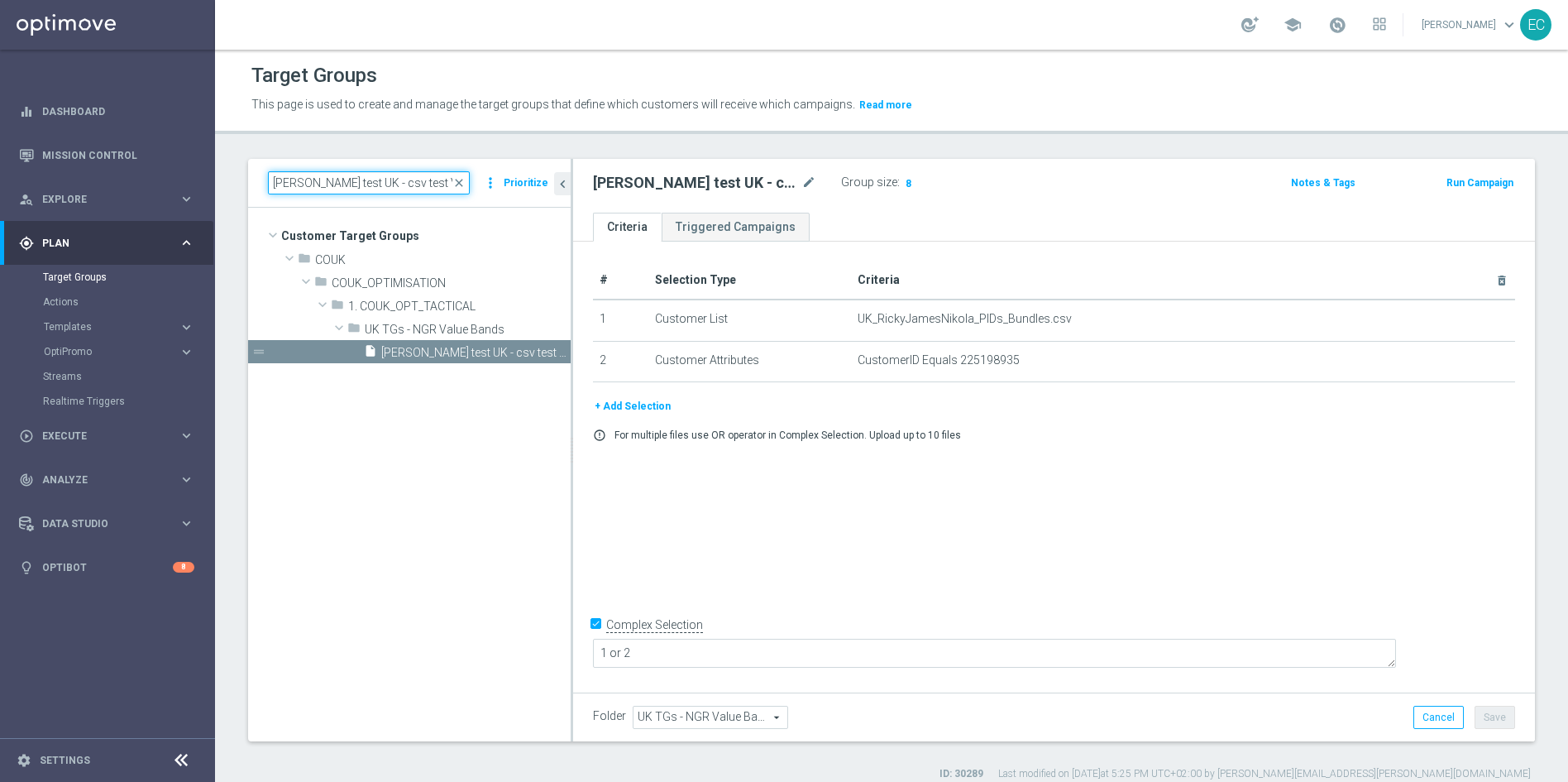 click on "Ricky test UK - csv test Version 2" at bounding box center (369, 183) 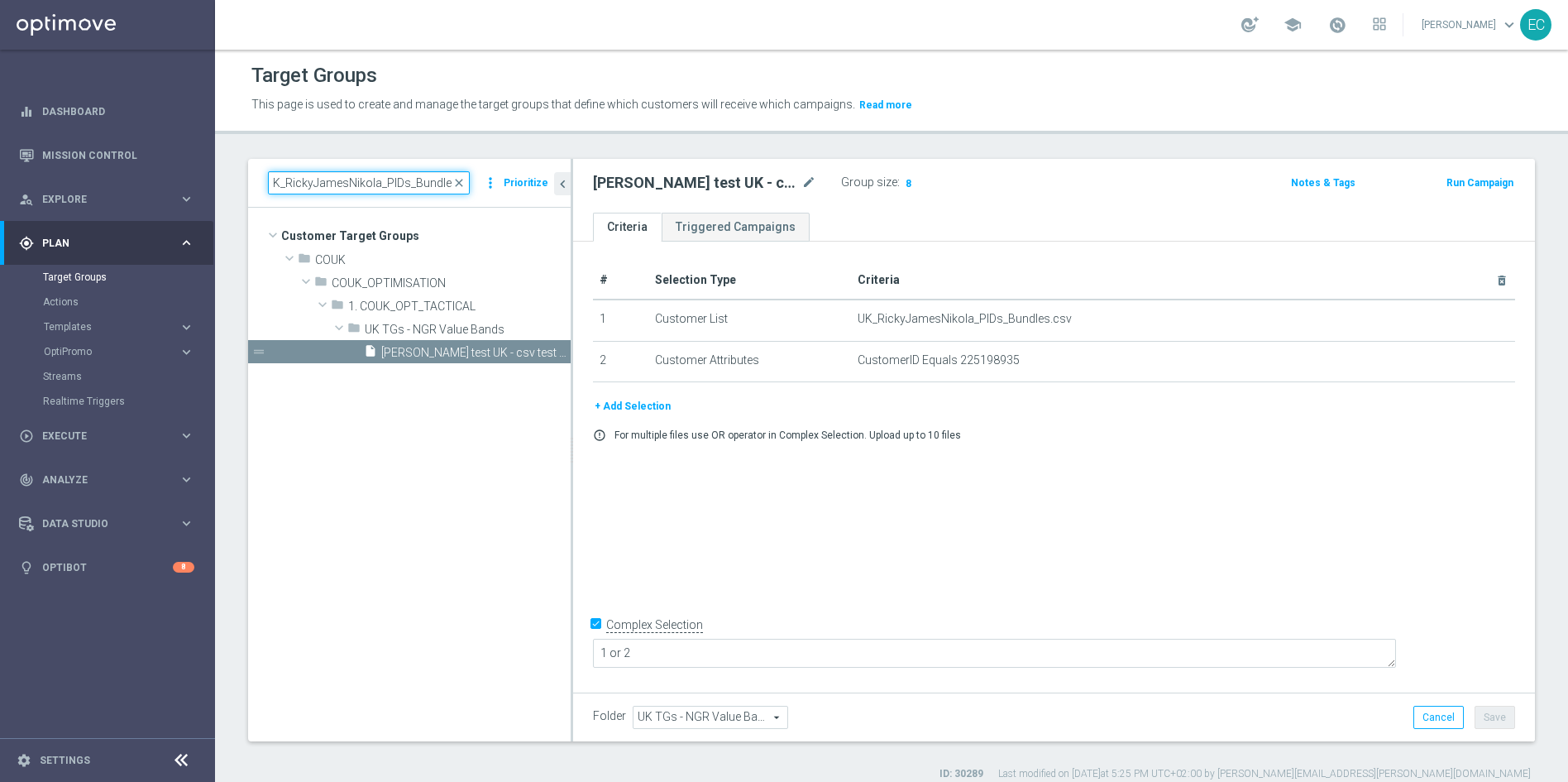 scroll, scrollTop: 0, scrollLeft: 17, axis: horizontal 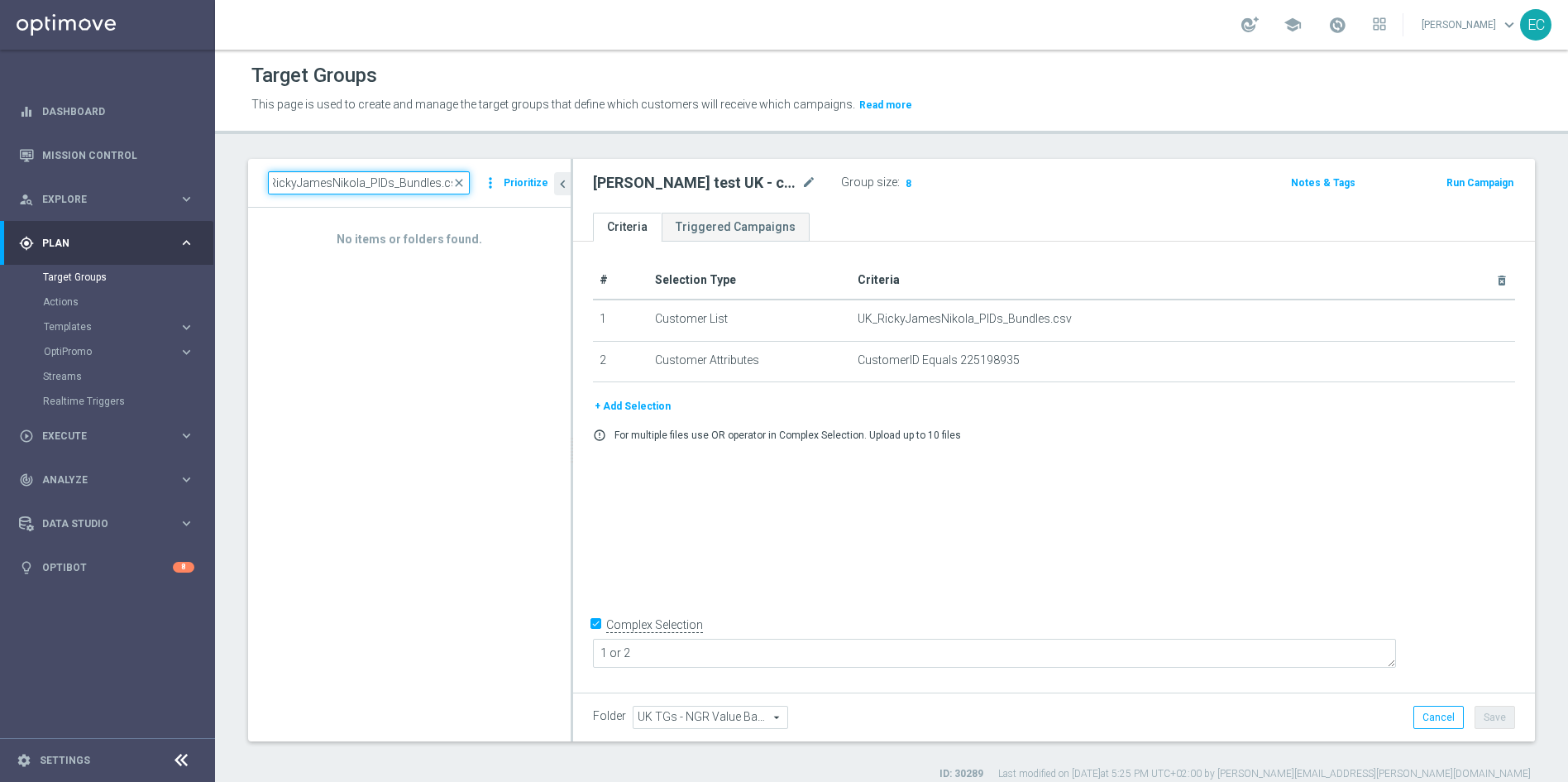 click on "K_RickyJamesNikola_PIDs_Bundles.csv" at bounding box center (369, 183) 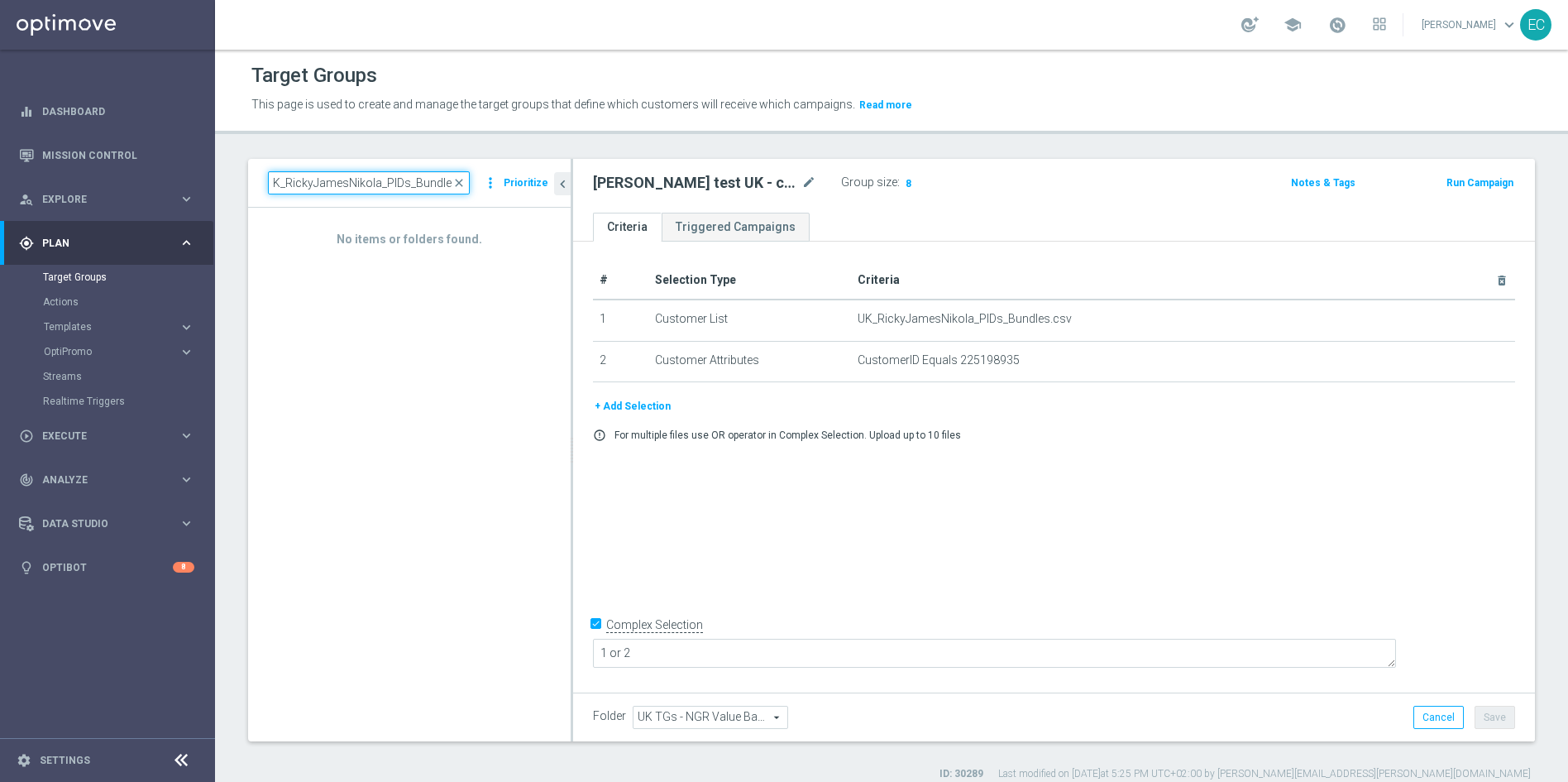 scroll, scrollTop: 0, scrollLeft: 17, axis: horizontal 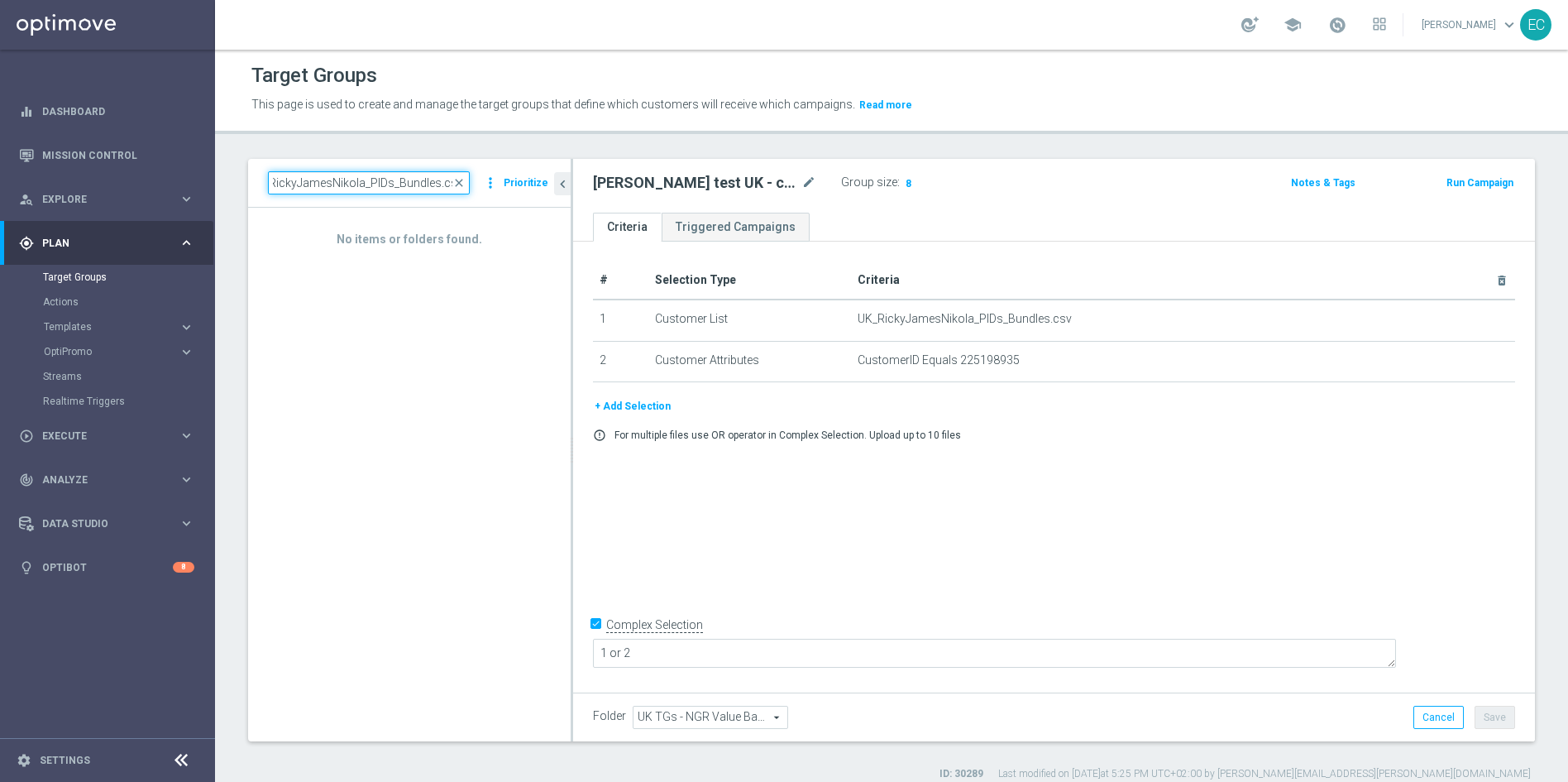 drag, startPoint x: 319, startPoint y: 176, endPoint x: 502, endPoint y: 199, distance: 184.4397 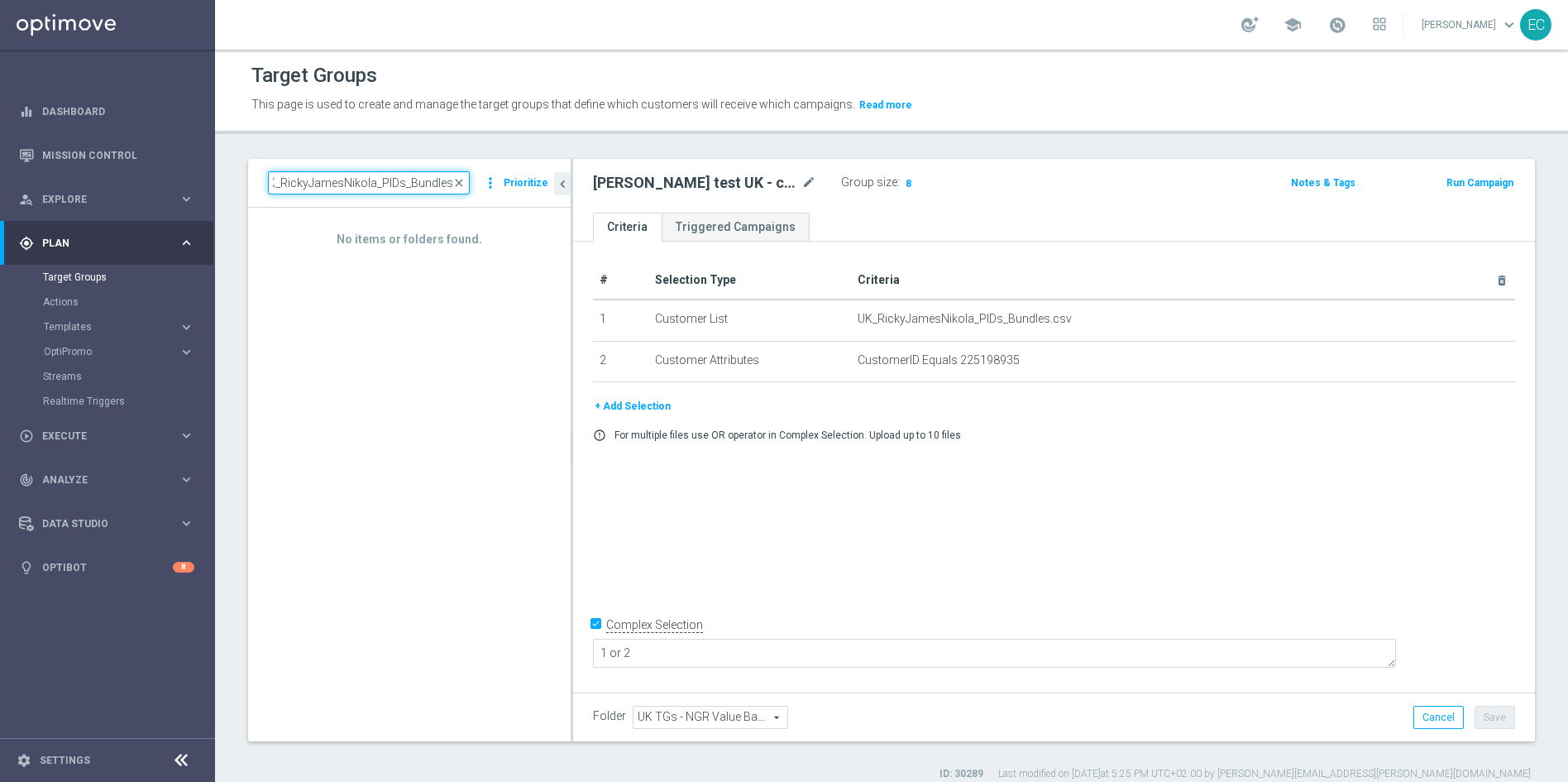 scroll, scrollTop: 0, scrollLeft: 0, axis: both 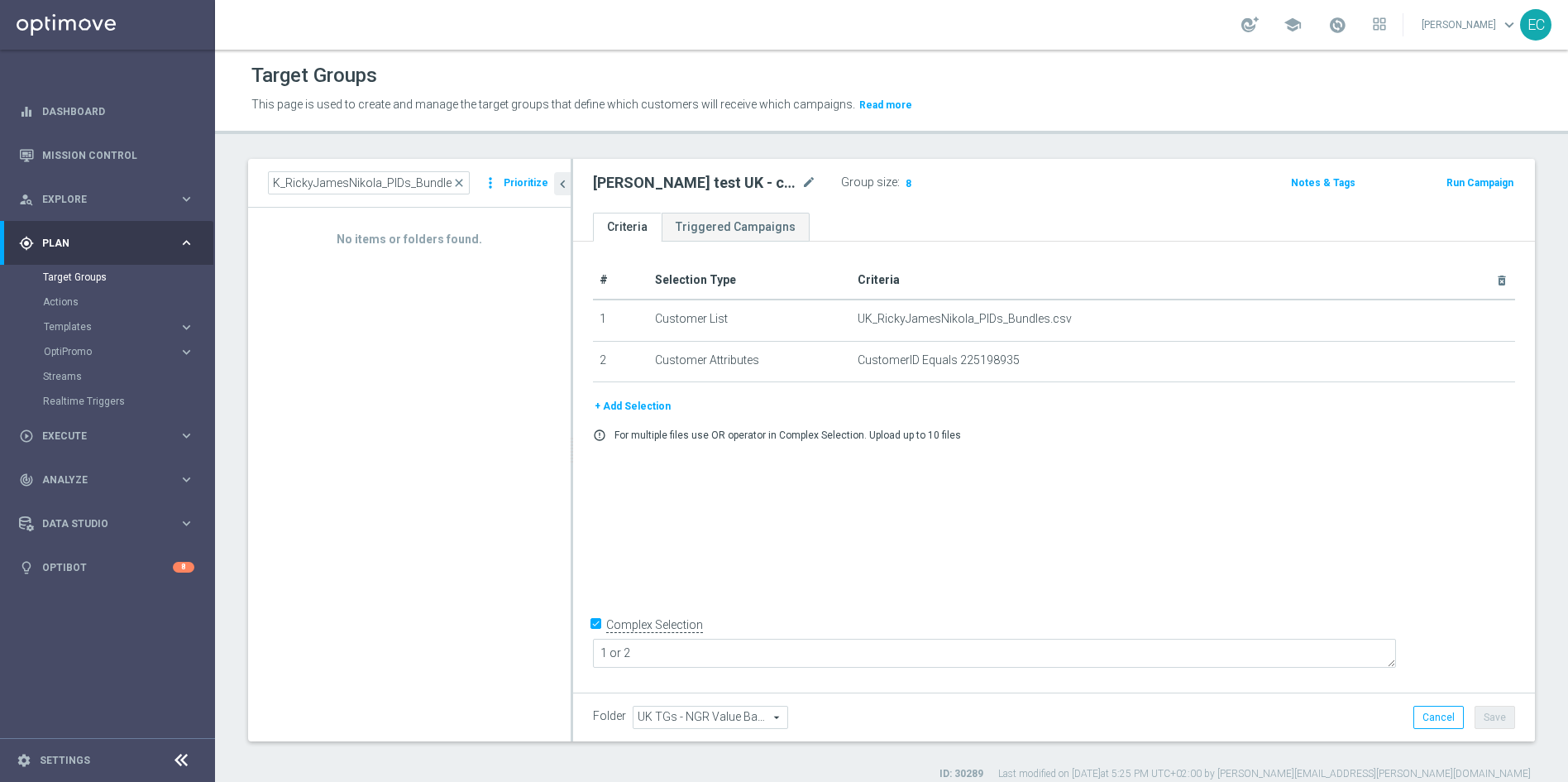 click on "K_RickyJamesNikola_PIDs_Bundles
close
more_vert
Prioritize" 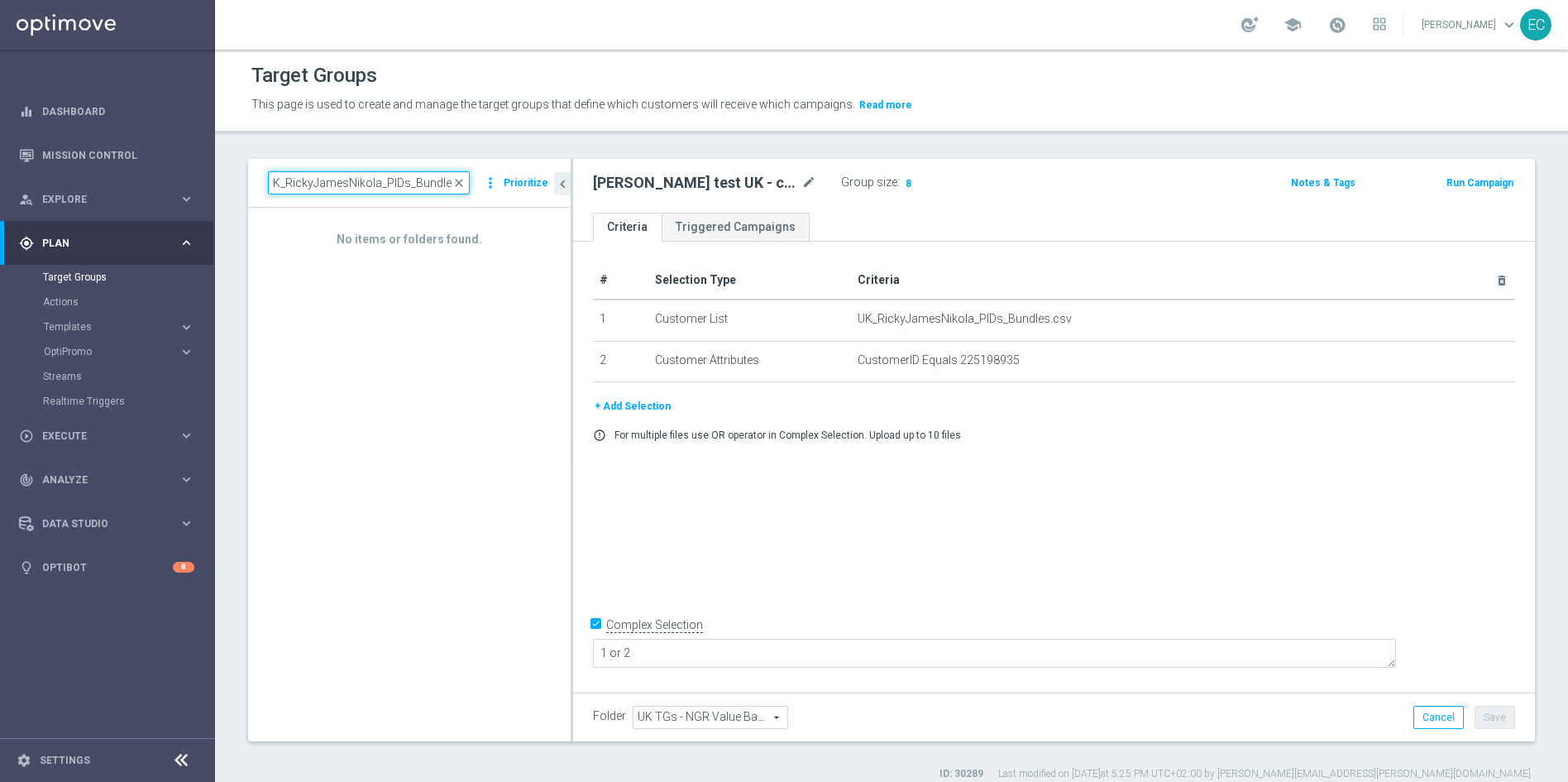 click on "K_RickyJamesNikola_PIDs_Bundles" at bounding box center [369, 183] 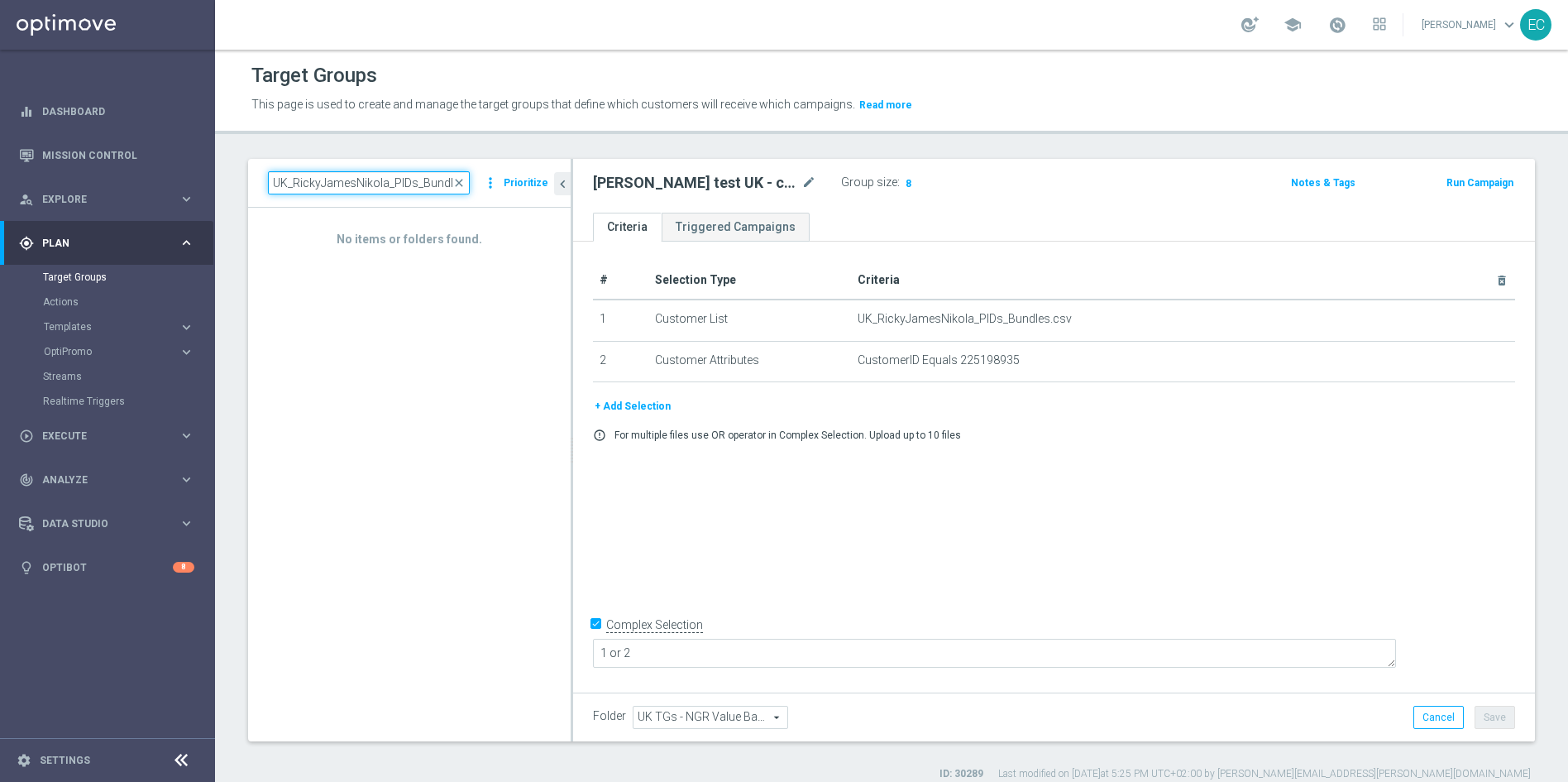 click on "UK_RickyJamesNikola_PIDs_Bundles" at bounding box center [369, 183] 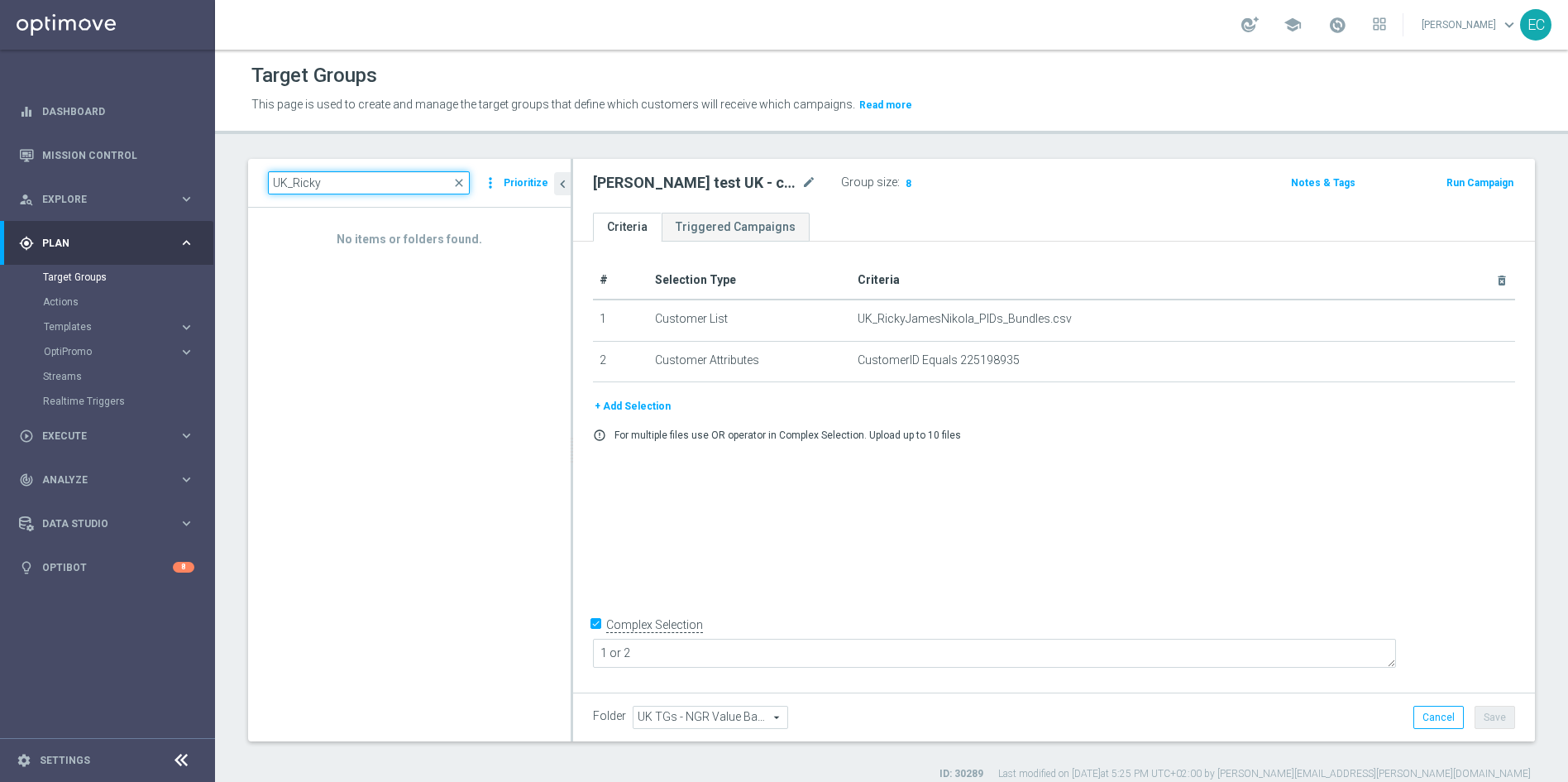 type on "UK_Ricky" 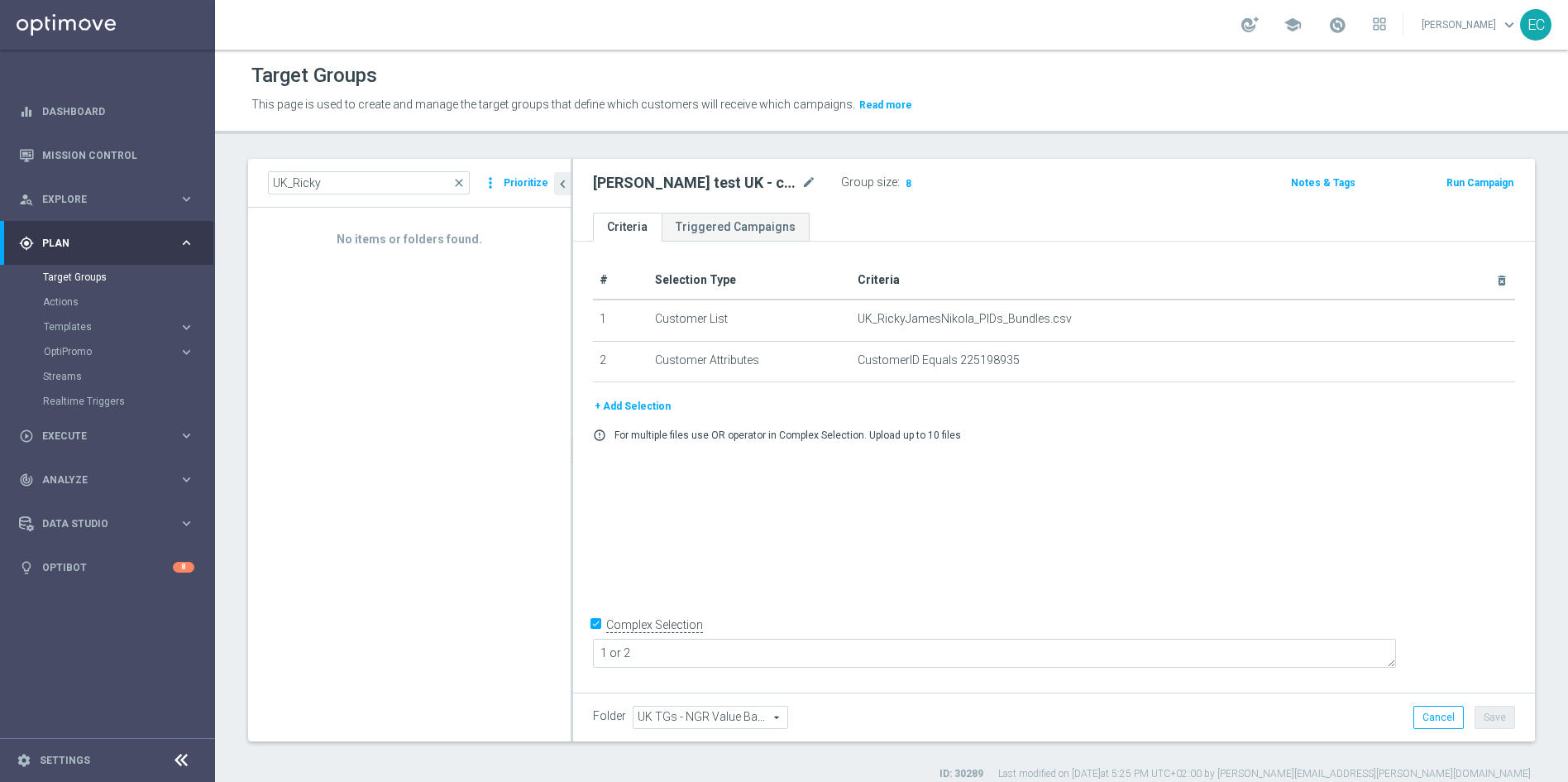 click on "Run Campaign" 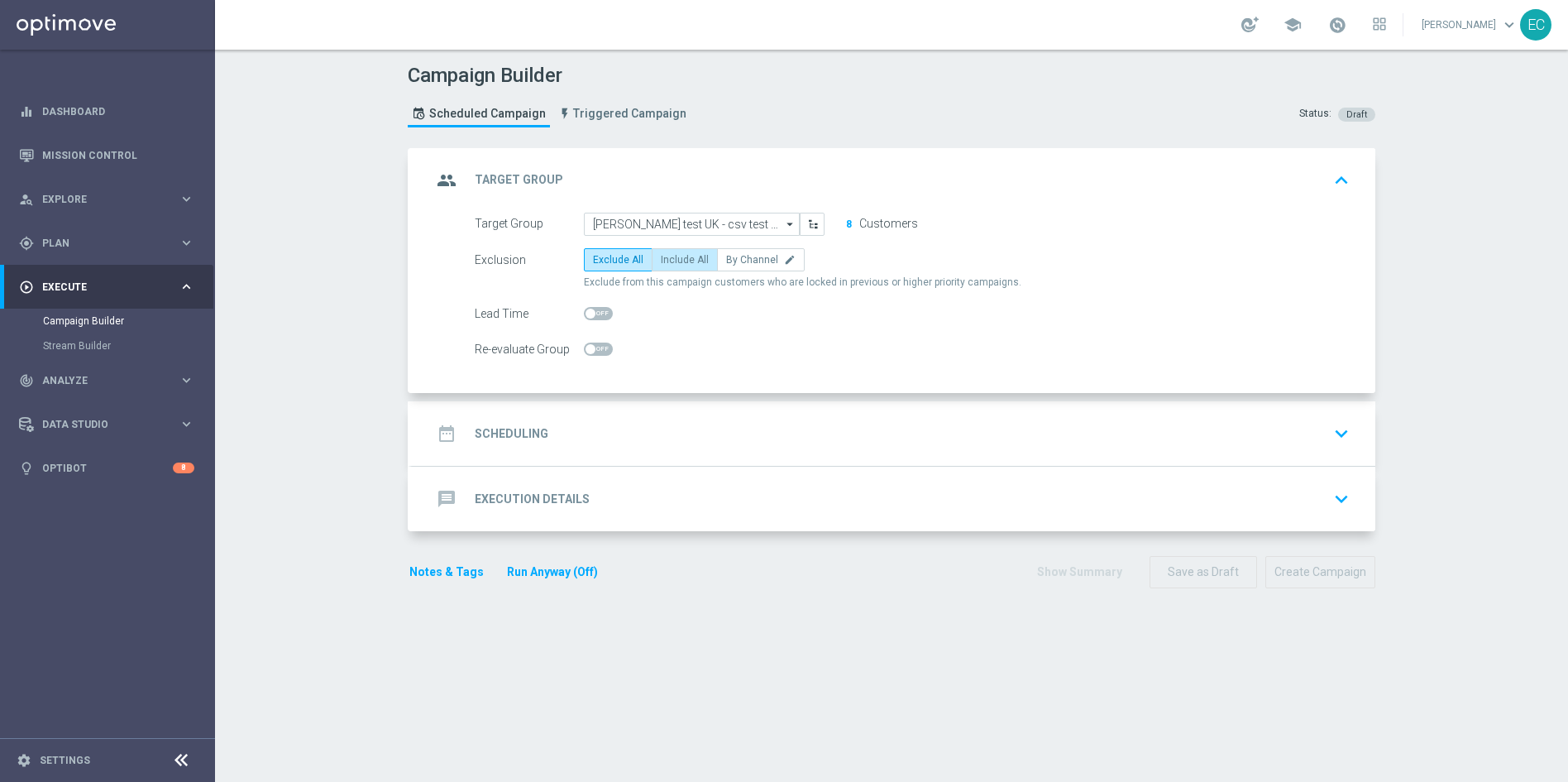 click on "Include All" 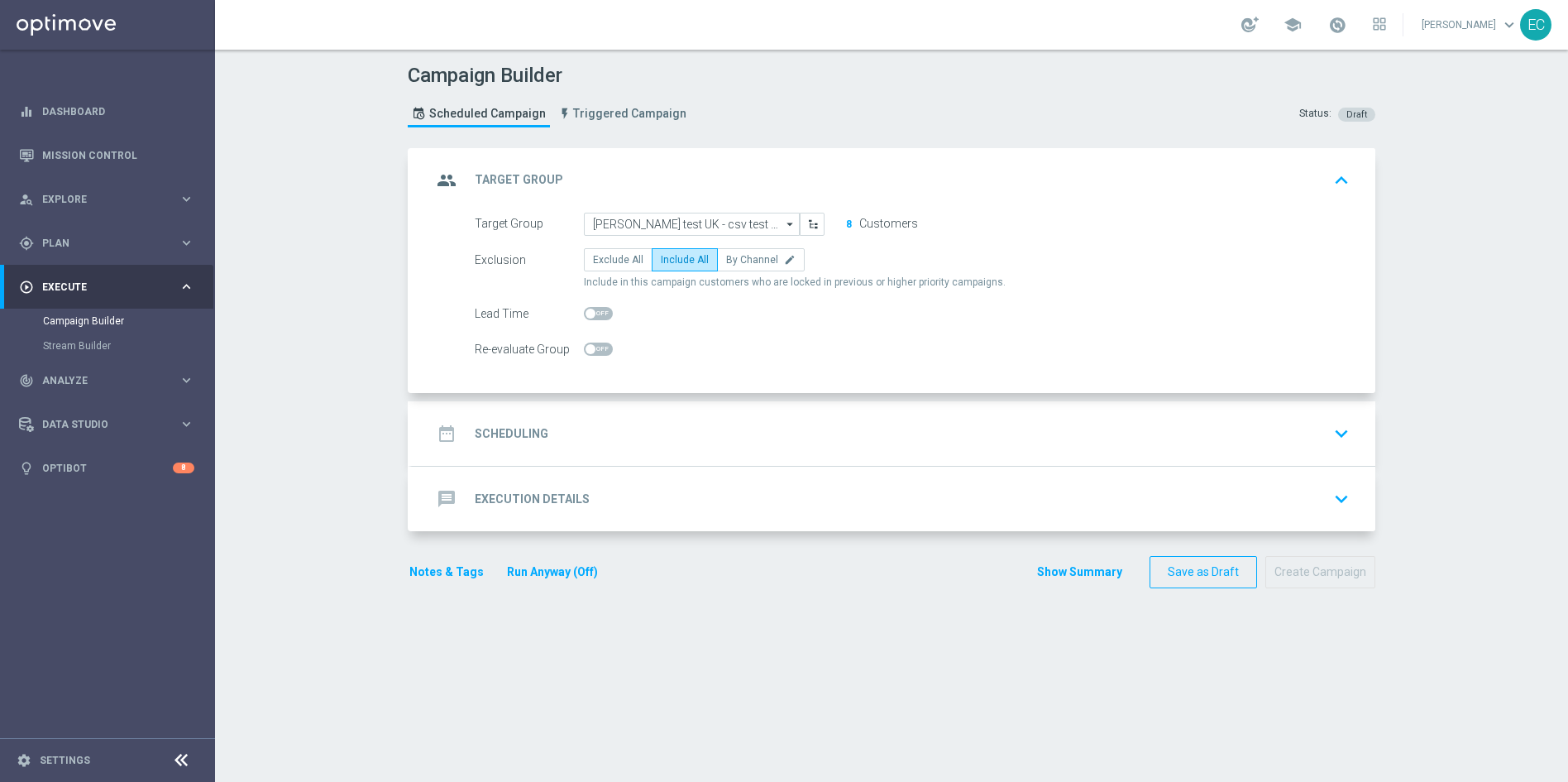 click on "date_range
Scheduling
keyboard_arrow_down" 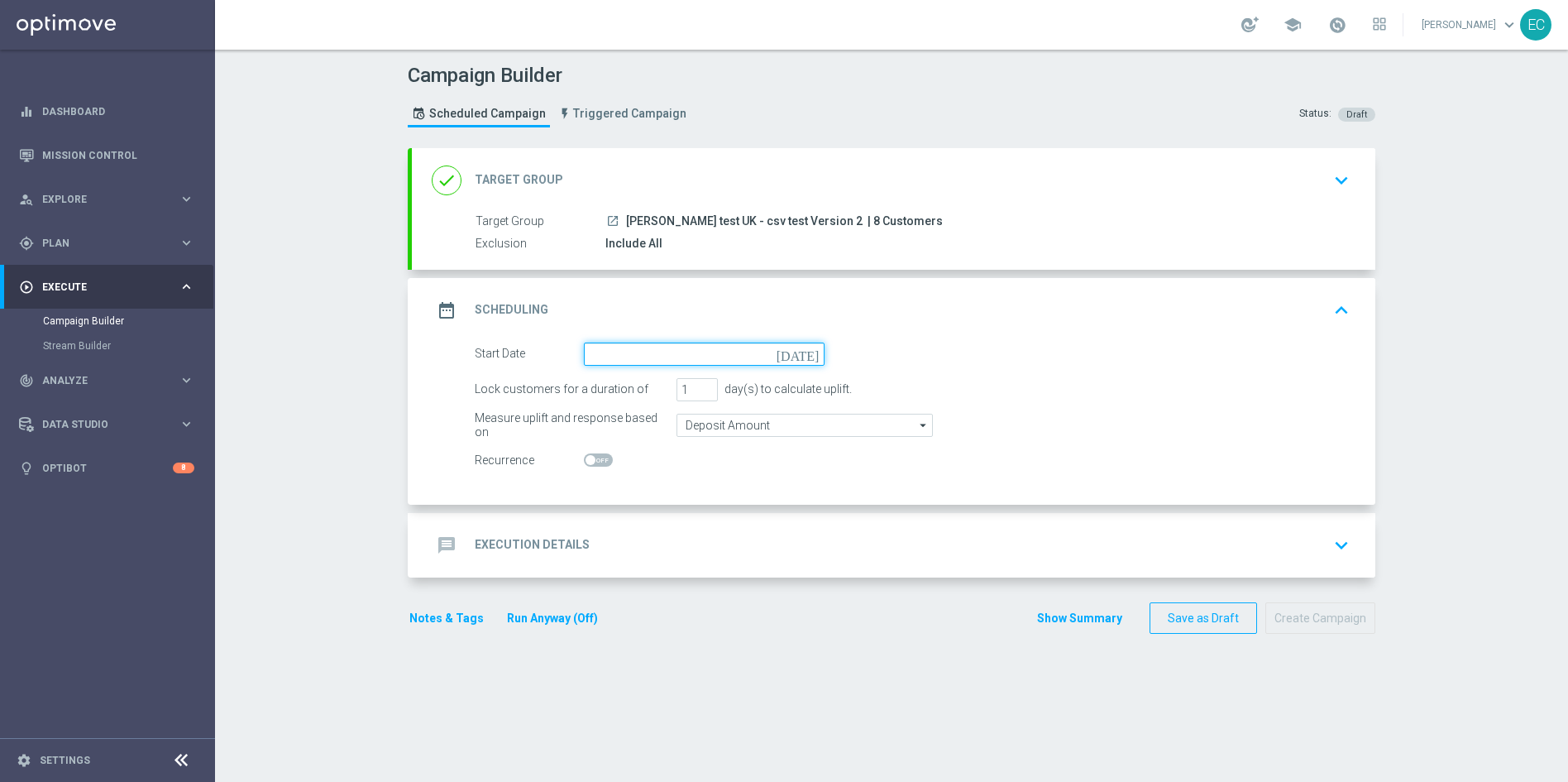 click 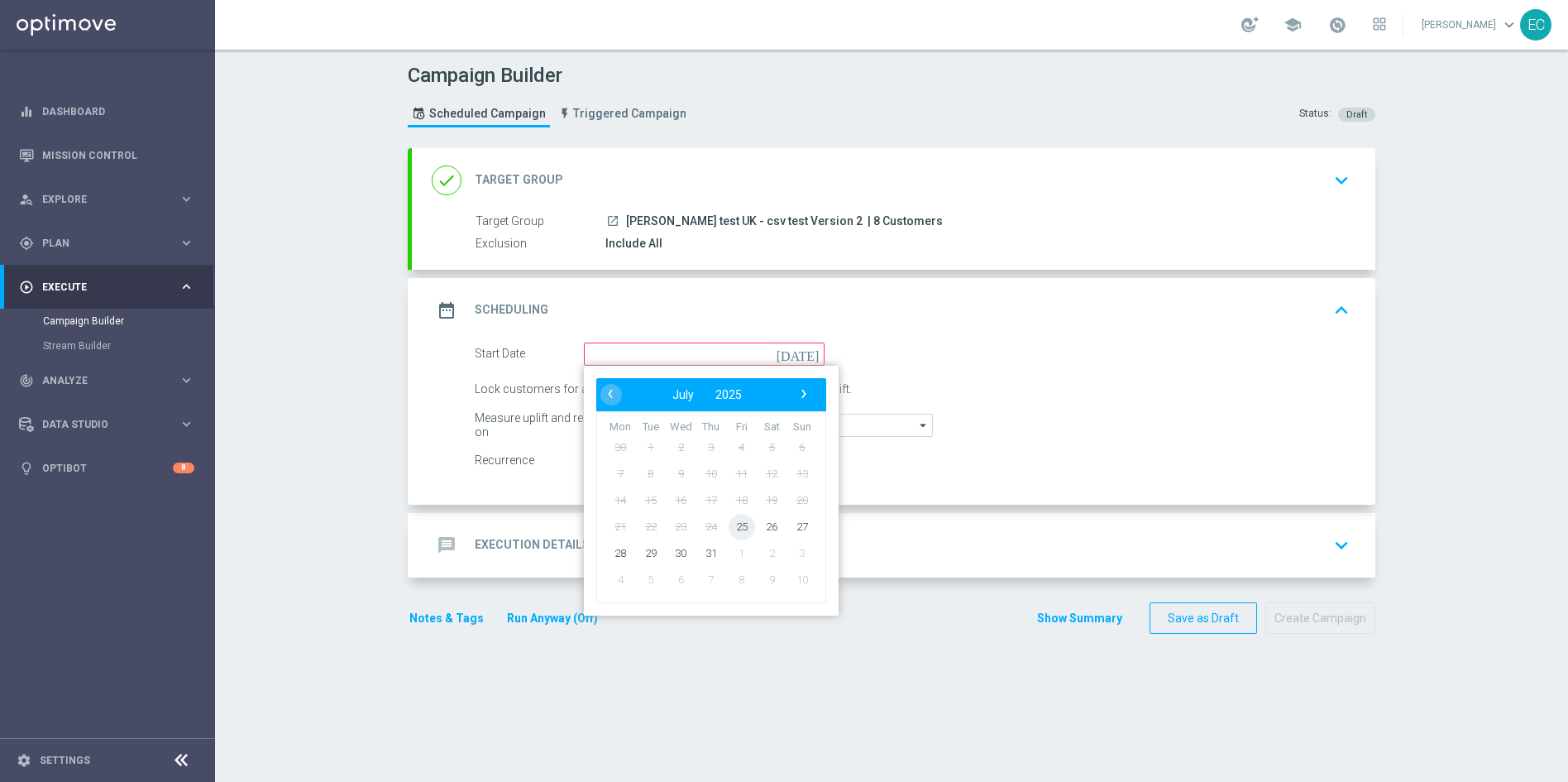 click on "25" 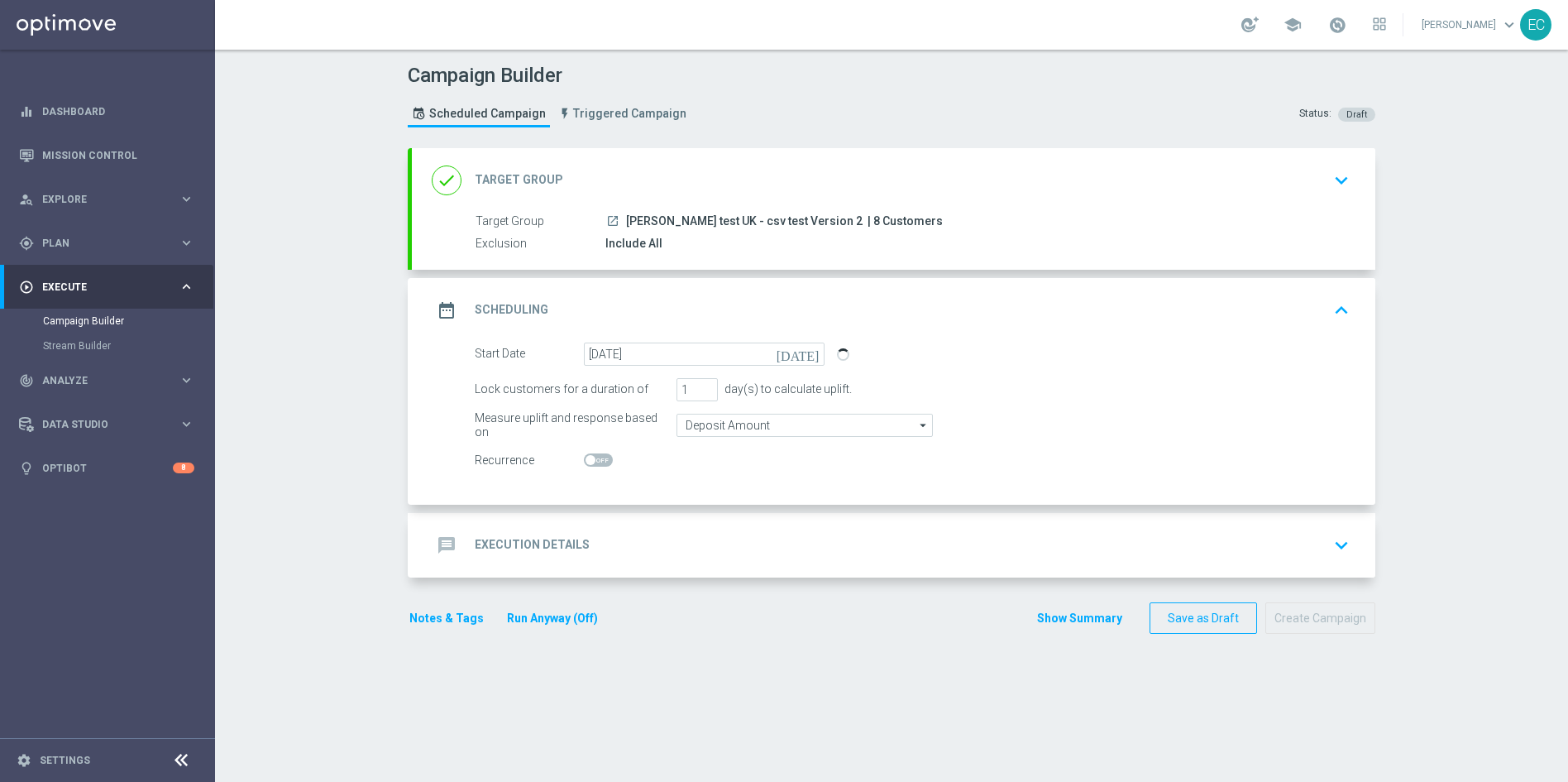 click on "message
Execution Details
keyboard_arrow_down" 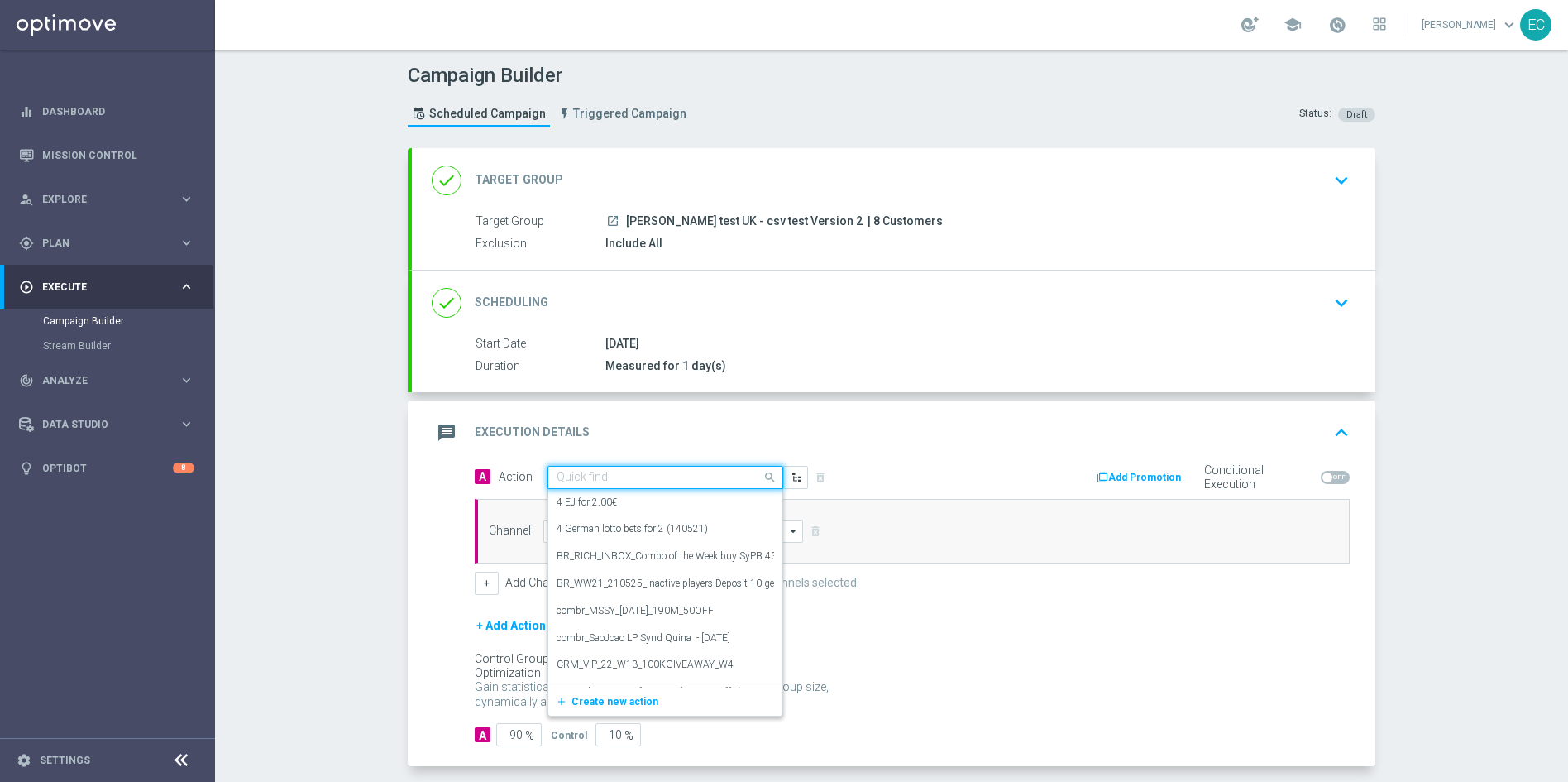 click 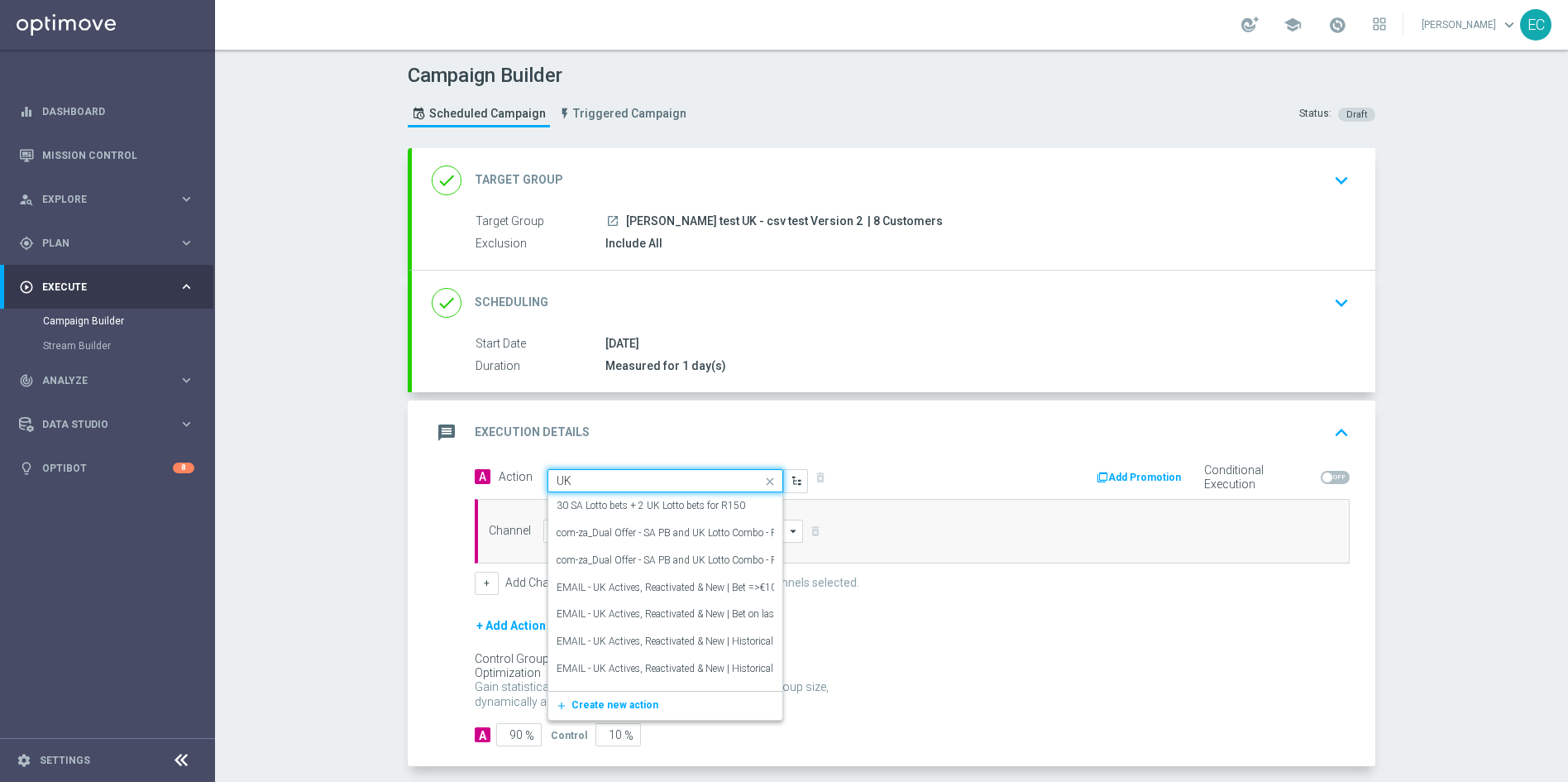 type on "U" 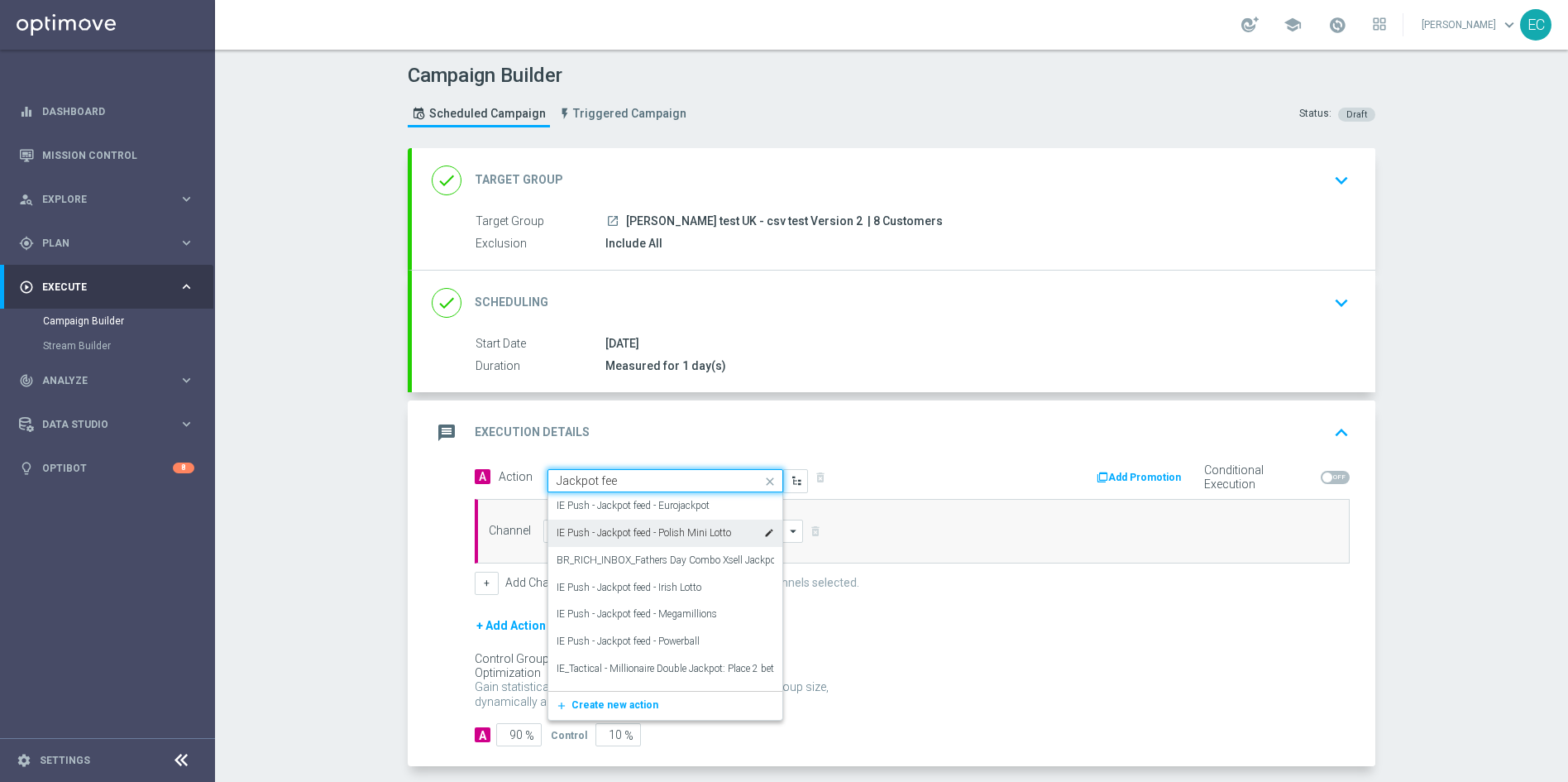 type on "Jackpot feed" 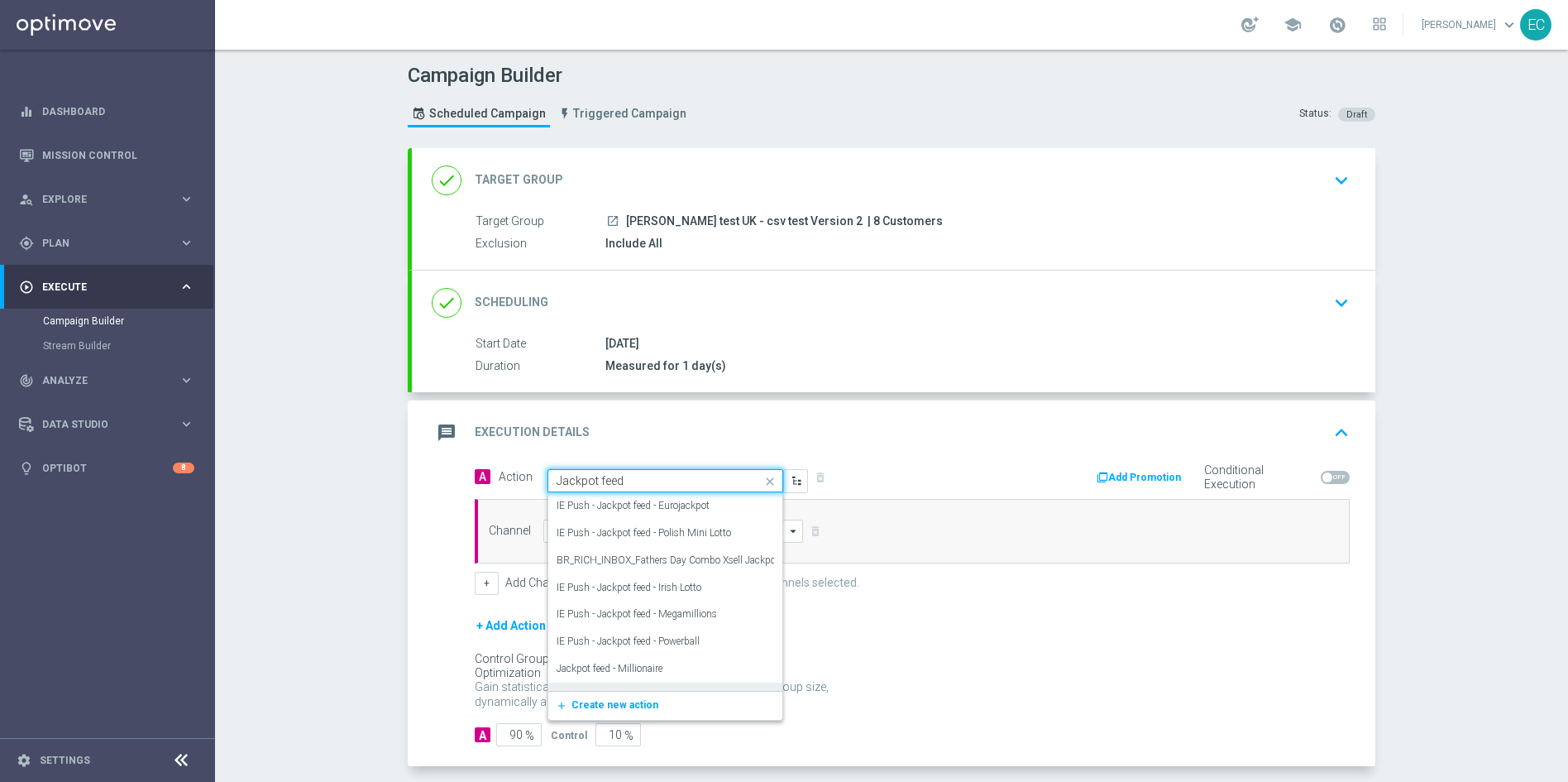drag, startPoint x: 696, startPoint y: 586, endPoint x: 777, endPoint y: 794, distance: 223.21514 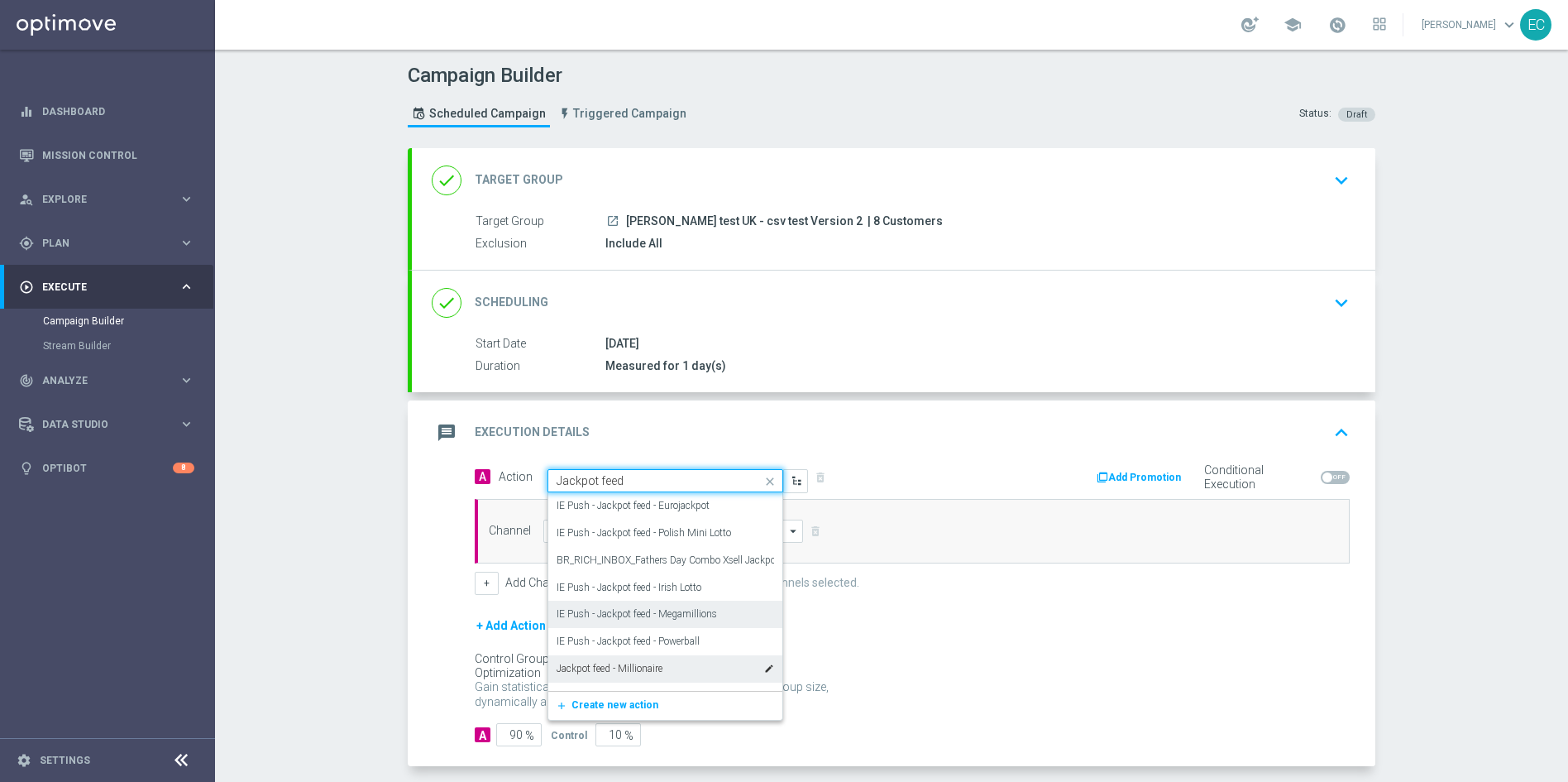 scroll, scrollTop: 184, scrollLeft: 0, axis: vertical 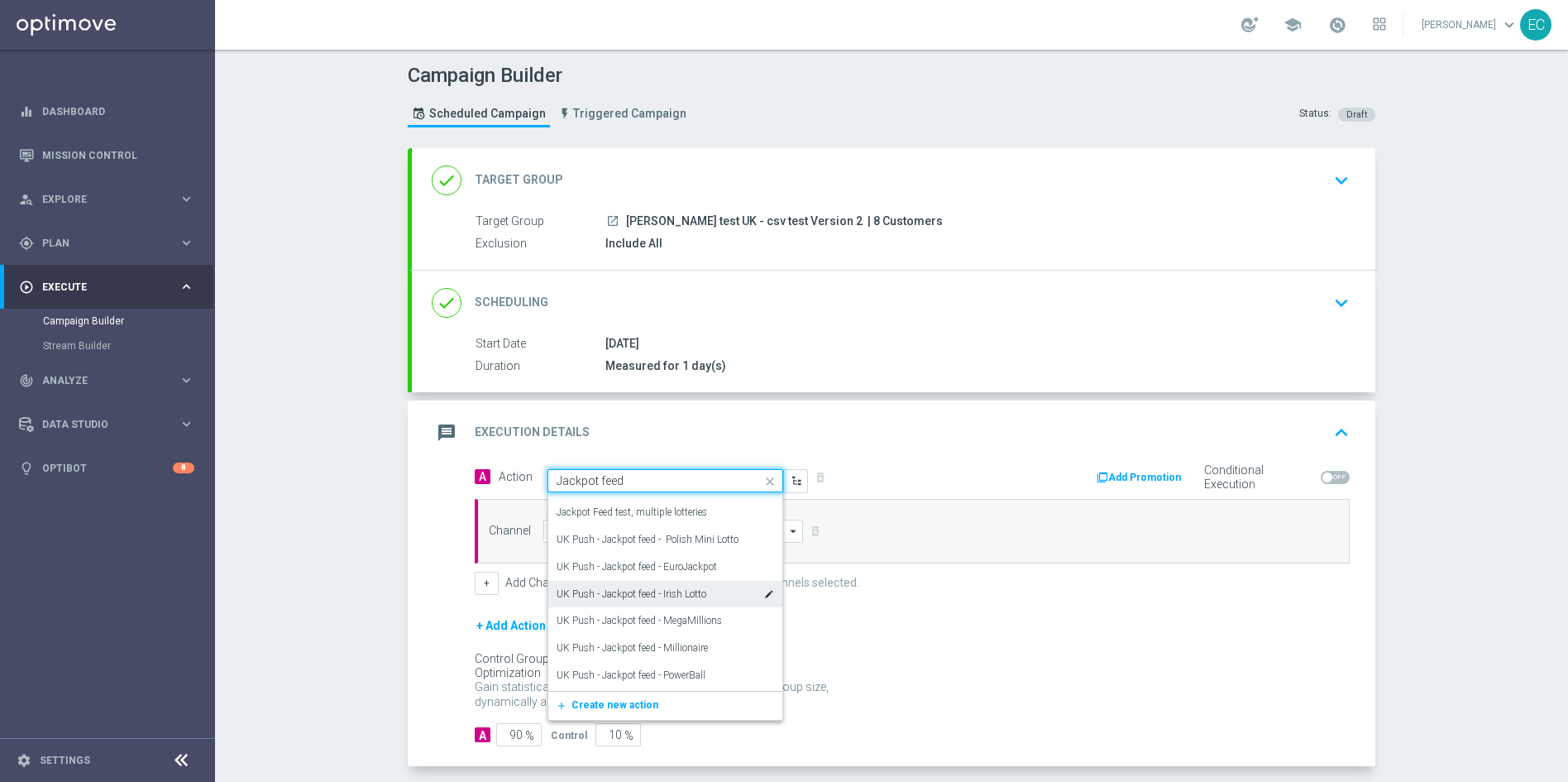 click on "UK Push - Jackpot feed - Irish Lotto edit" at bounding box center (665, 594) 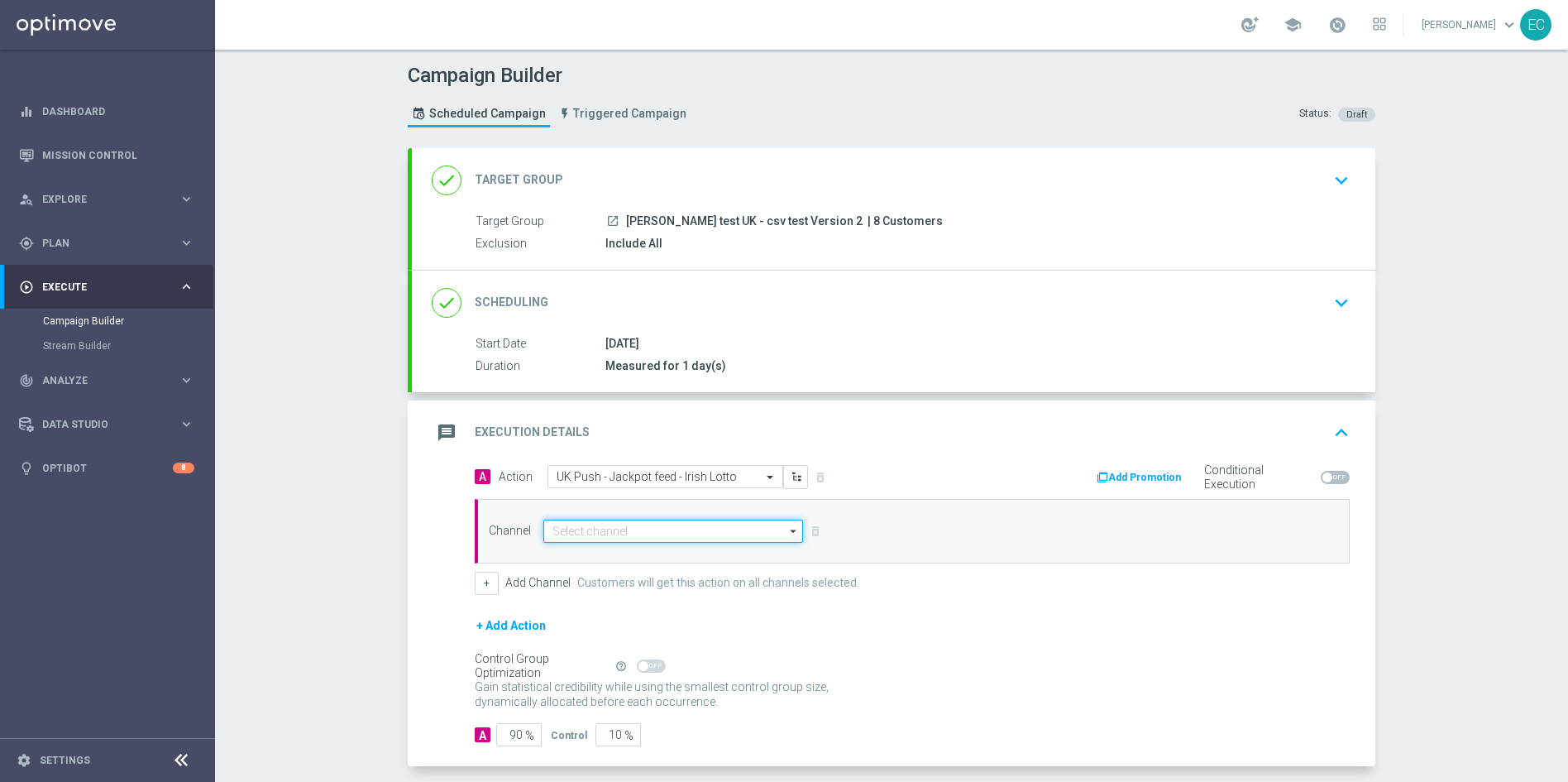 click 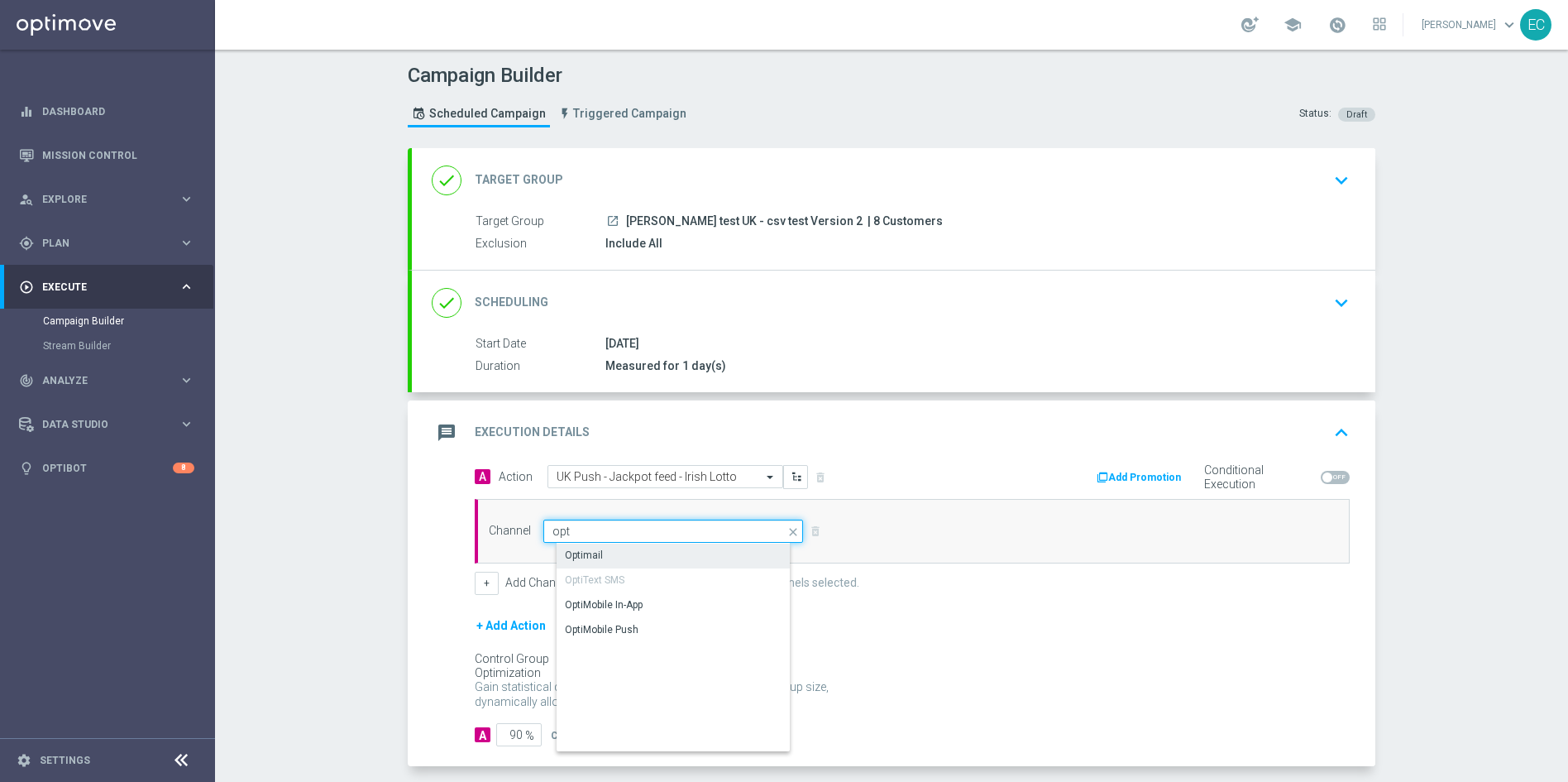 type on "opt" 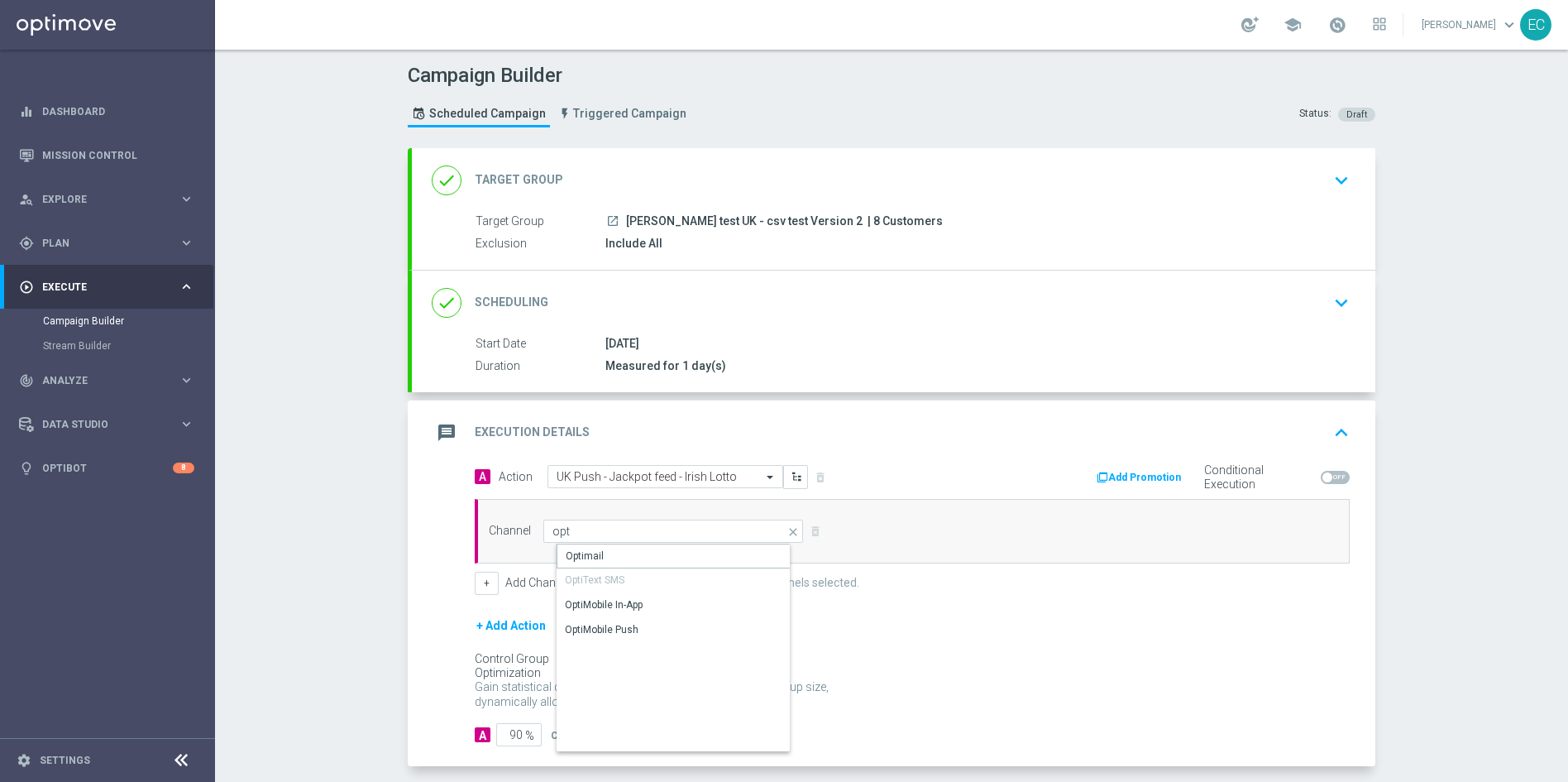 drag, startPoint x: 644, startPoint y: 551, endPoint x: 695, endPoint y: 528, distance: 55.9464 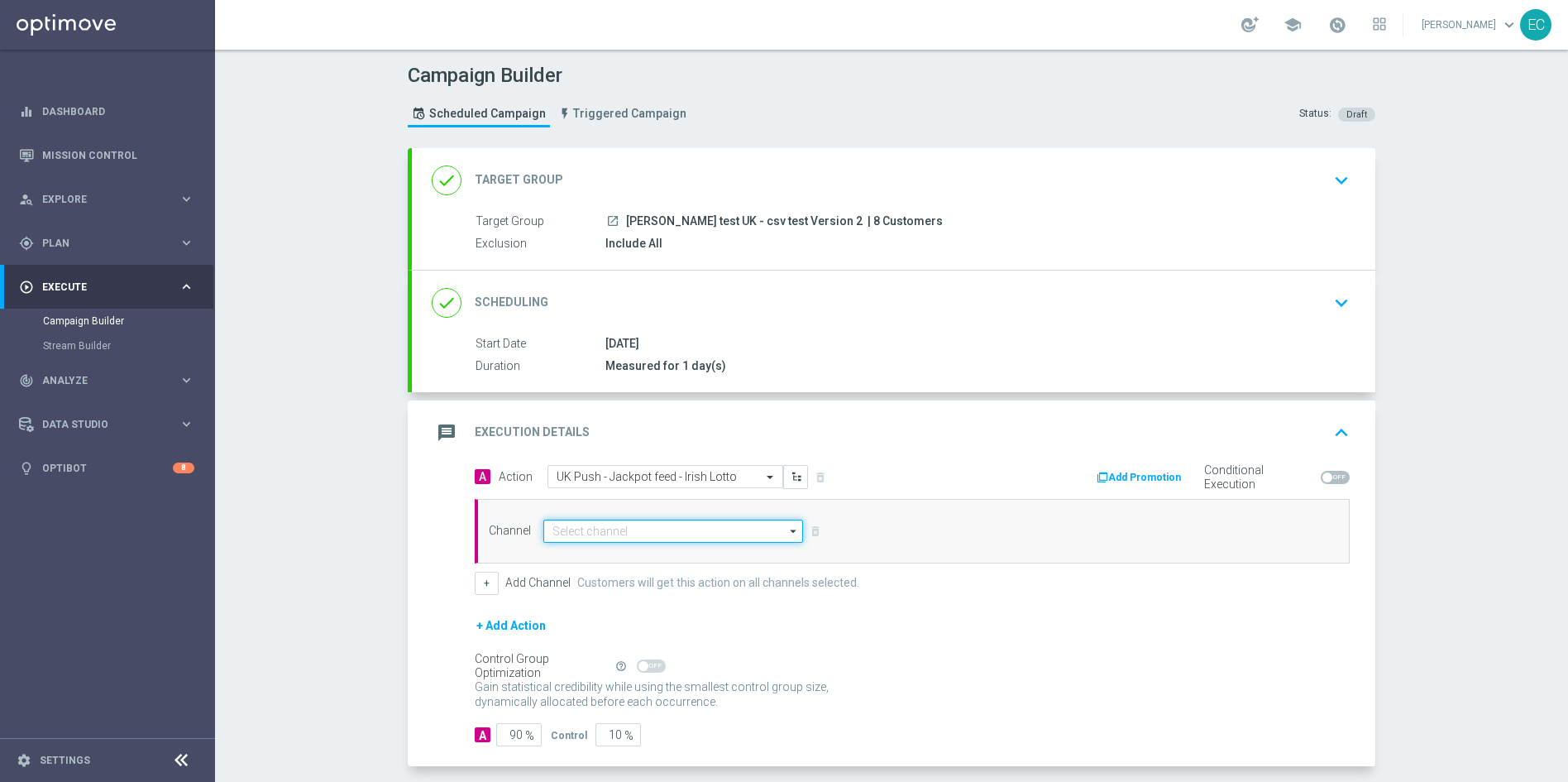click 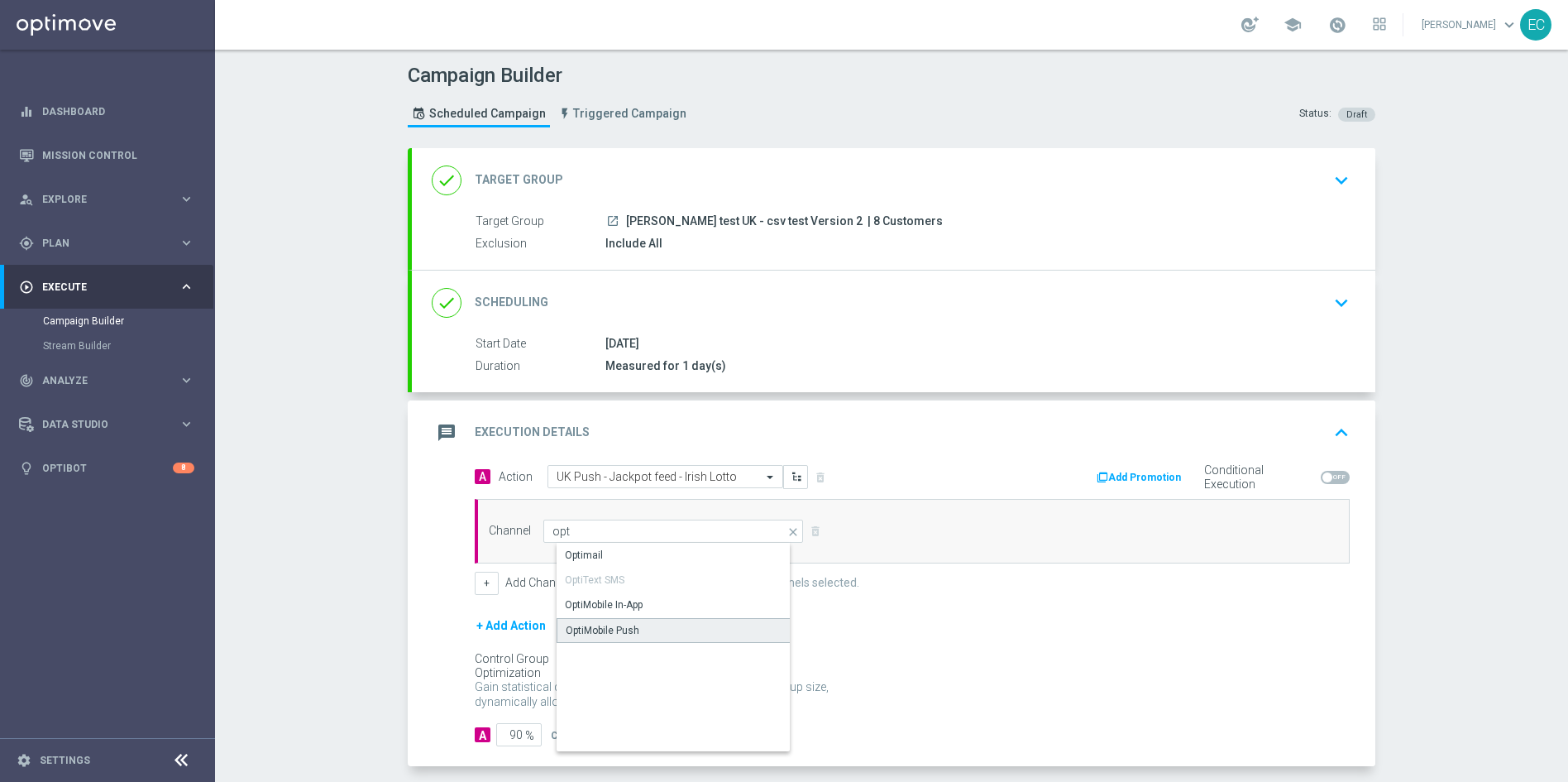 click on "OptiMobile Push" 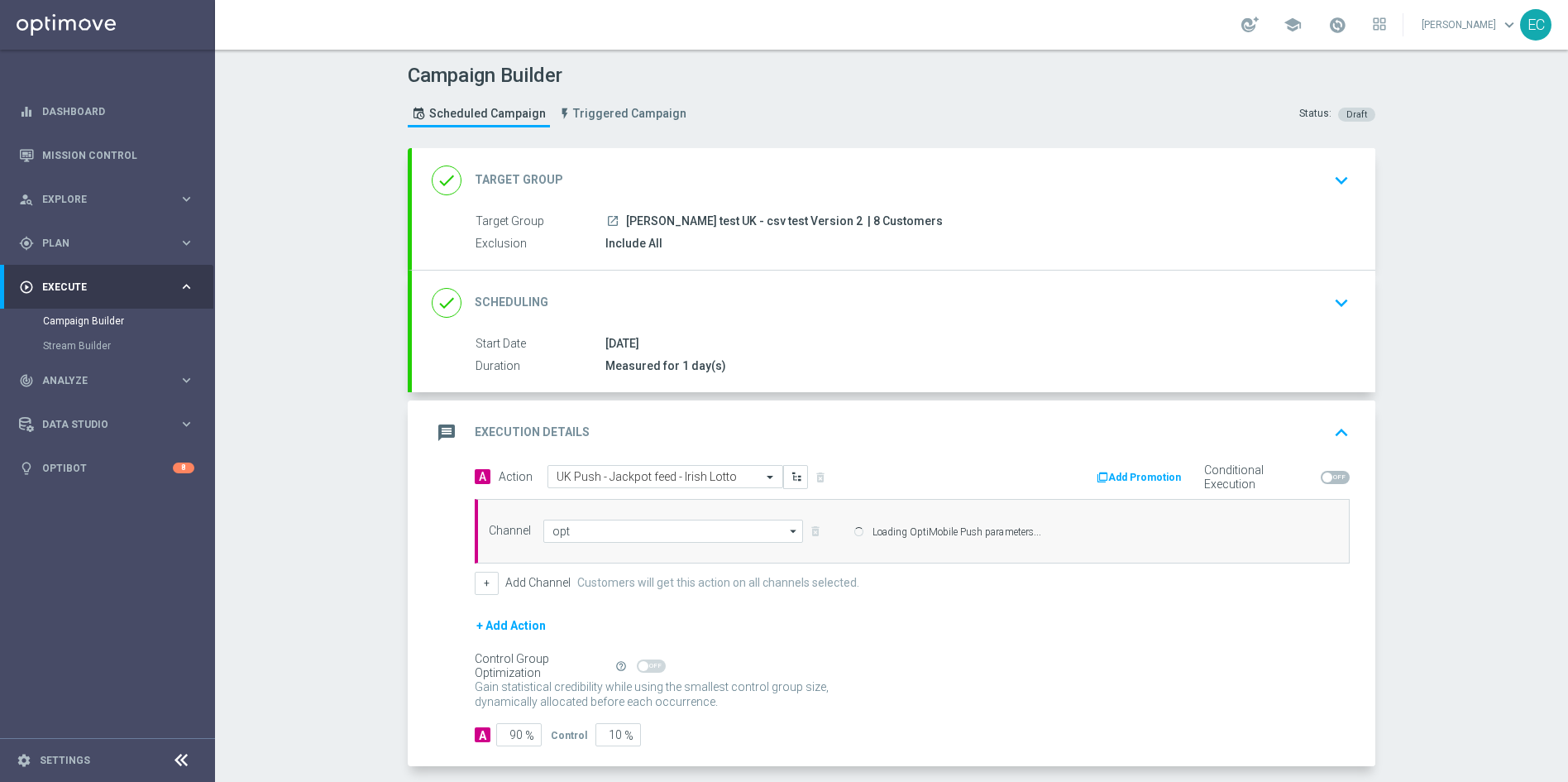 type on "OptiMobile Push" 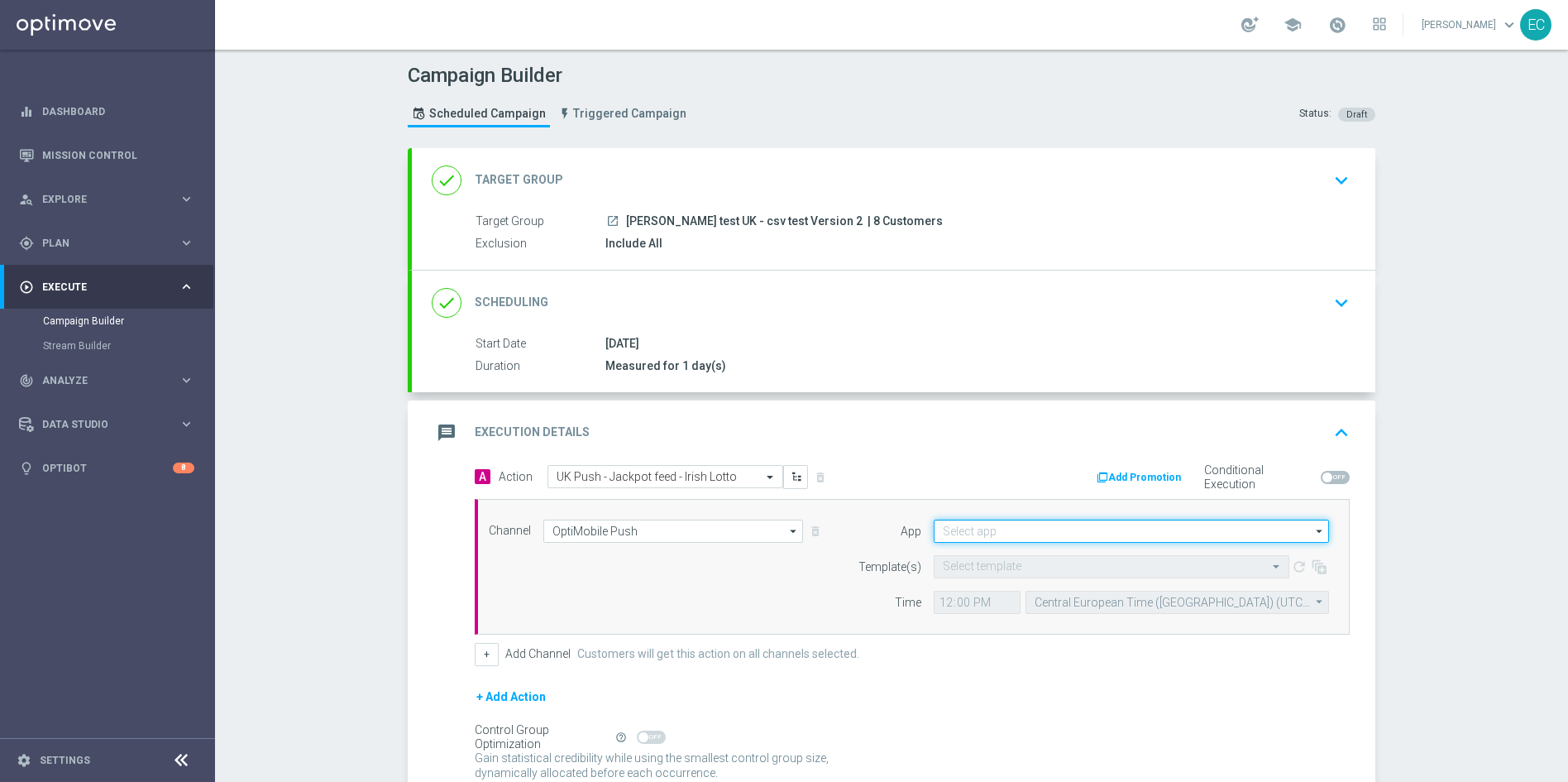 click 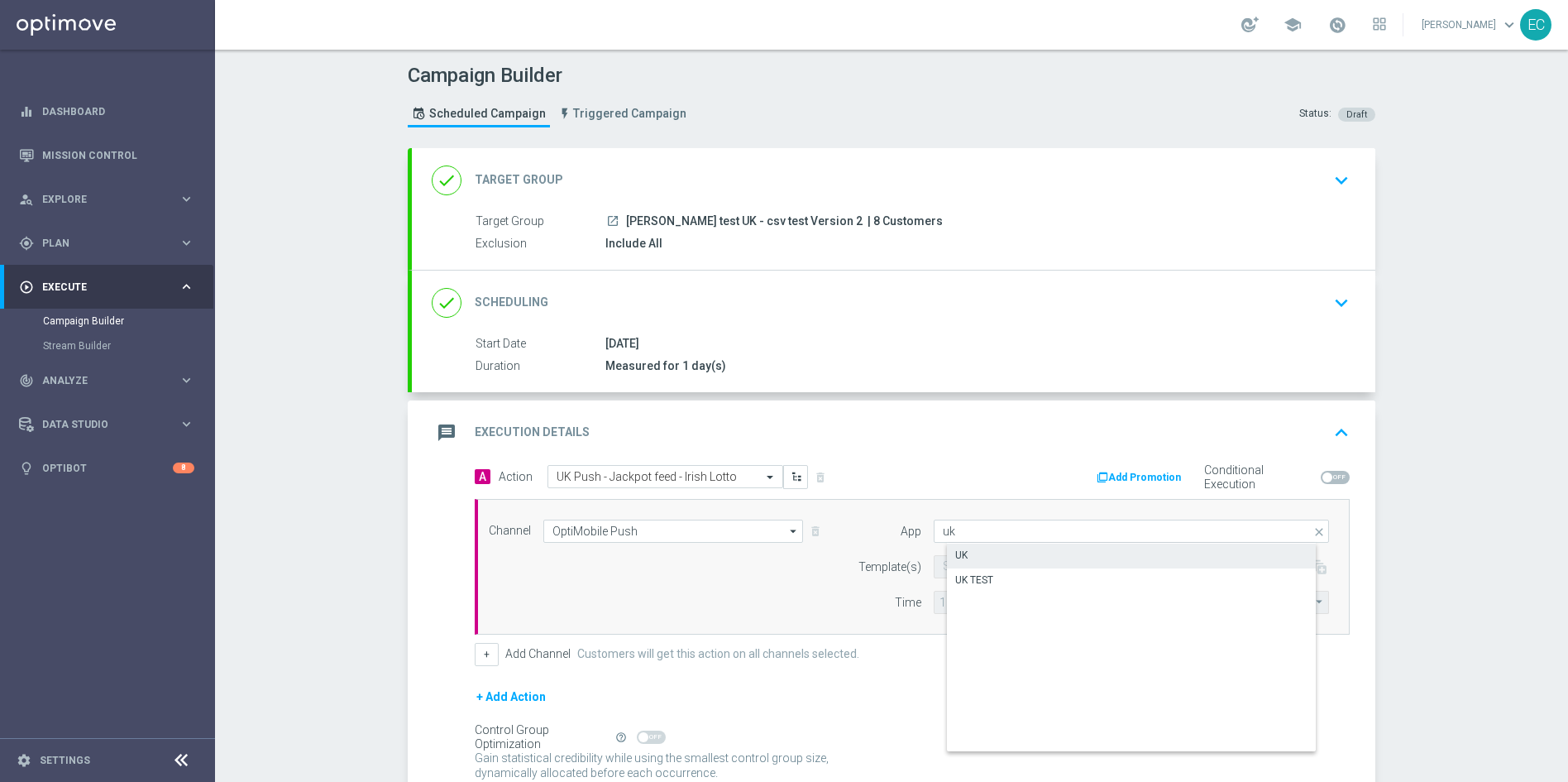 click on "UK" 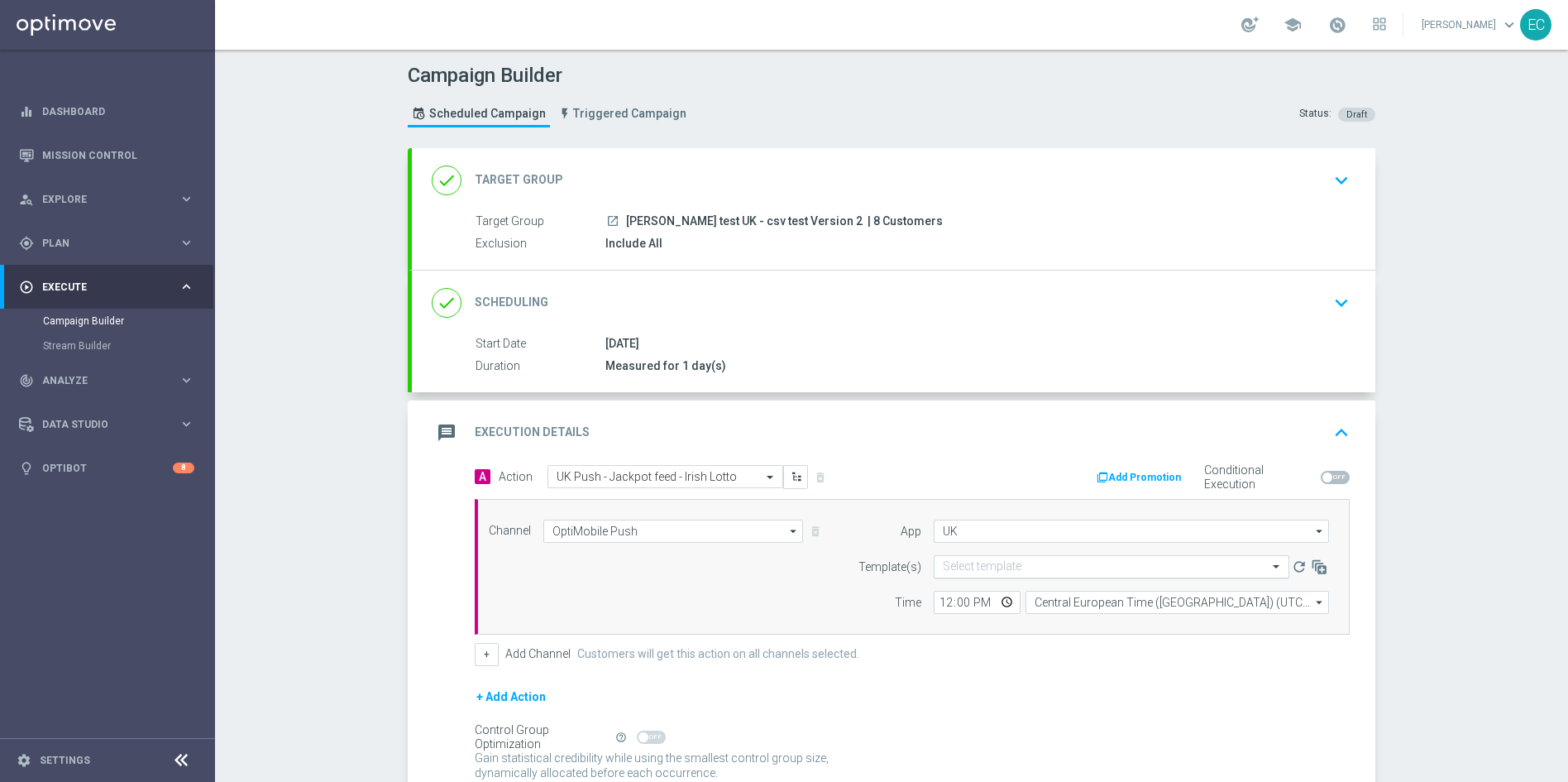 click 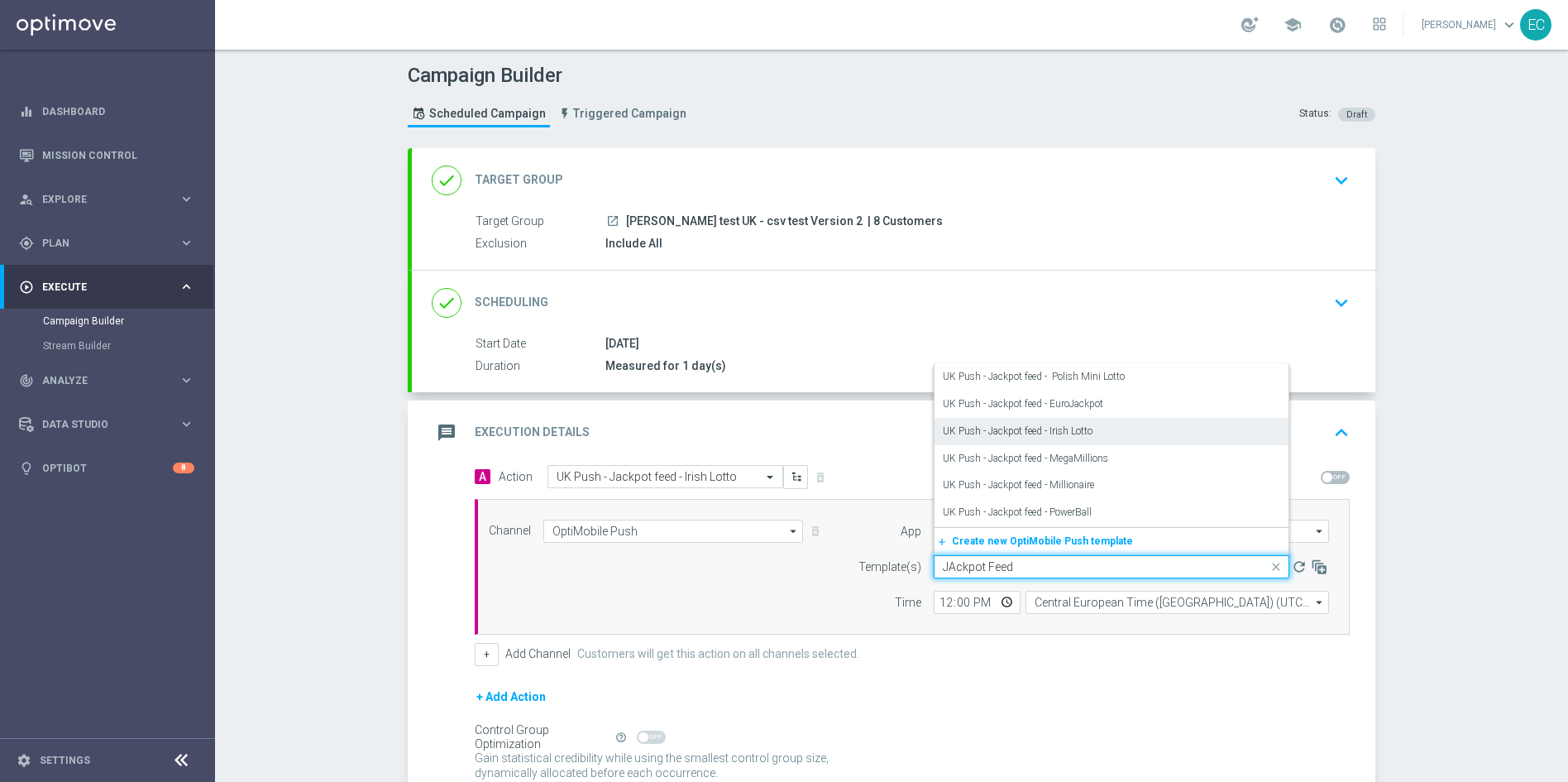 click on "UK Push - Jackpot feed - Irish Lotto" at bounding box center (1017, 431) 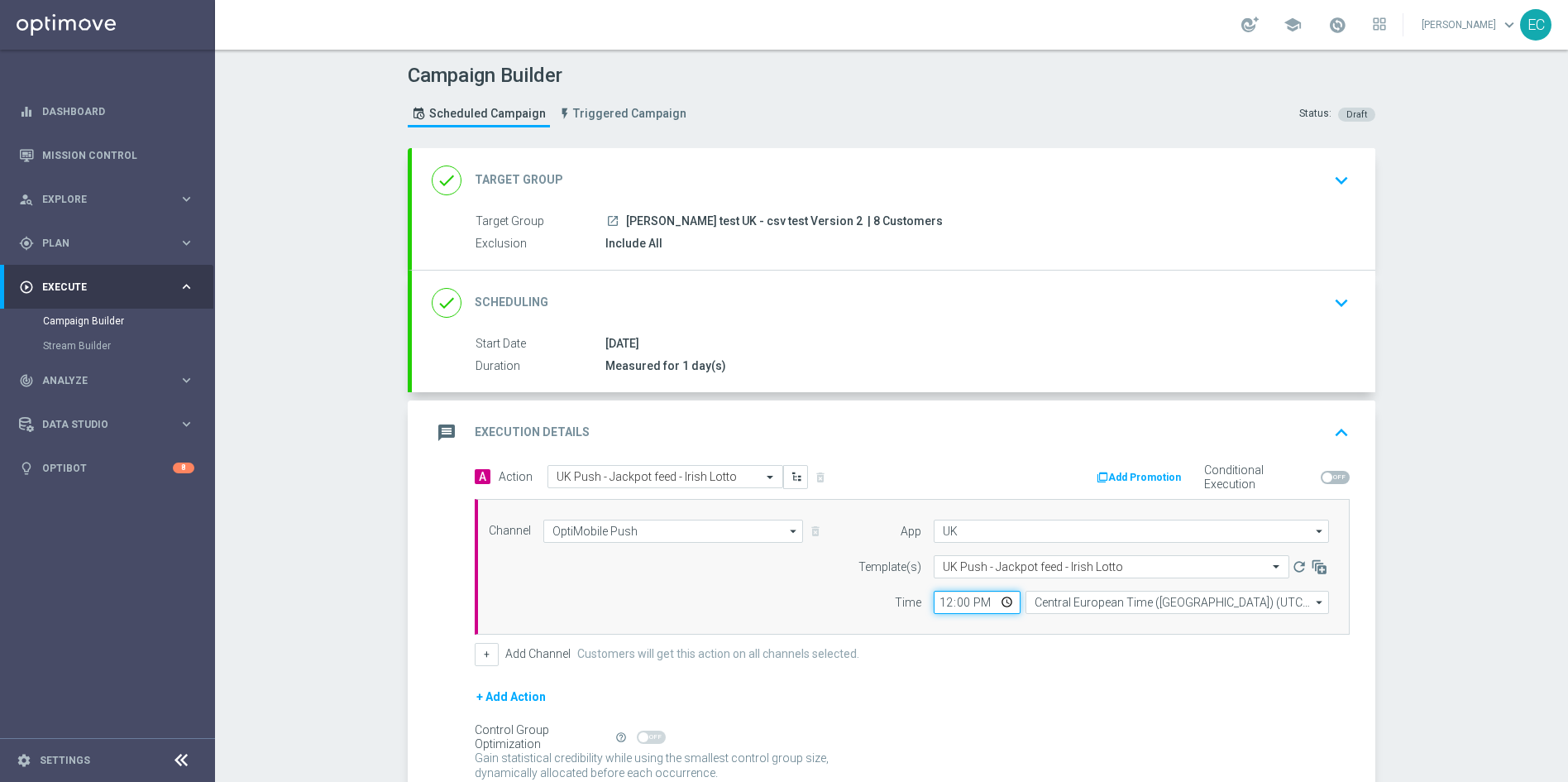 click on "12:00" 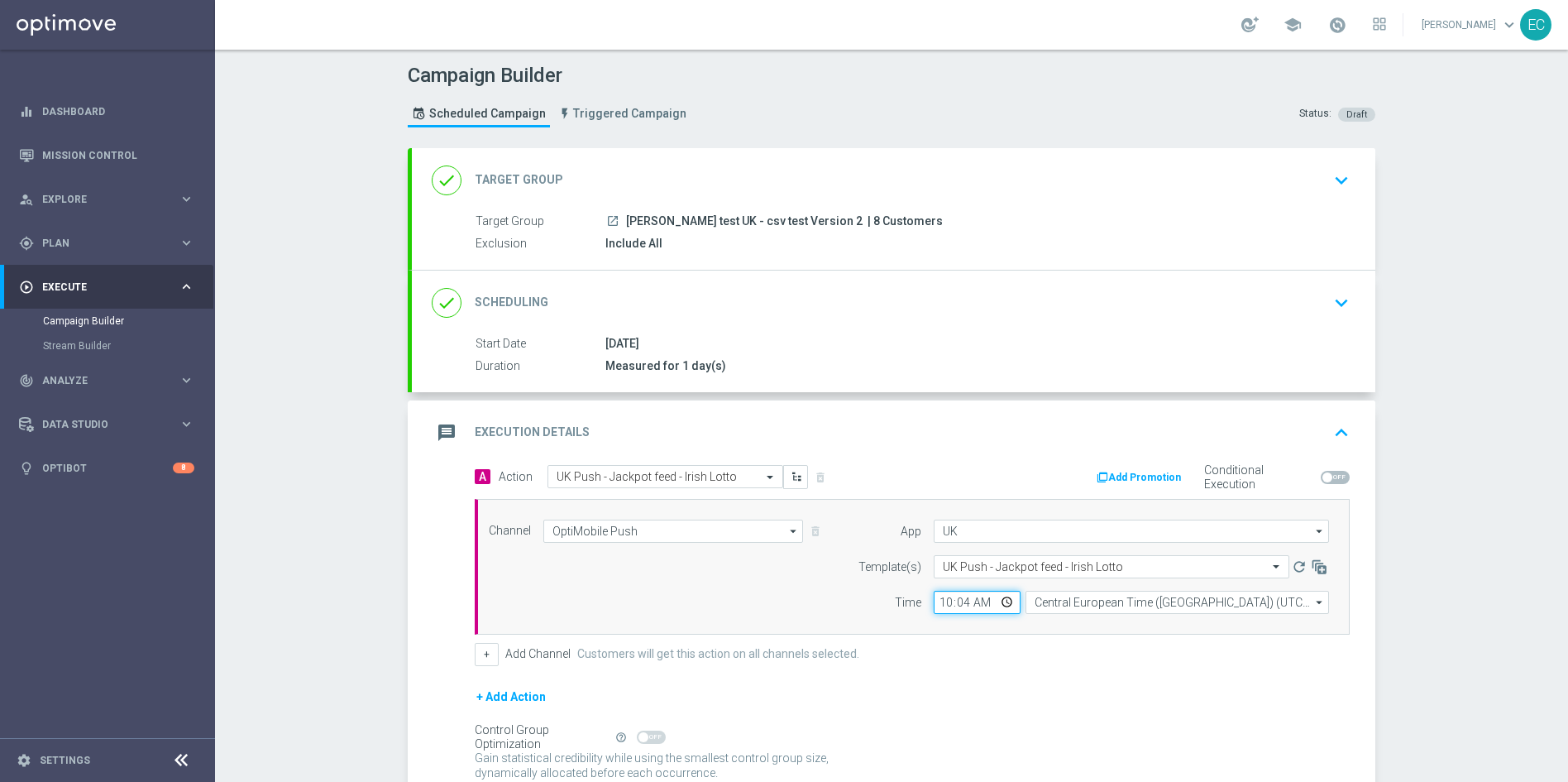 type on "10:40" 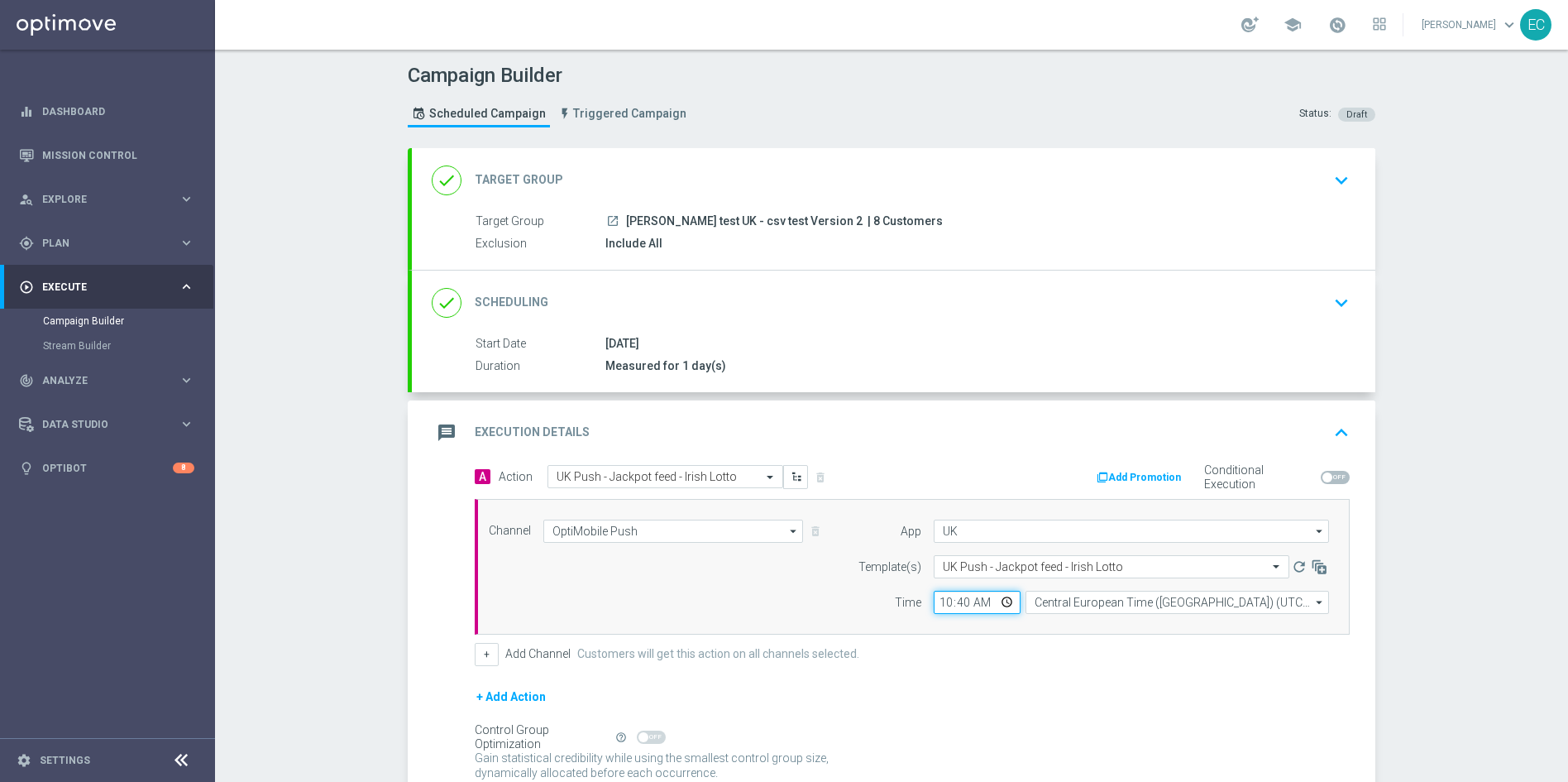 scroll, scrollTop: 140, scrollLeft: 0, axis: vertical 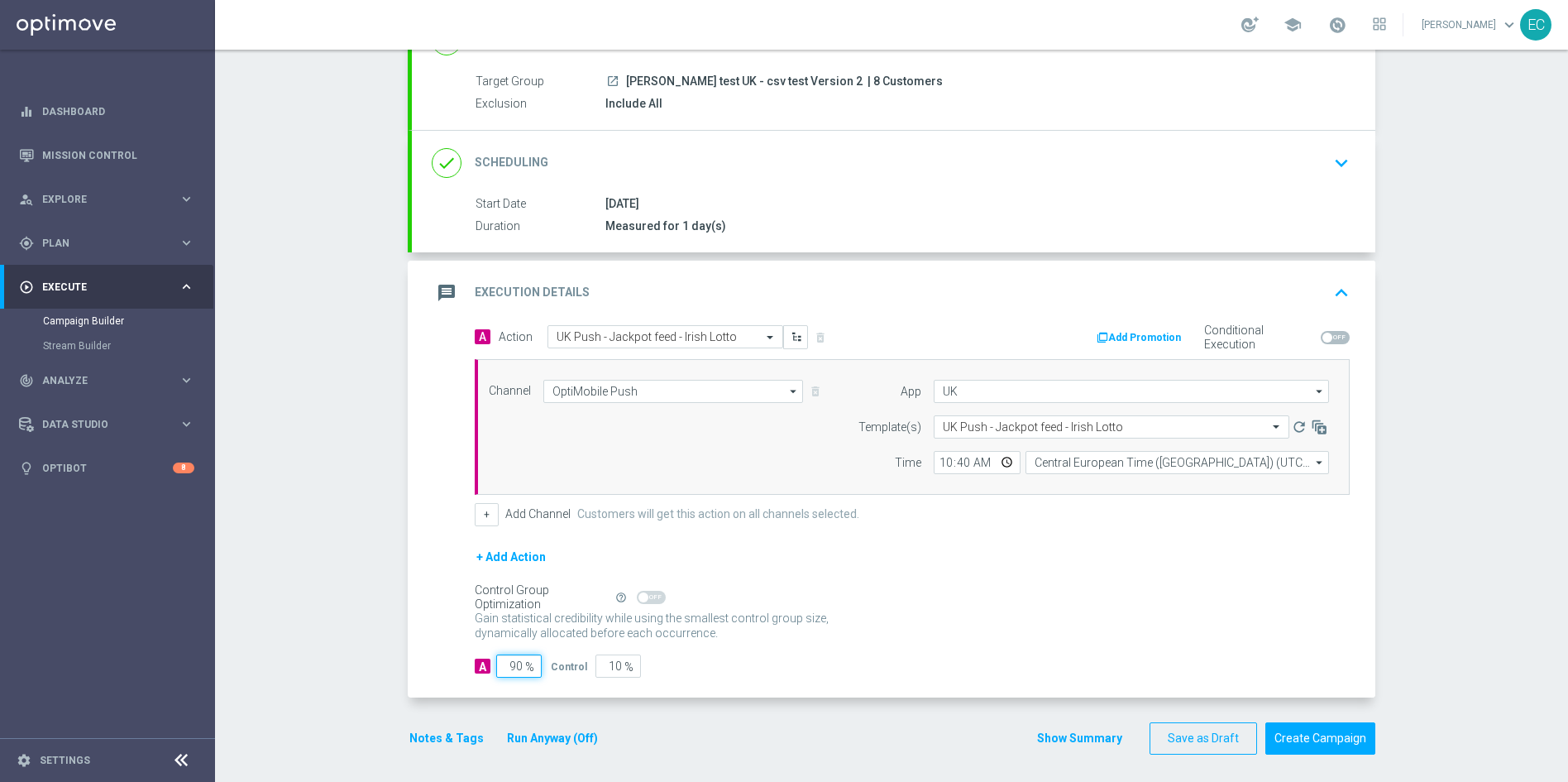 click on "90" 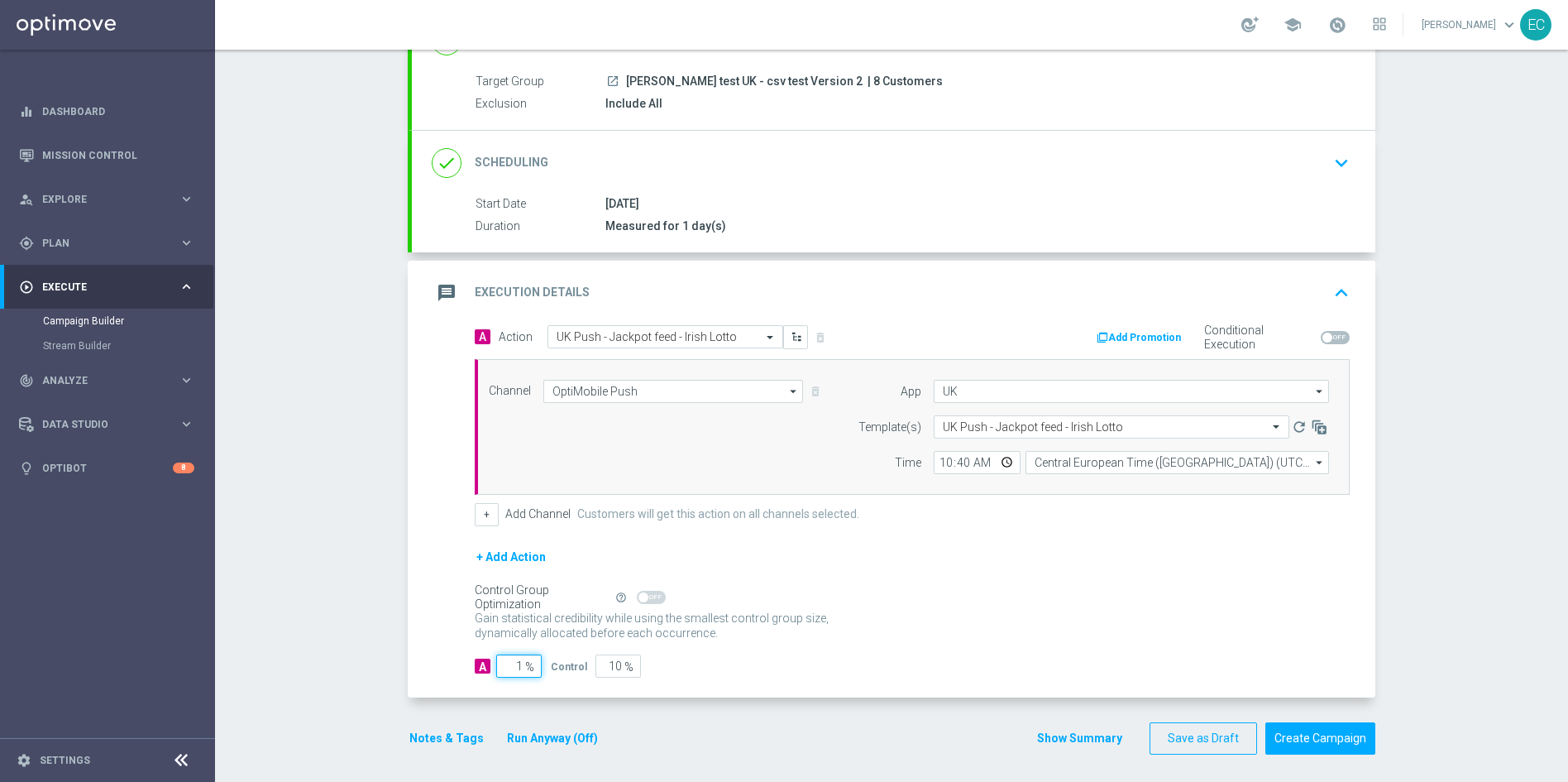 type on "99" 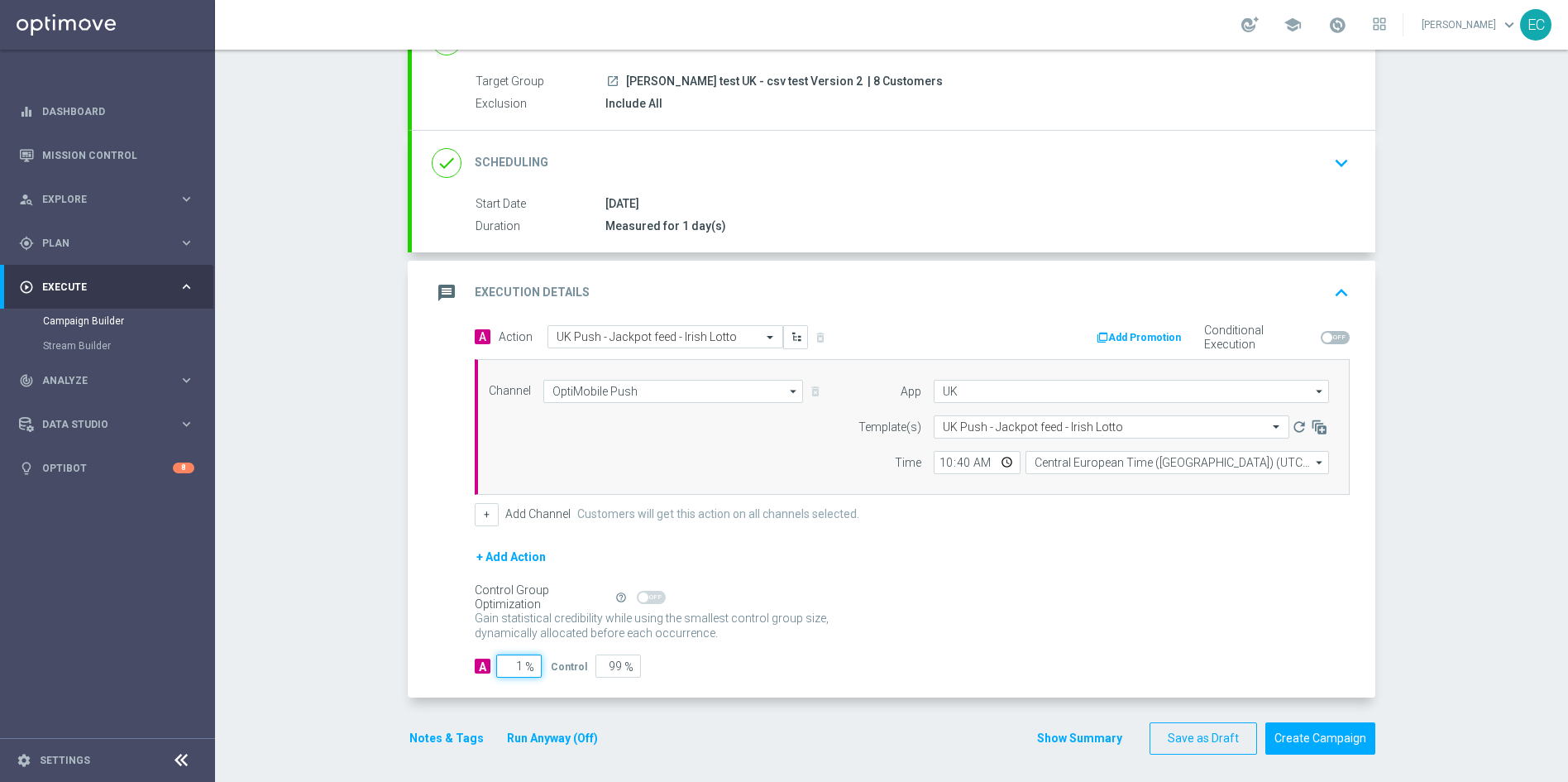 type on "10" 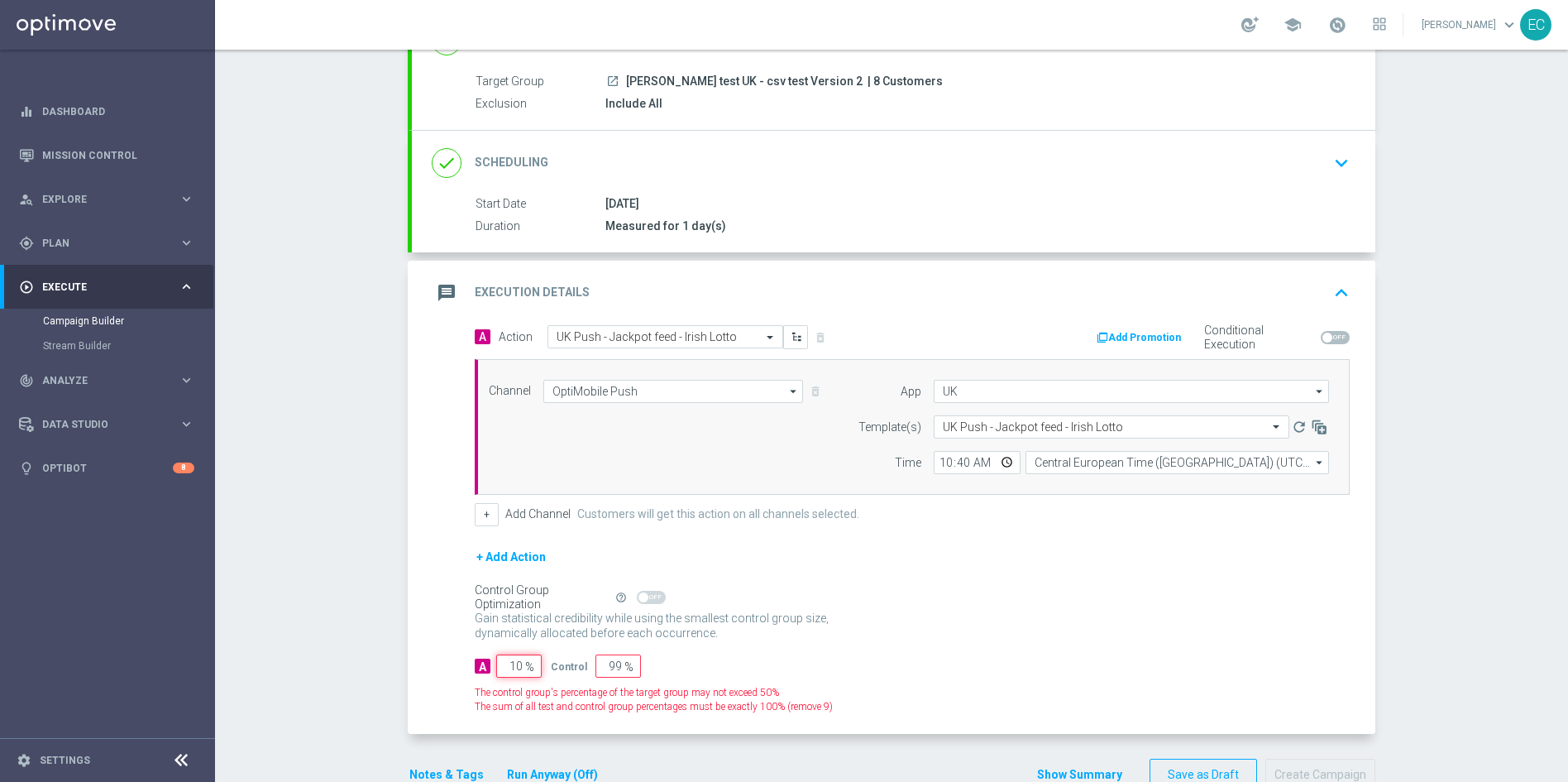type on "90" 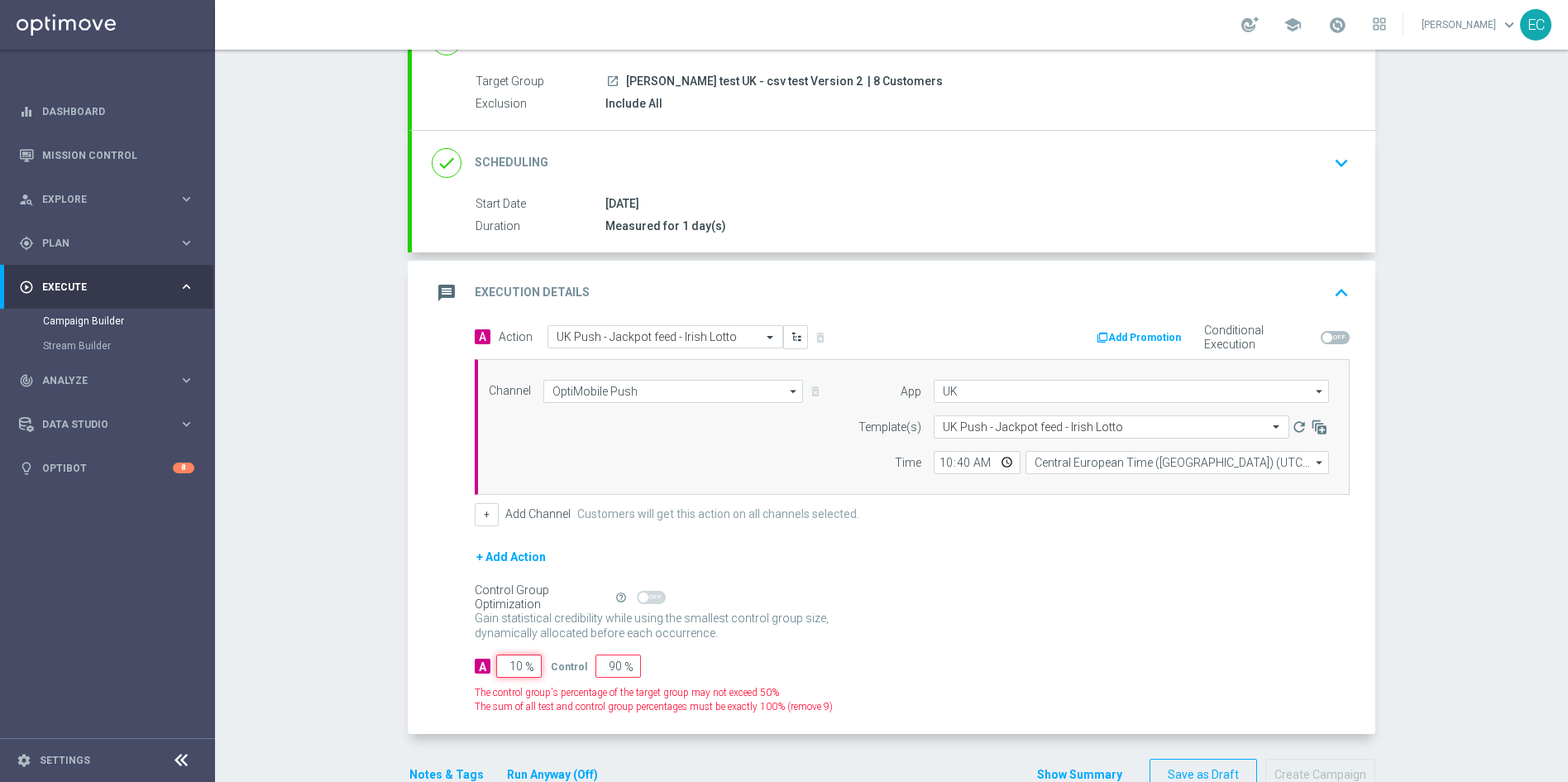 type on "100" 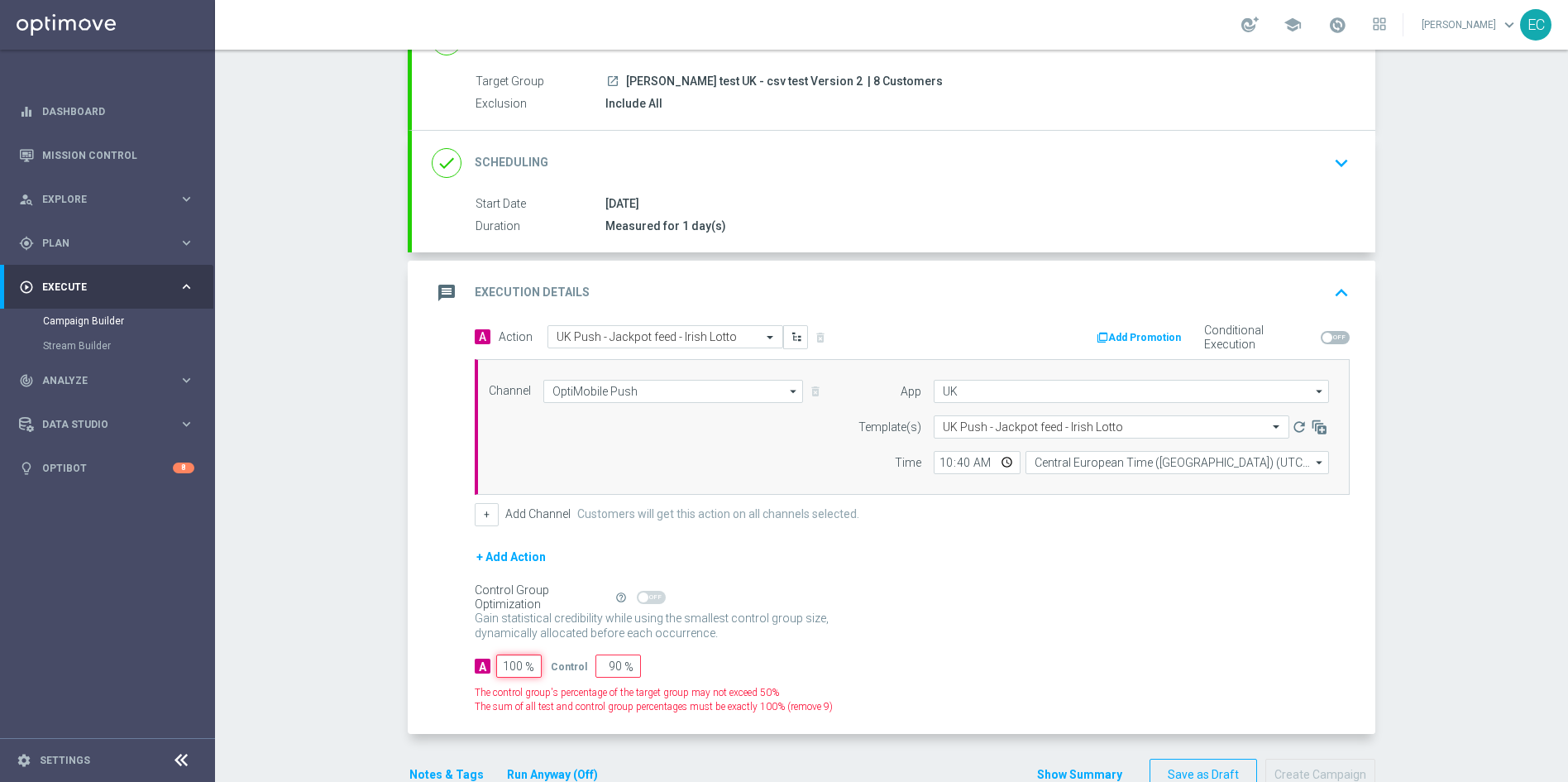 type on "0" 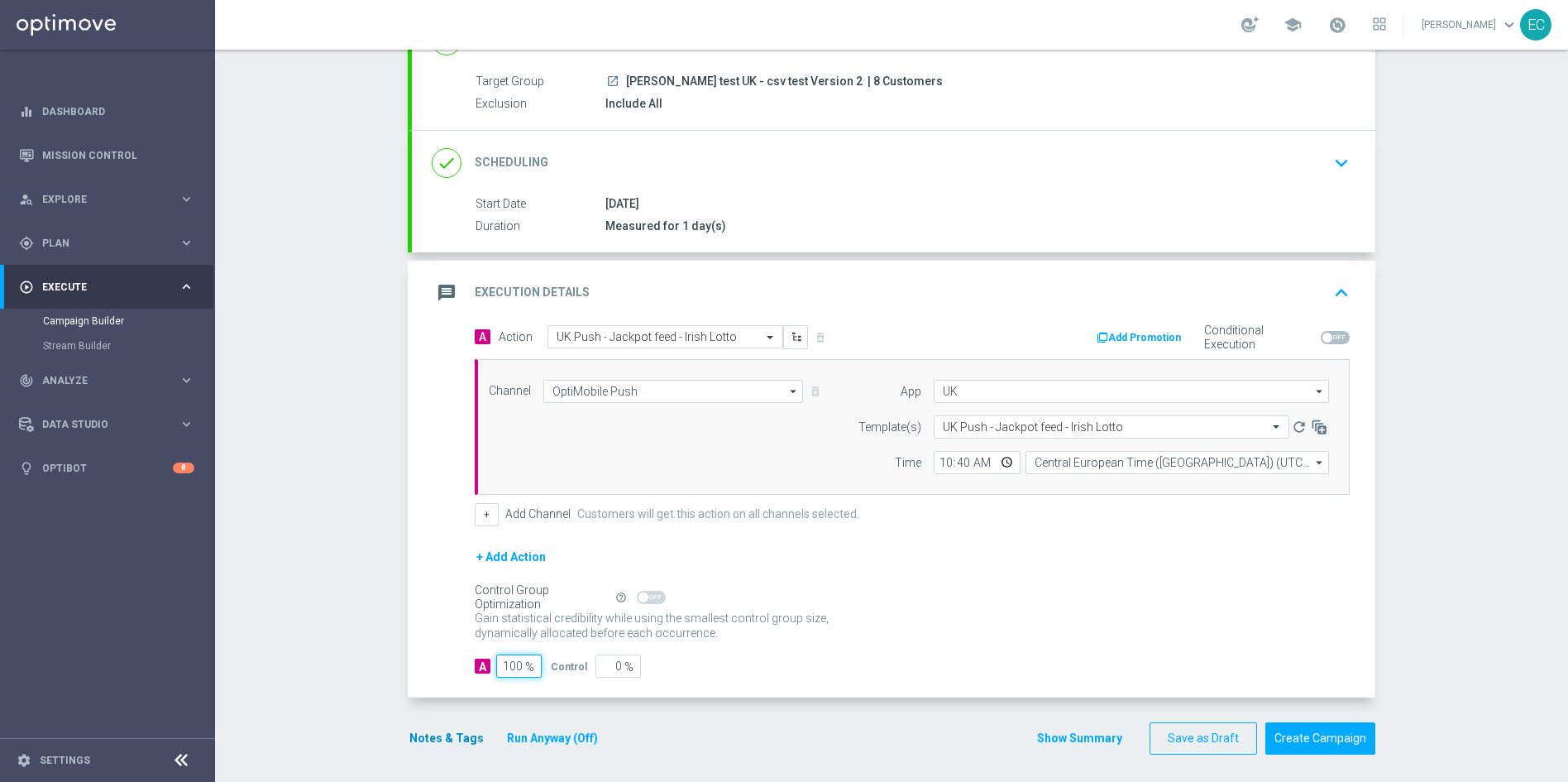 type on "100" 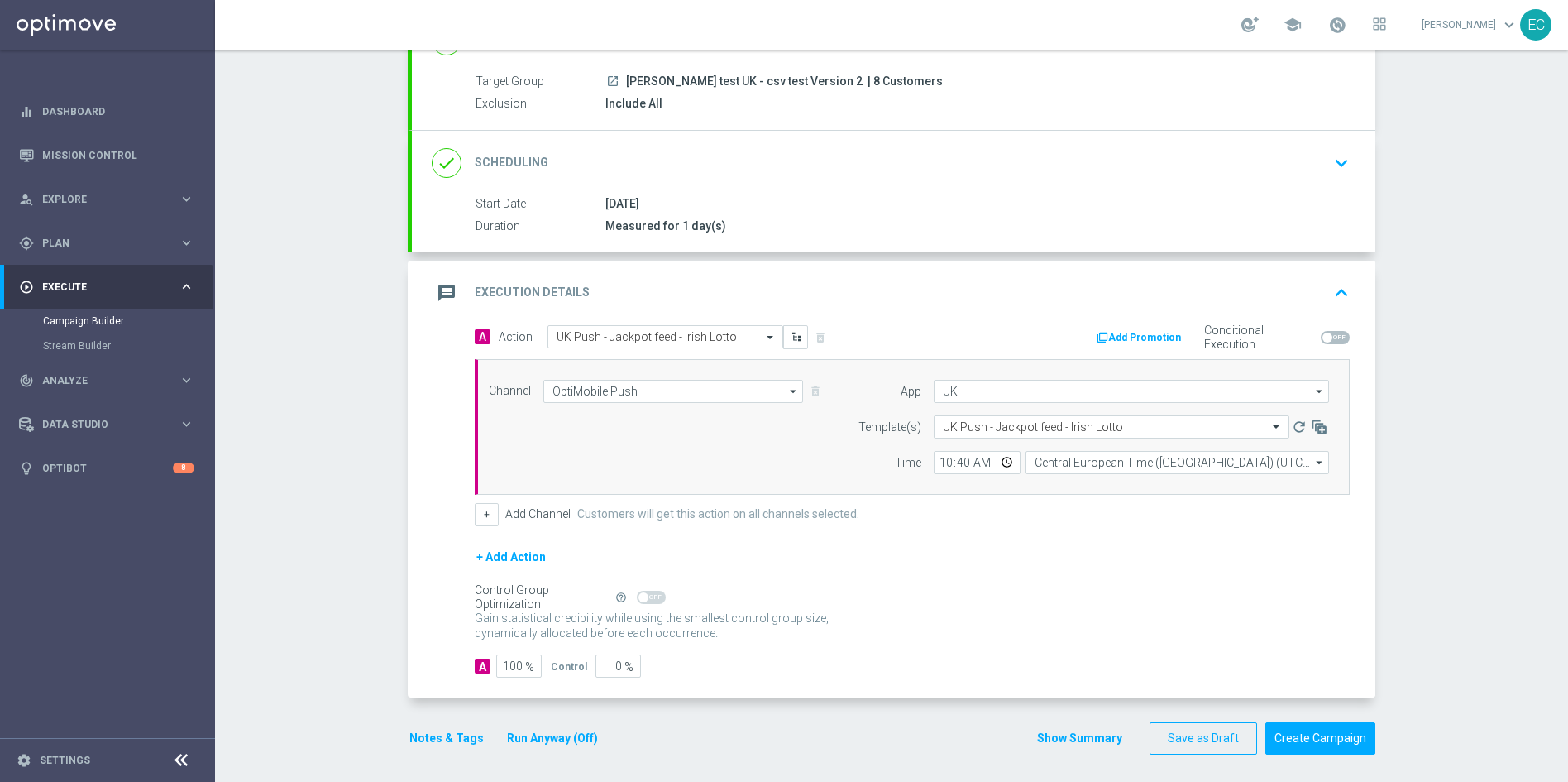 click on "Notes & Tags" 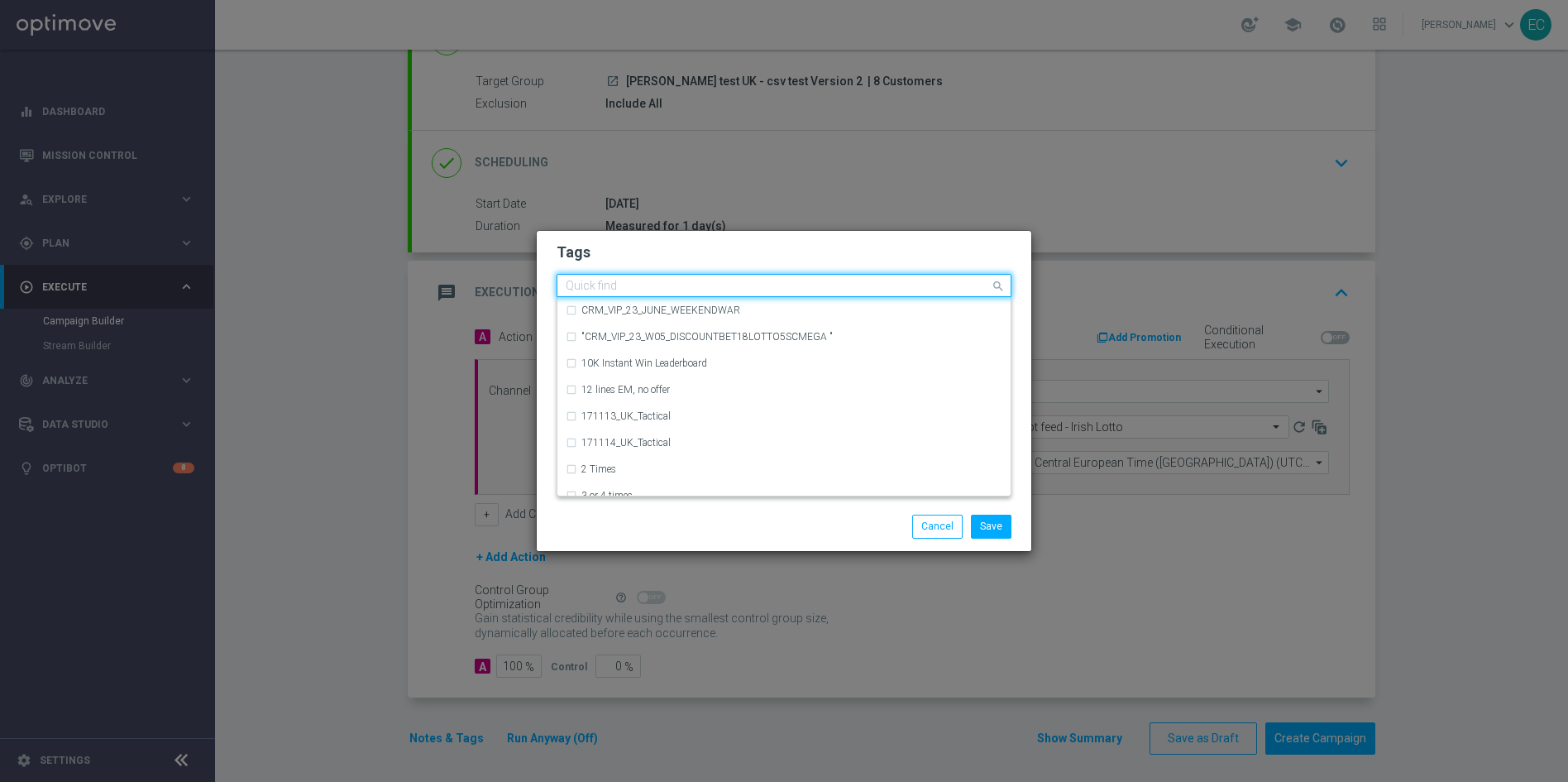 click on "Quick find" 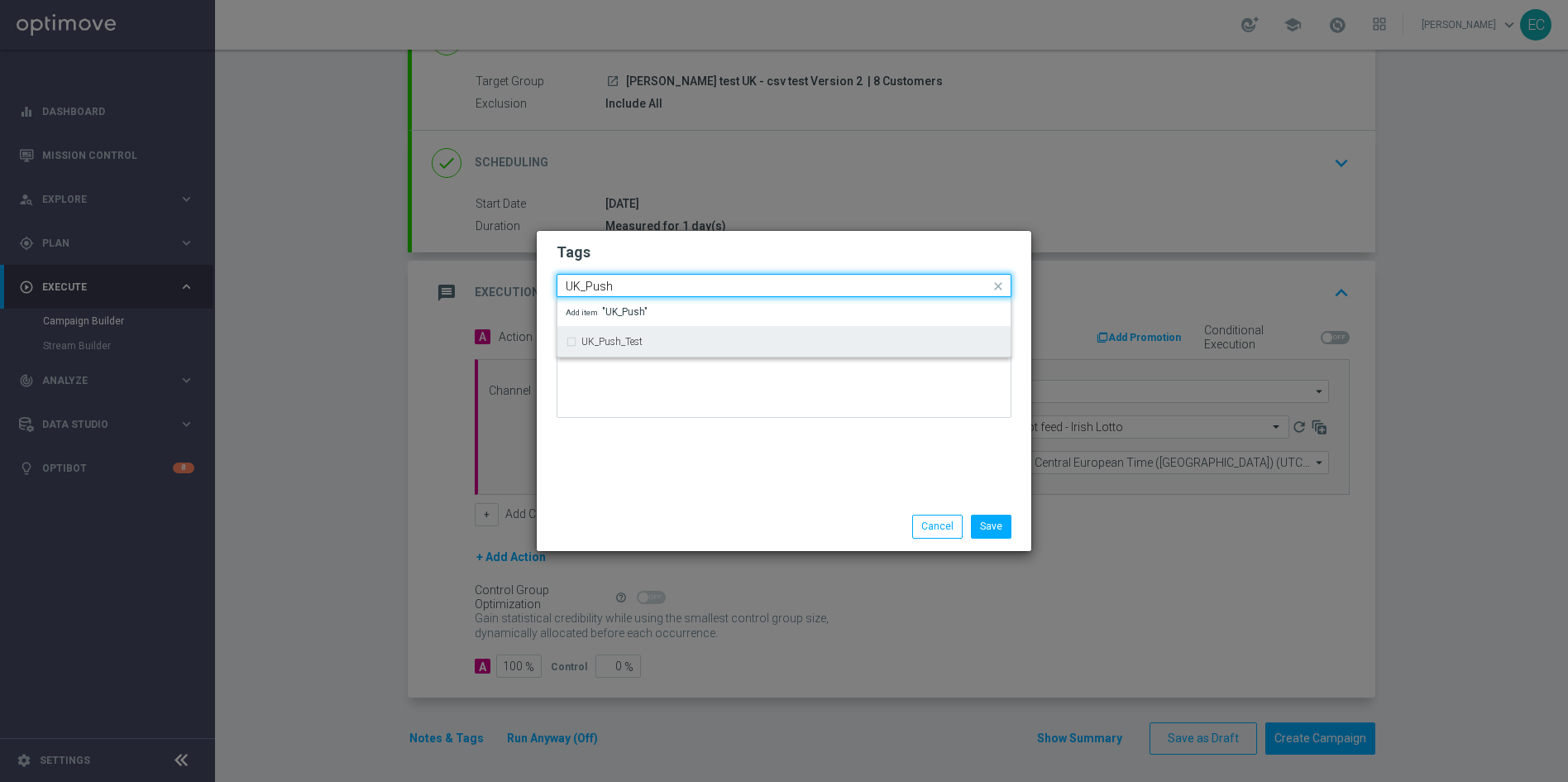 click on "UK_Push_Test" at bounding box center (612, 342) 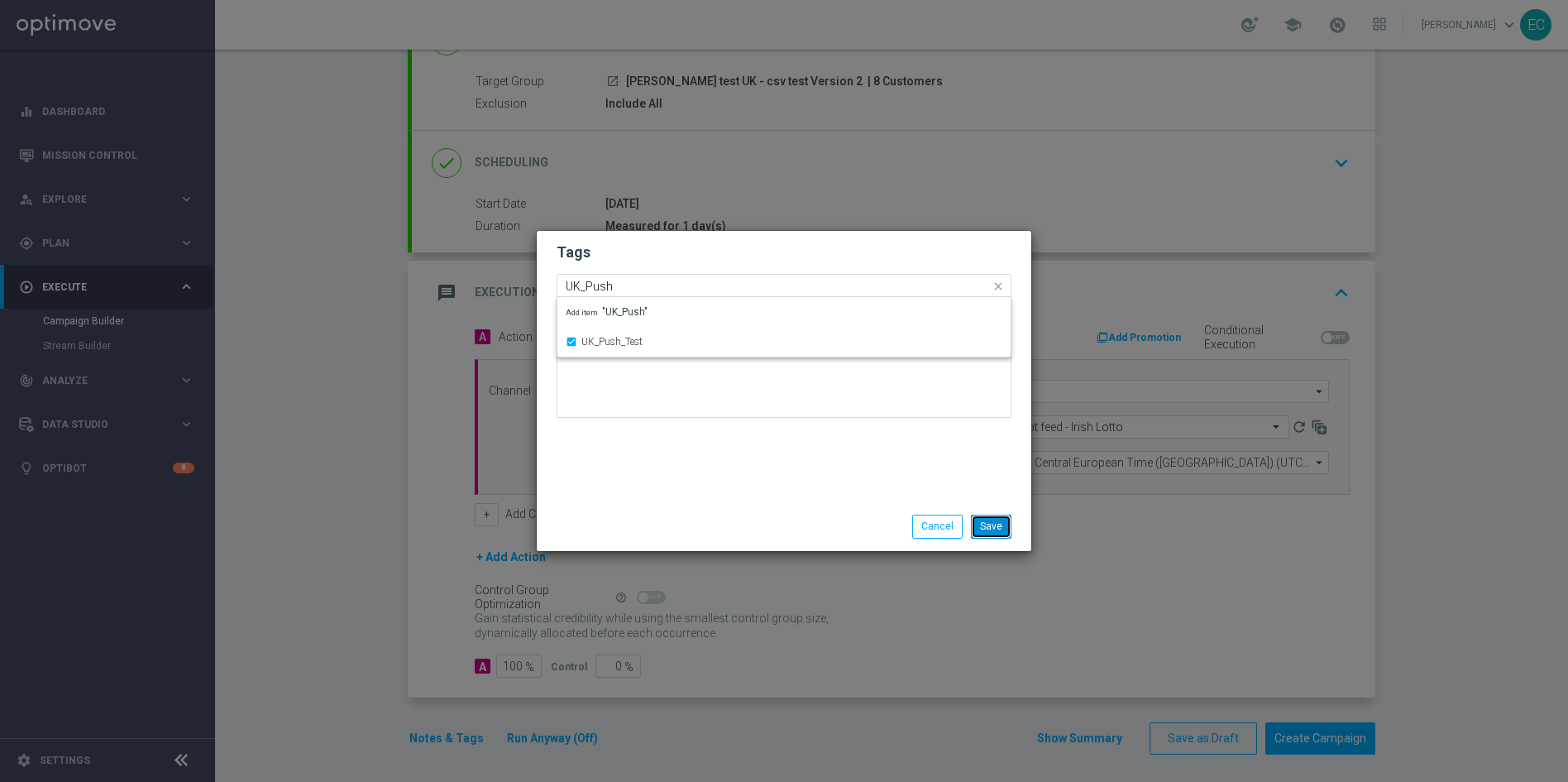 type 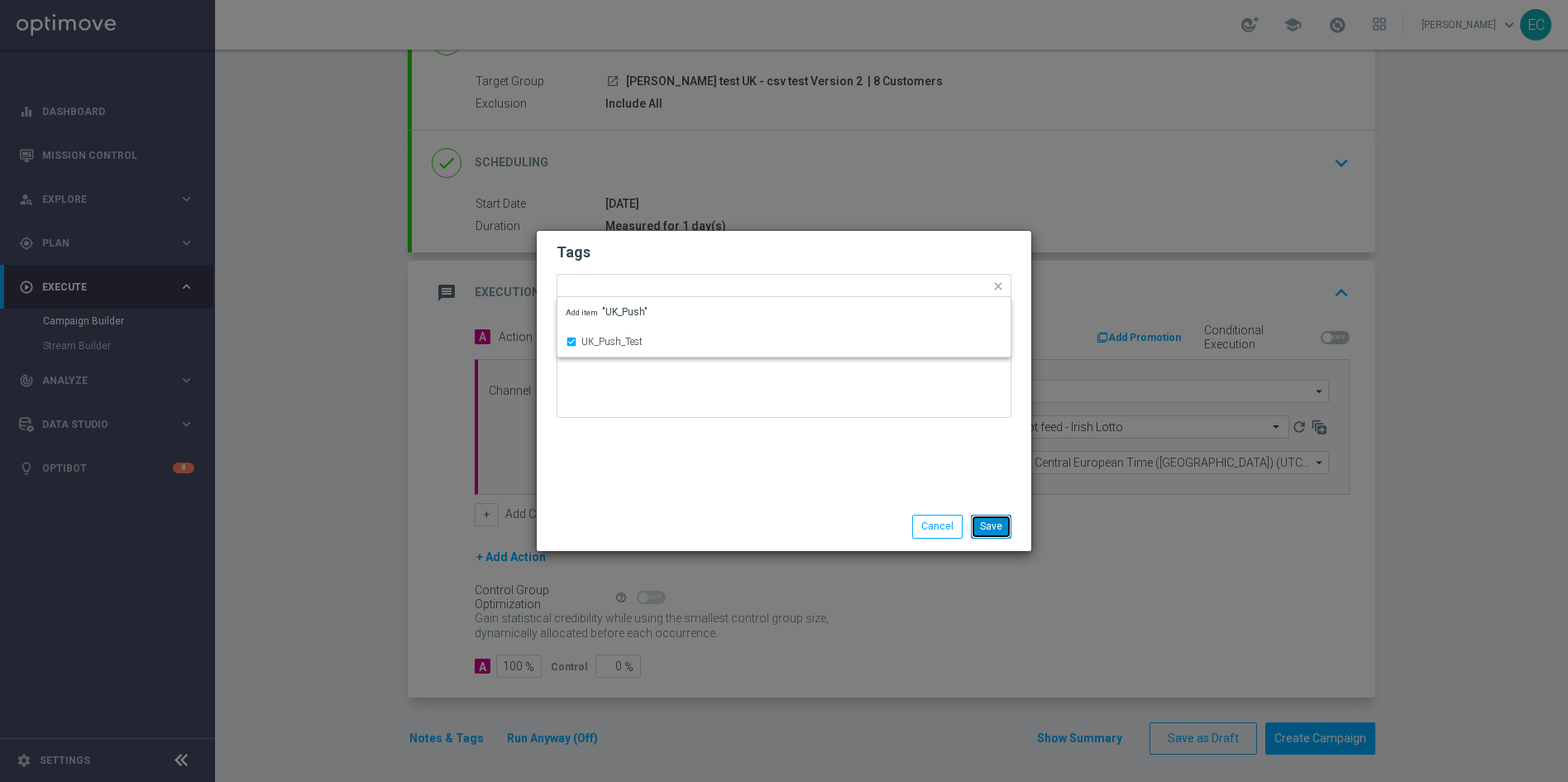click on "Save" 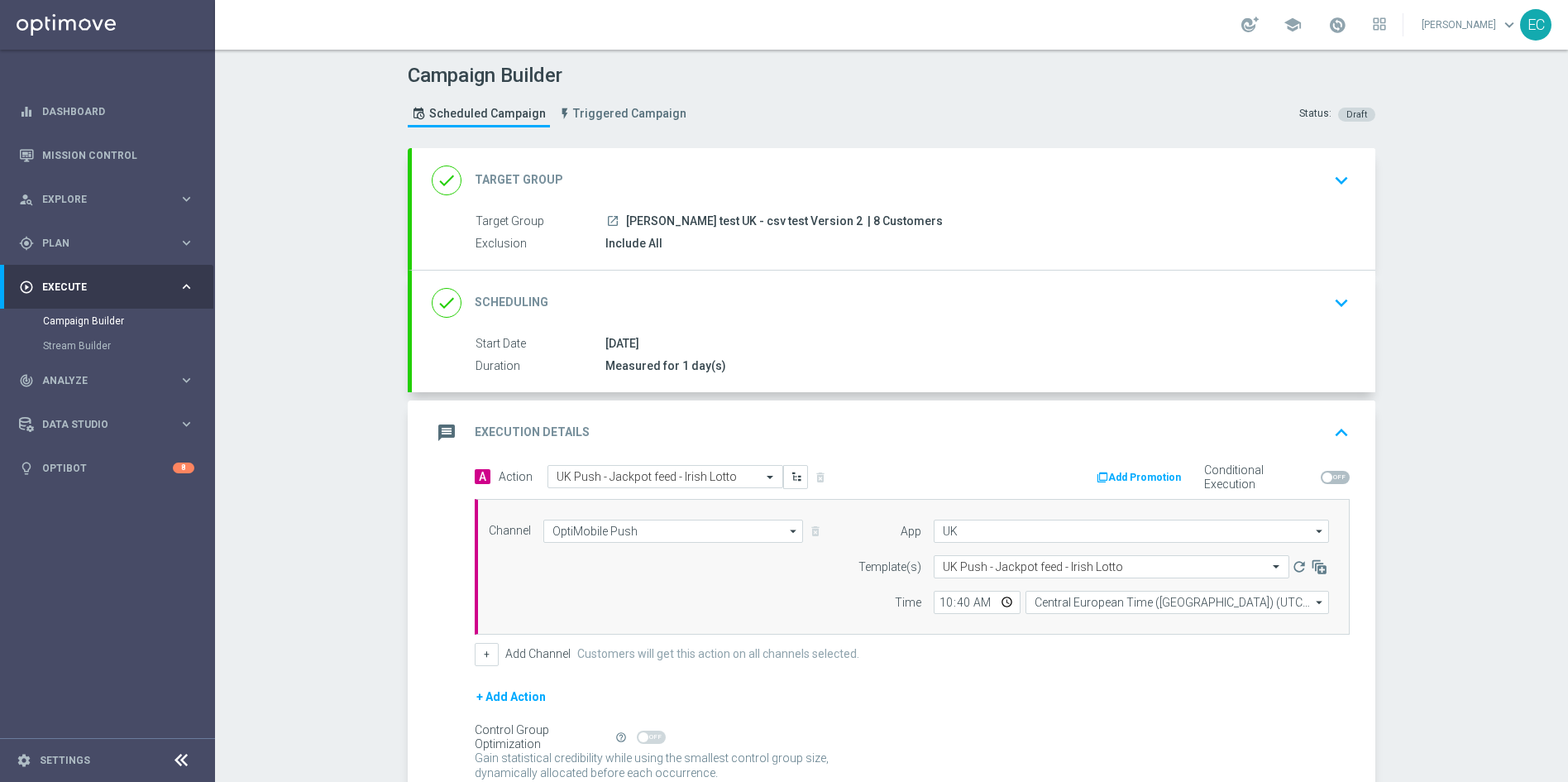 scroll, scrollTop: 140, scrollLeft: 0, axis: vertical 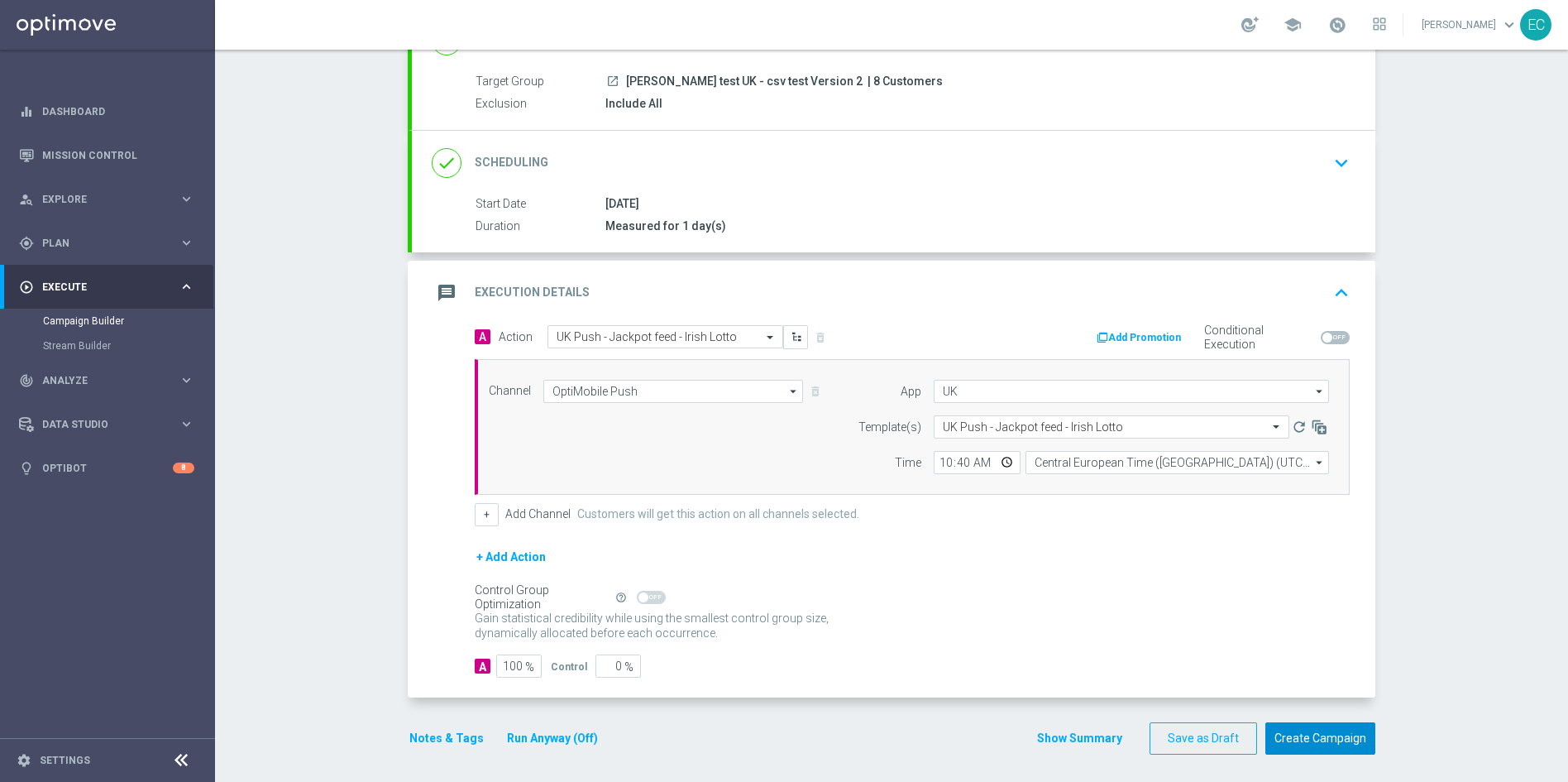click on "Create Campaign" 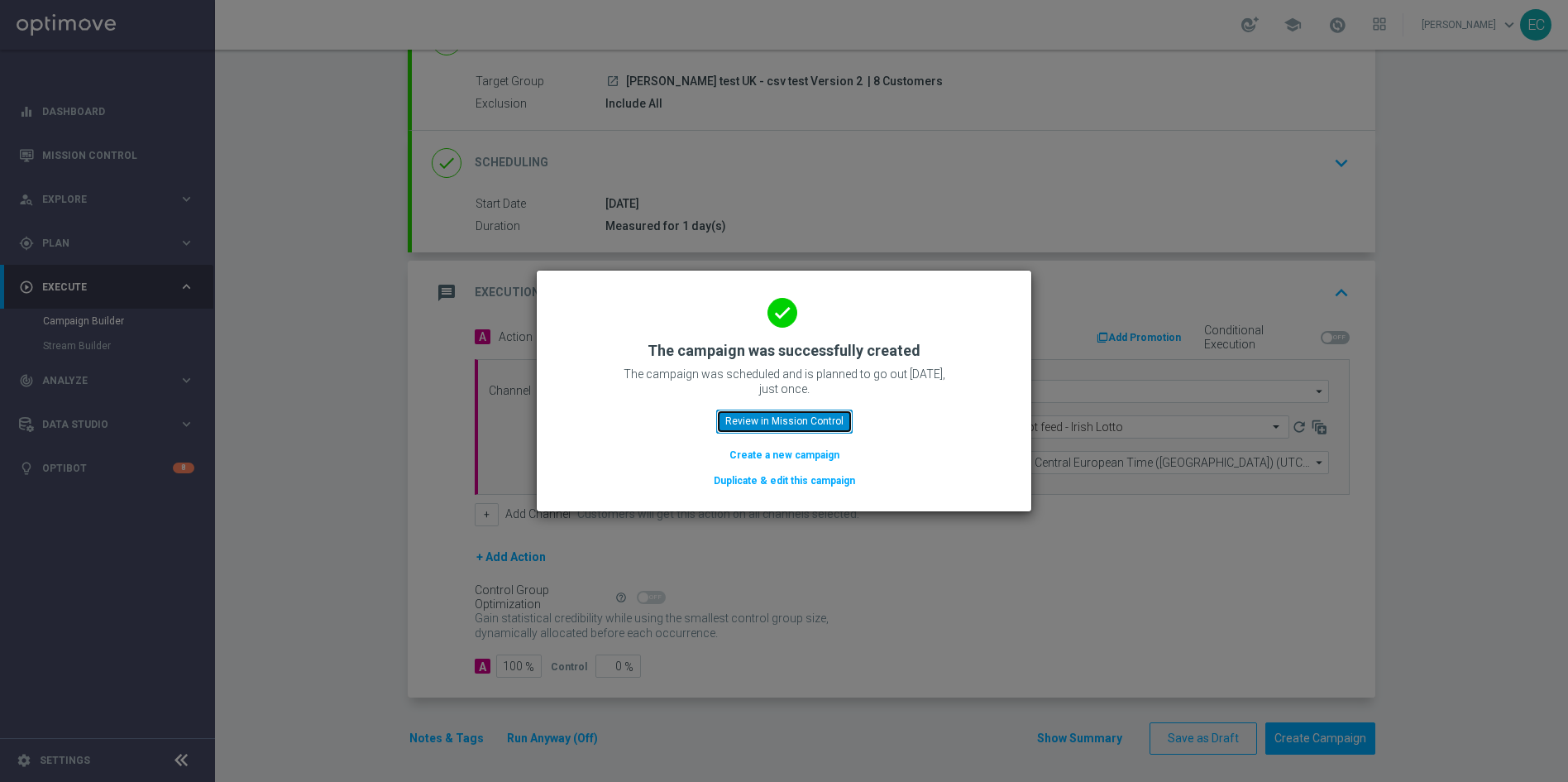 click on "Review in Mission Control" 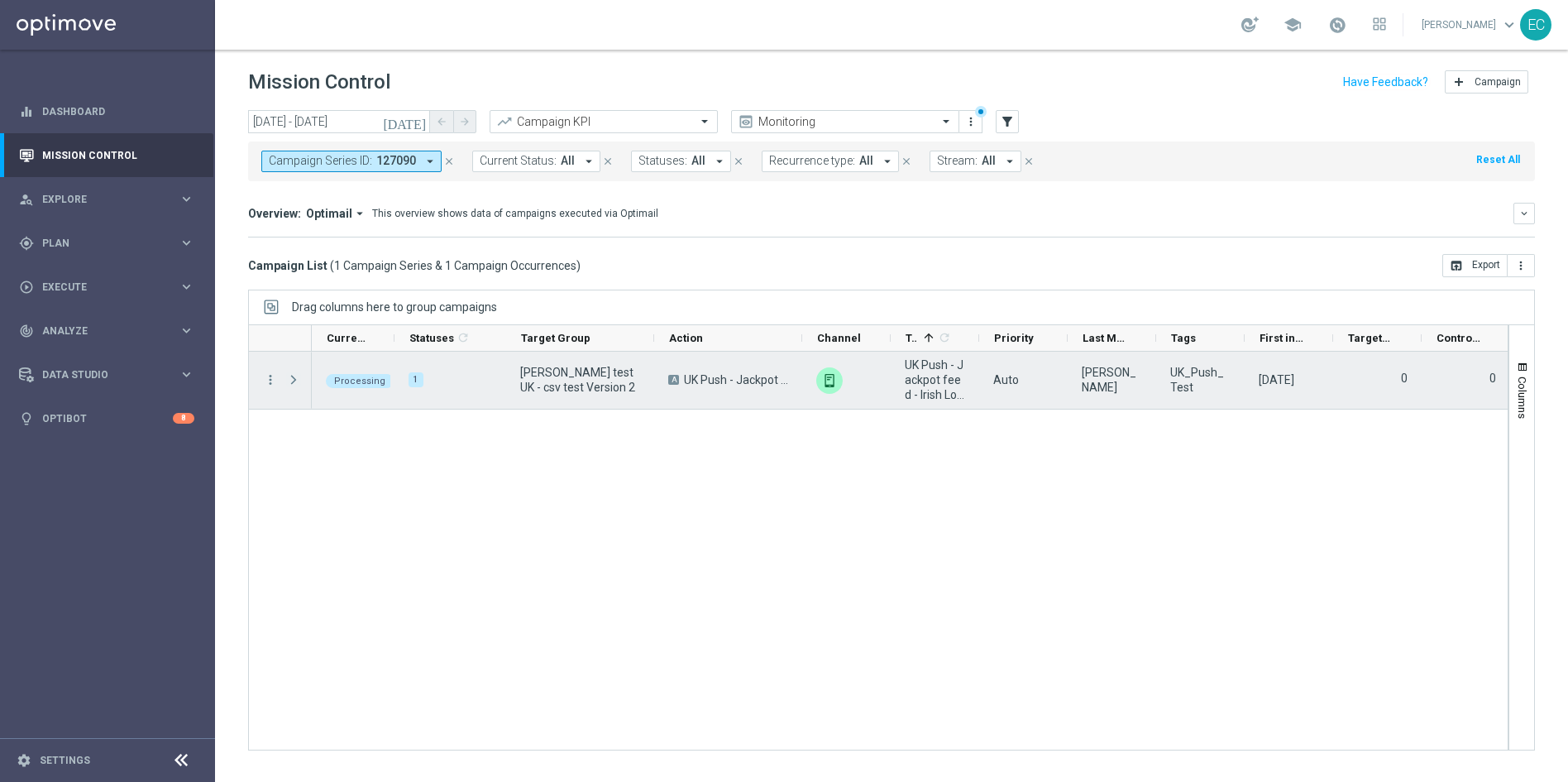 click at bounding box center (294, 380) 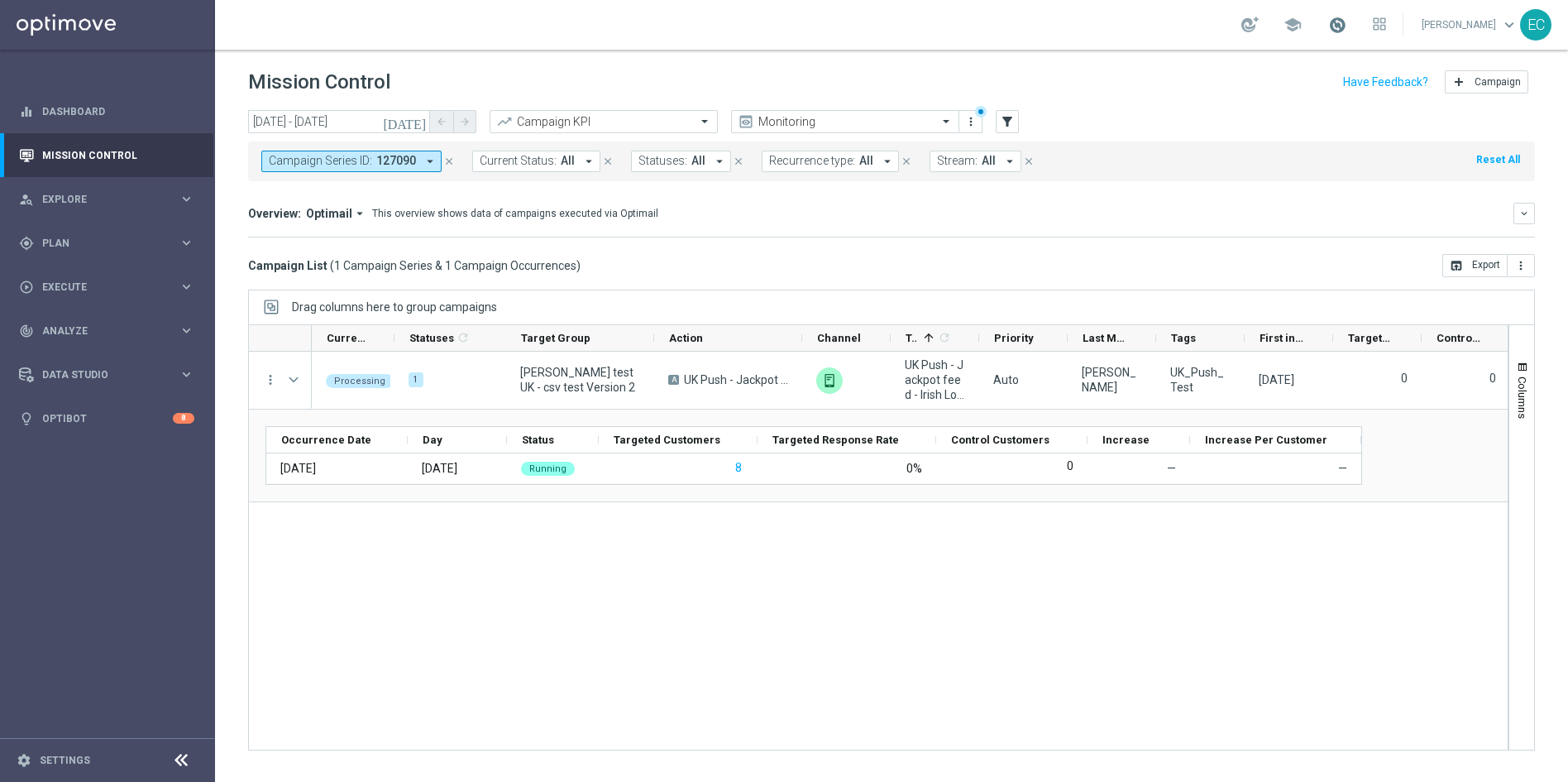 click at bounding box center (1337, 25) 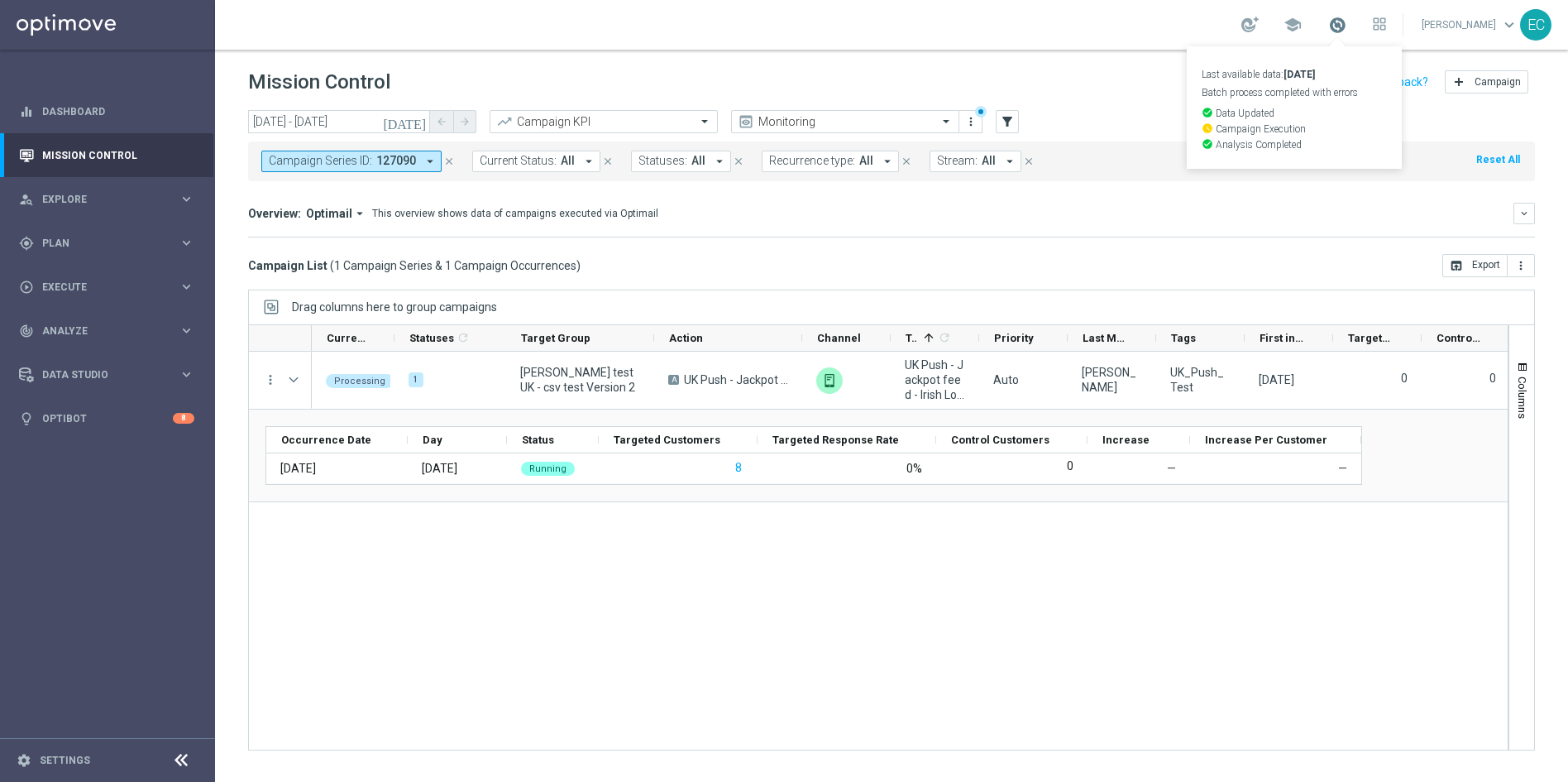 click at bounding box center [1337, 25] 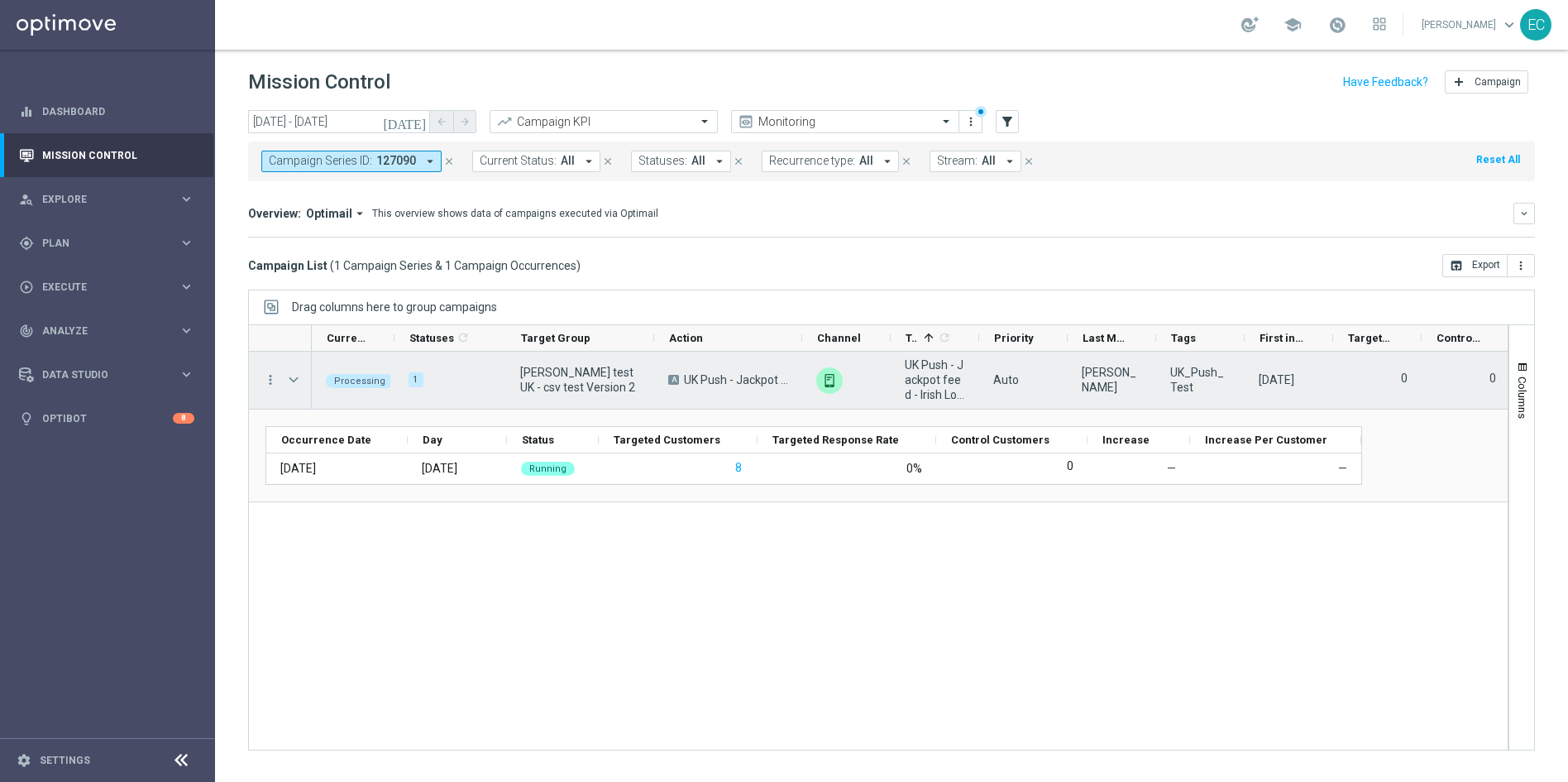 click on "Ricky test UK - csv test Version 2" at bounding box center (580, 380) 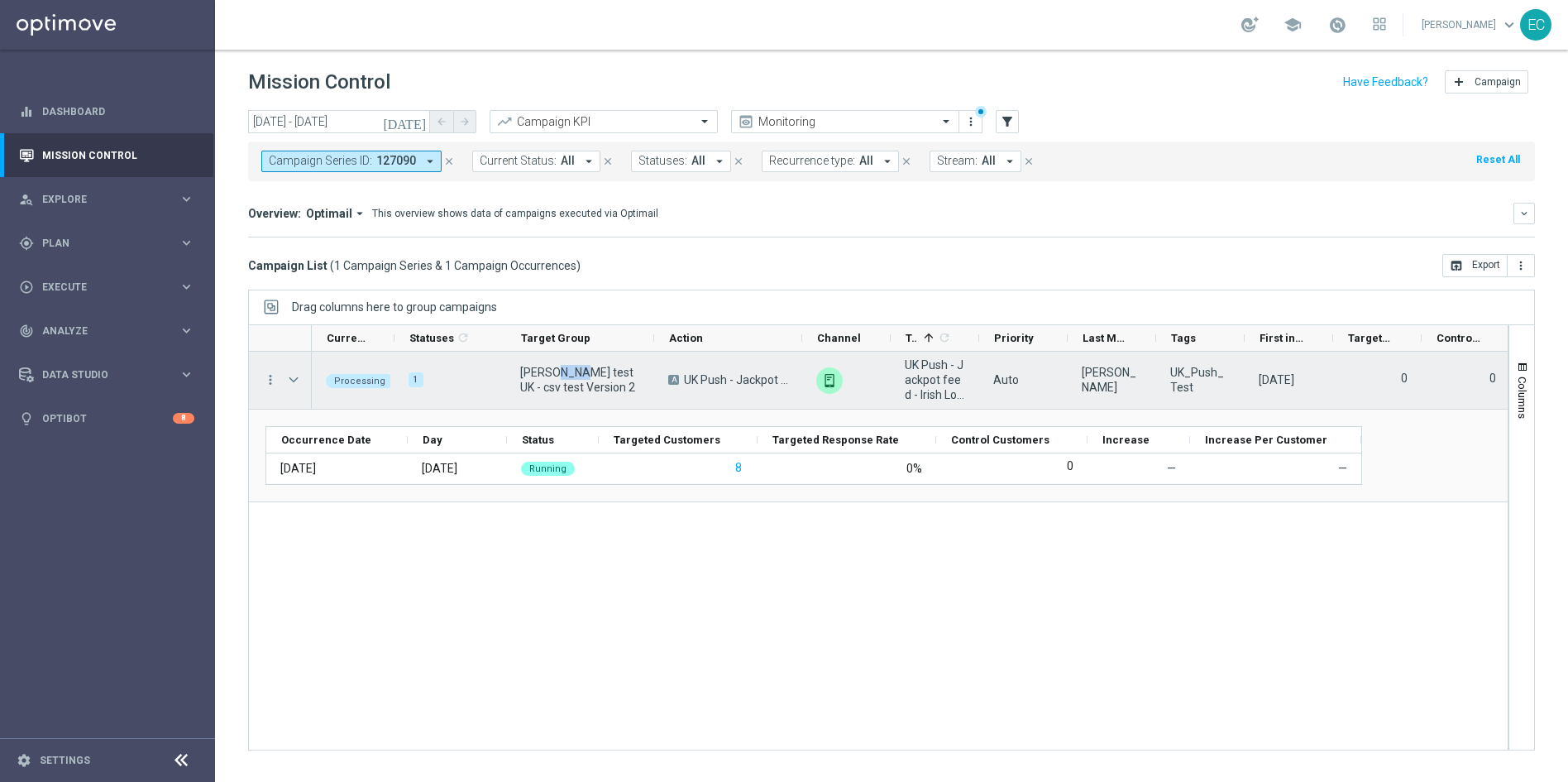 click on "Ricky test UK - csv test Version 2" at bounding box center [580, 380] 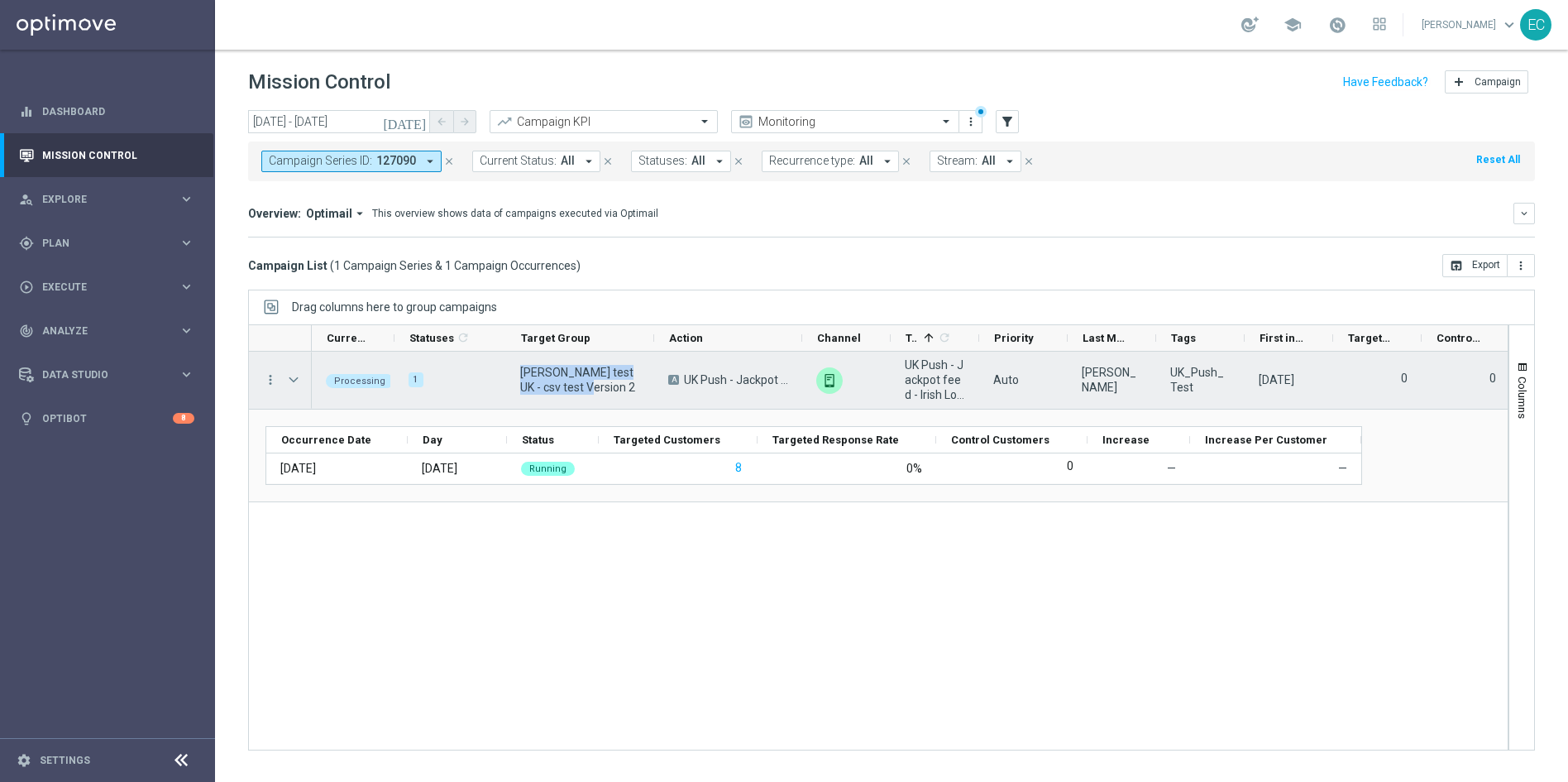 click on "Ricky test UK - csv test Version 2" at bounding box center [580, 380] 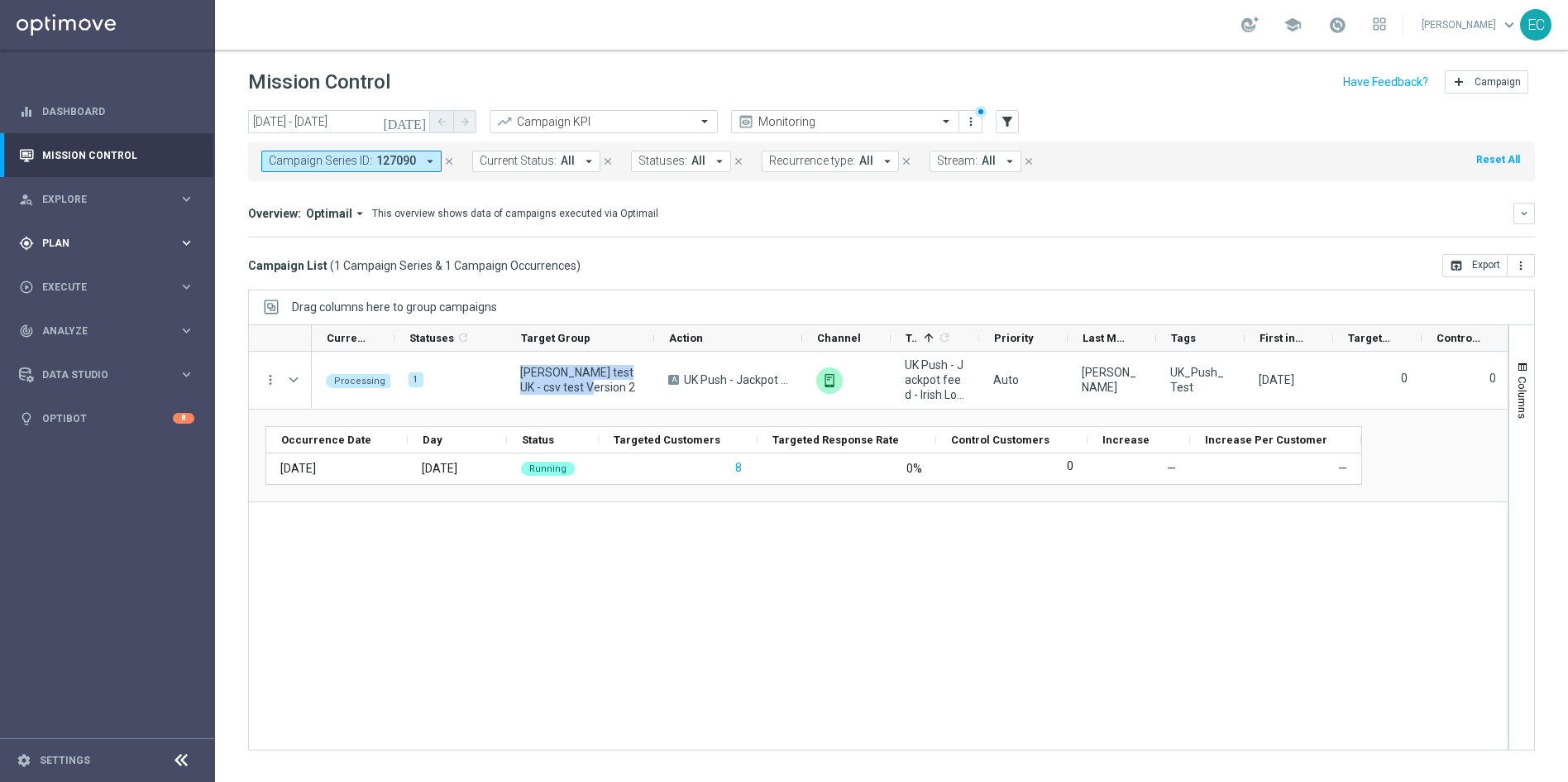 click on "Plan" at bounding box center [110, 243] 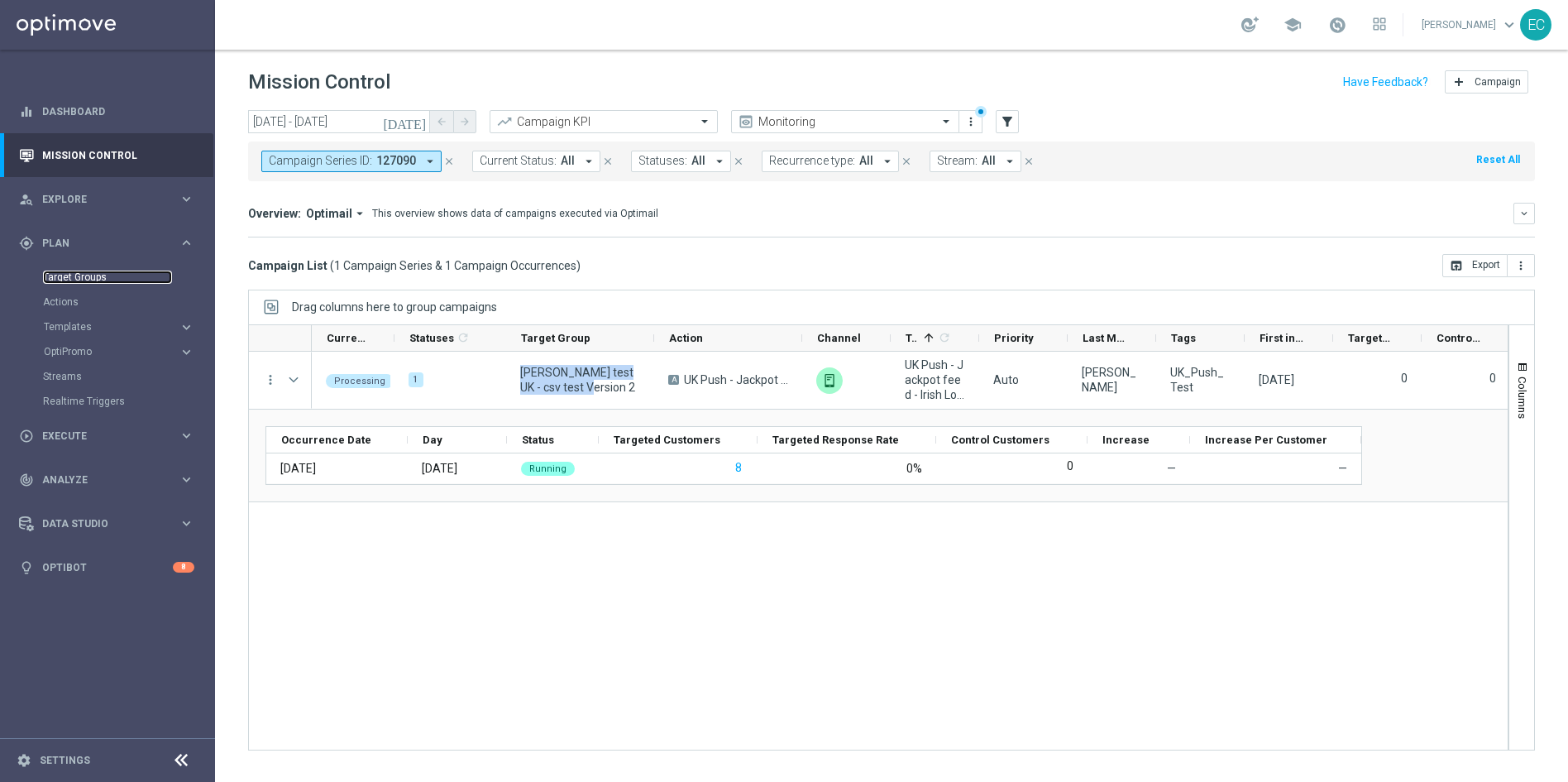 click on "Target Groups" at bounding box center [108, 277] 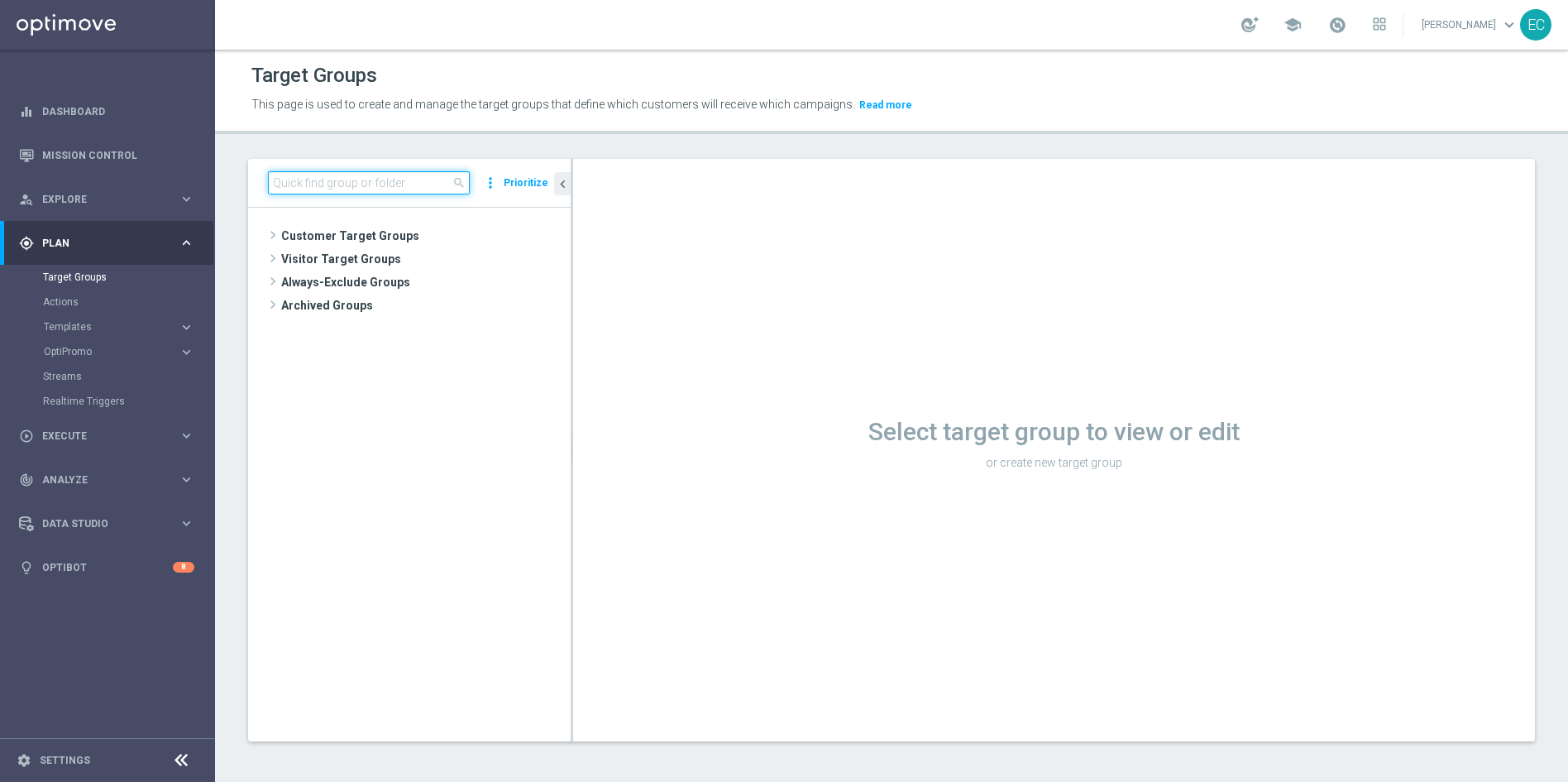 click at bounding box center [369, 183] 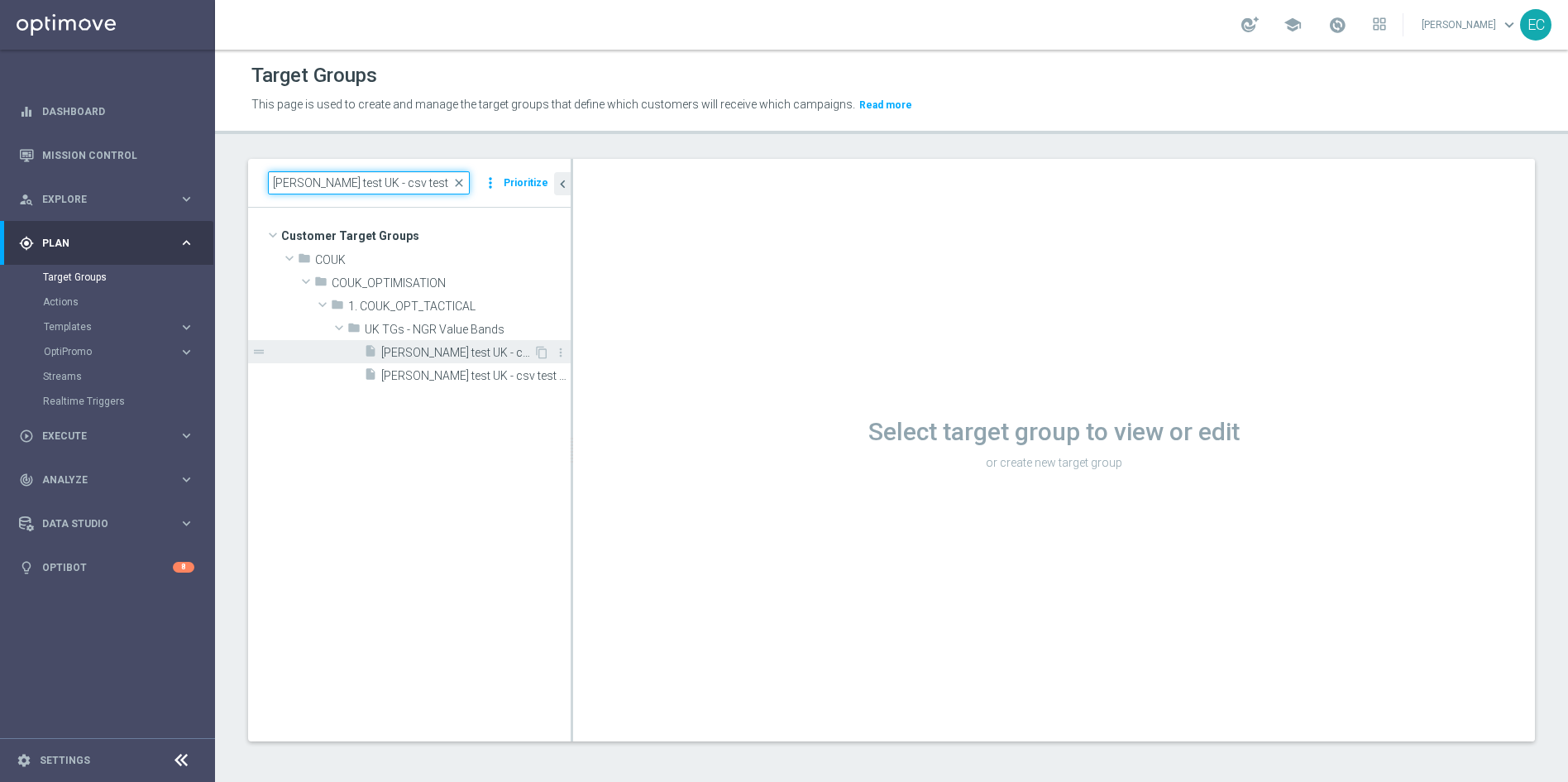 type on "Ricky test UK - csv test" 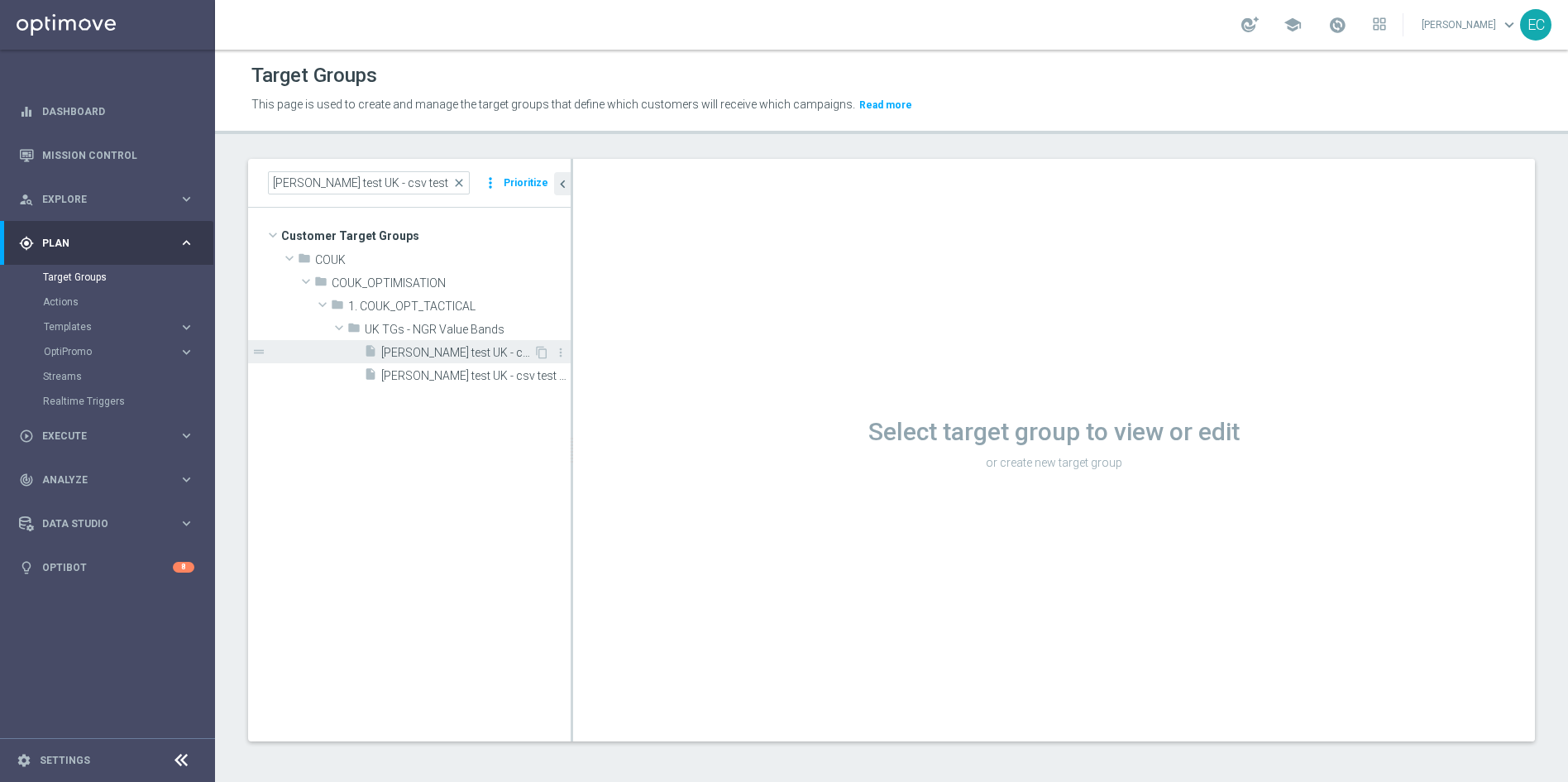 click on "insert_drive_file
Ricky test UK - csv test" at bounding box center (448, 352) 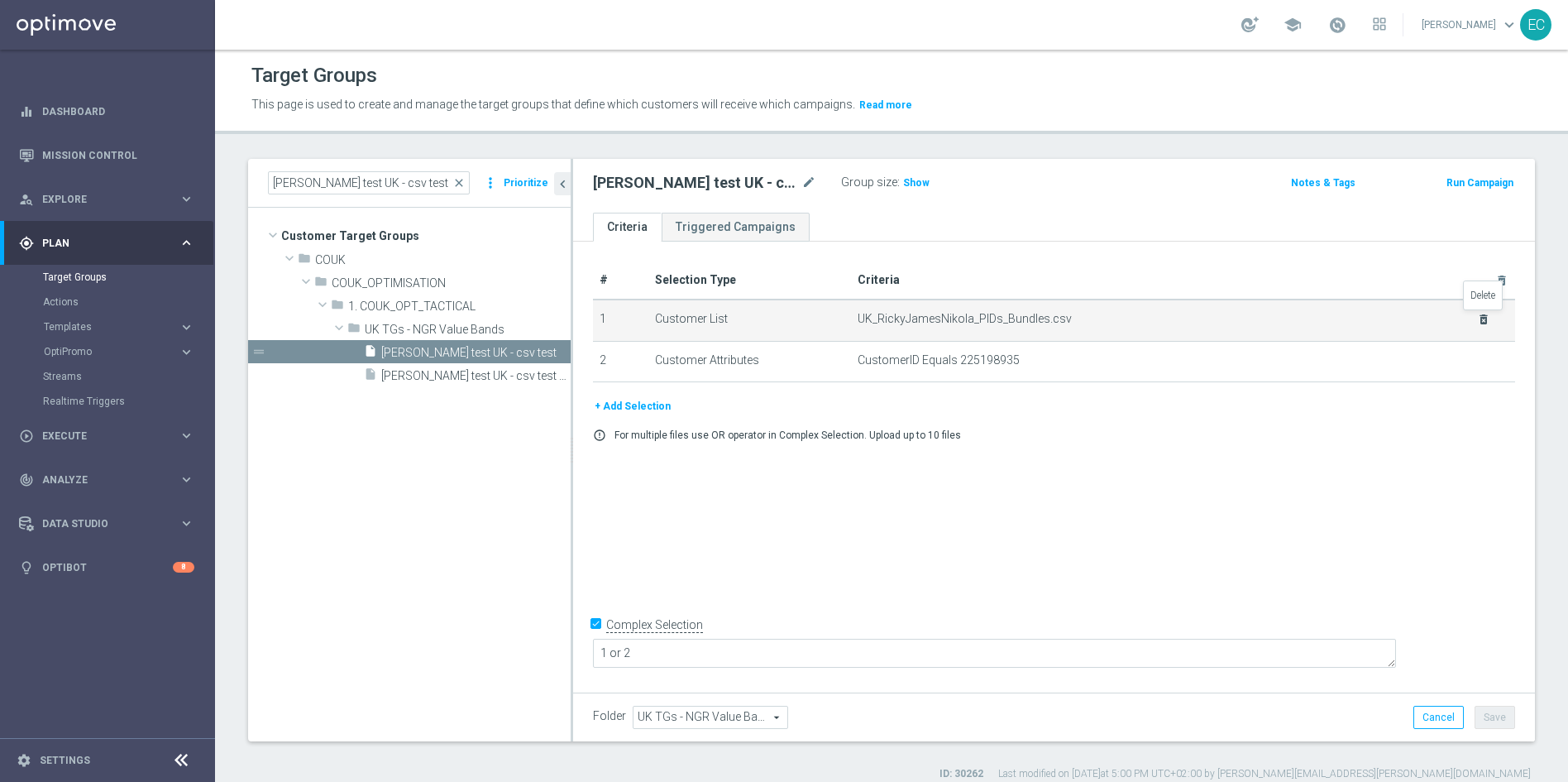 click on "delete_forever" 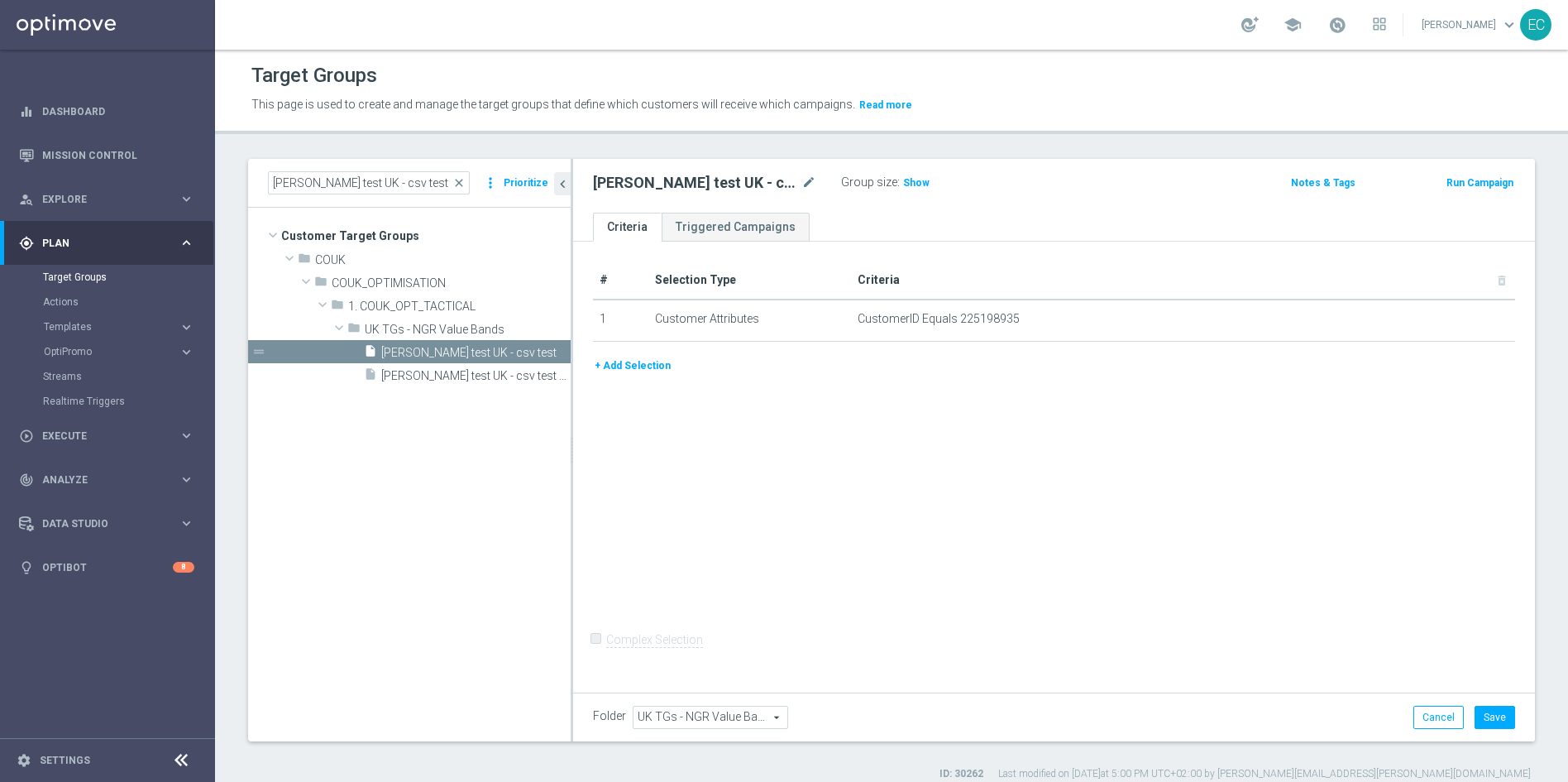 click on "+ Add Selection" 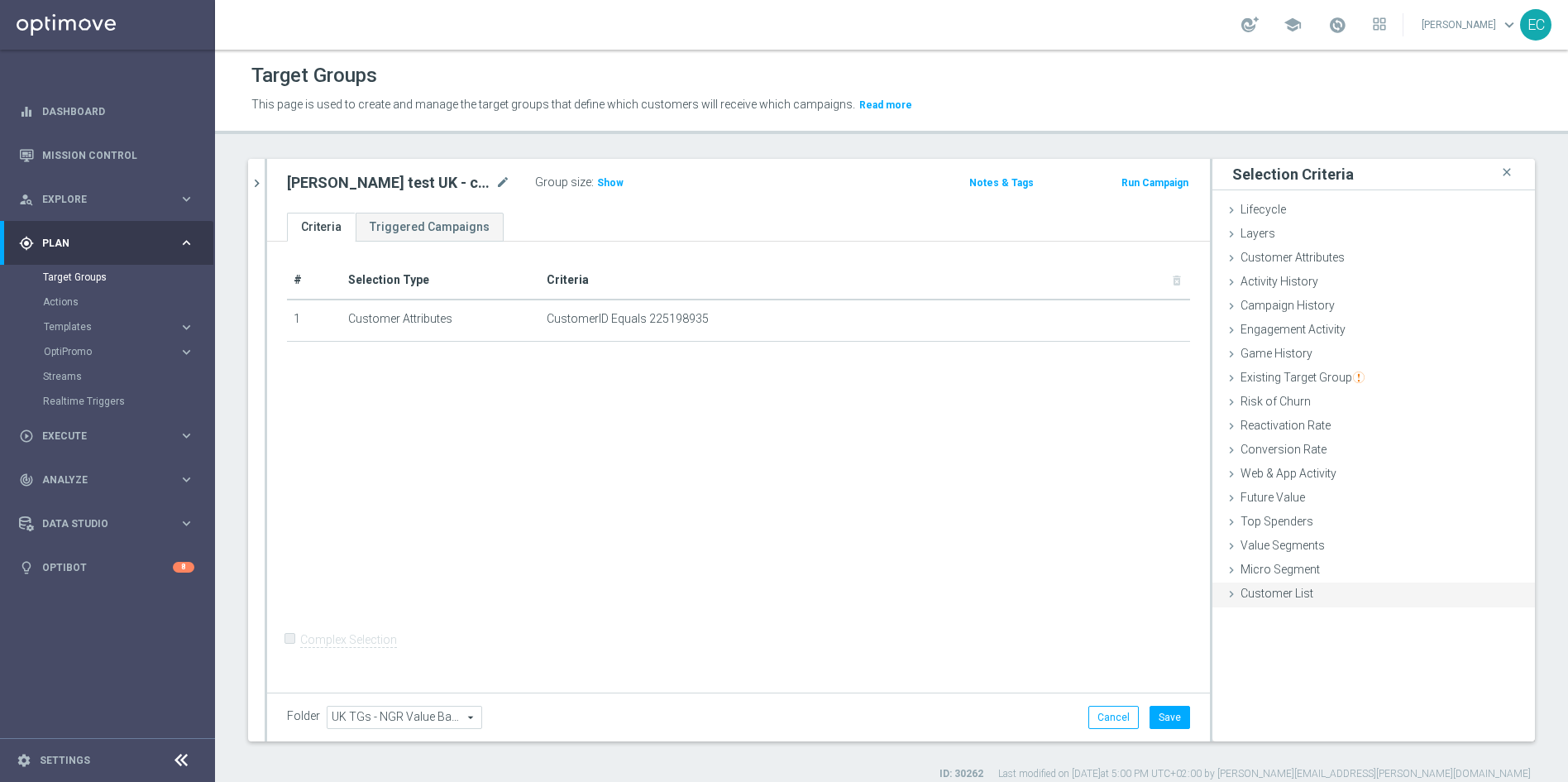 click on "Customer List
done" at bounding box center [1374, 595] 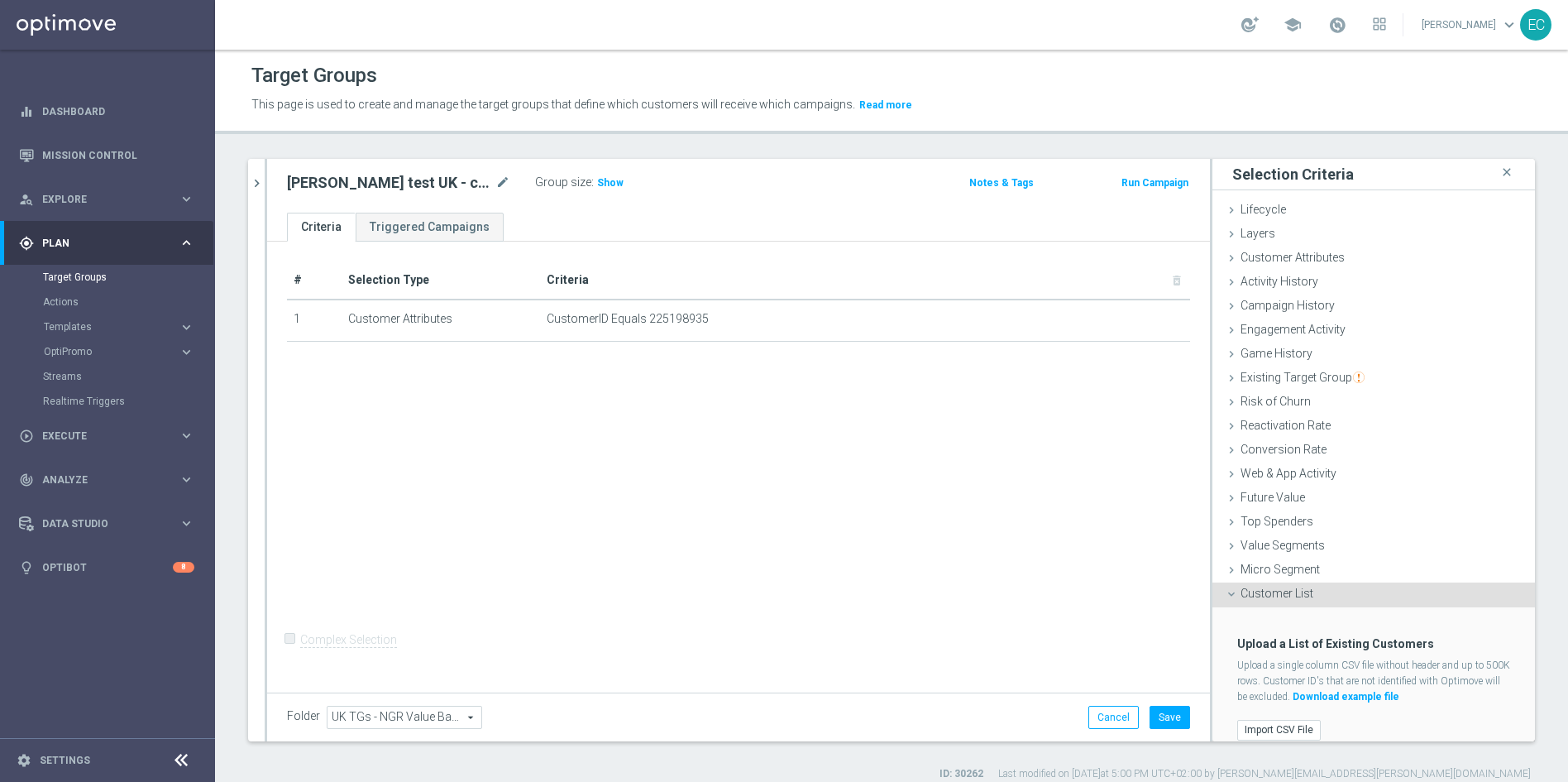scroll, scrollTop: 13, scrollLeft: 0, axis: vertical 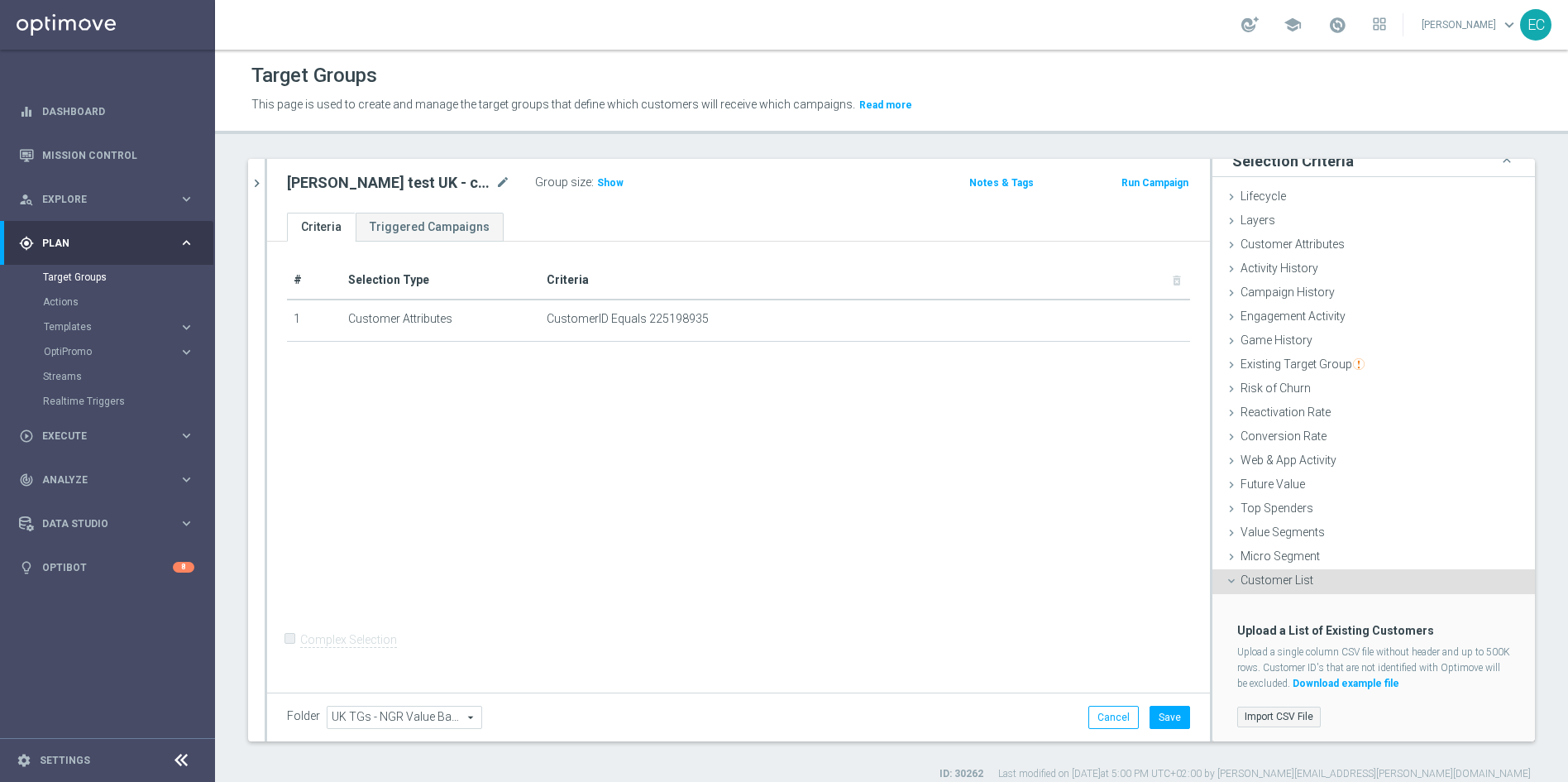 click on "Import CSV File" at bounding box center (1279, 717) 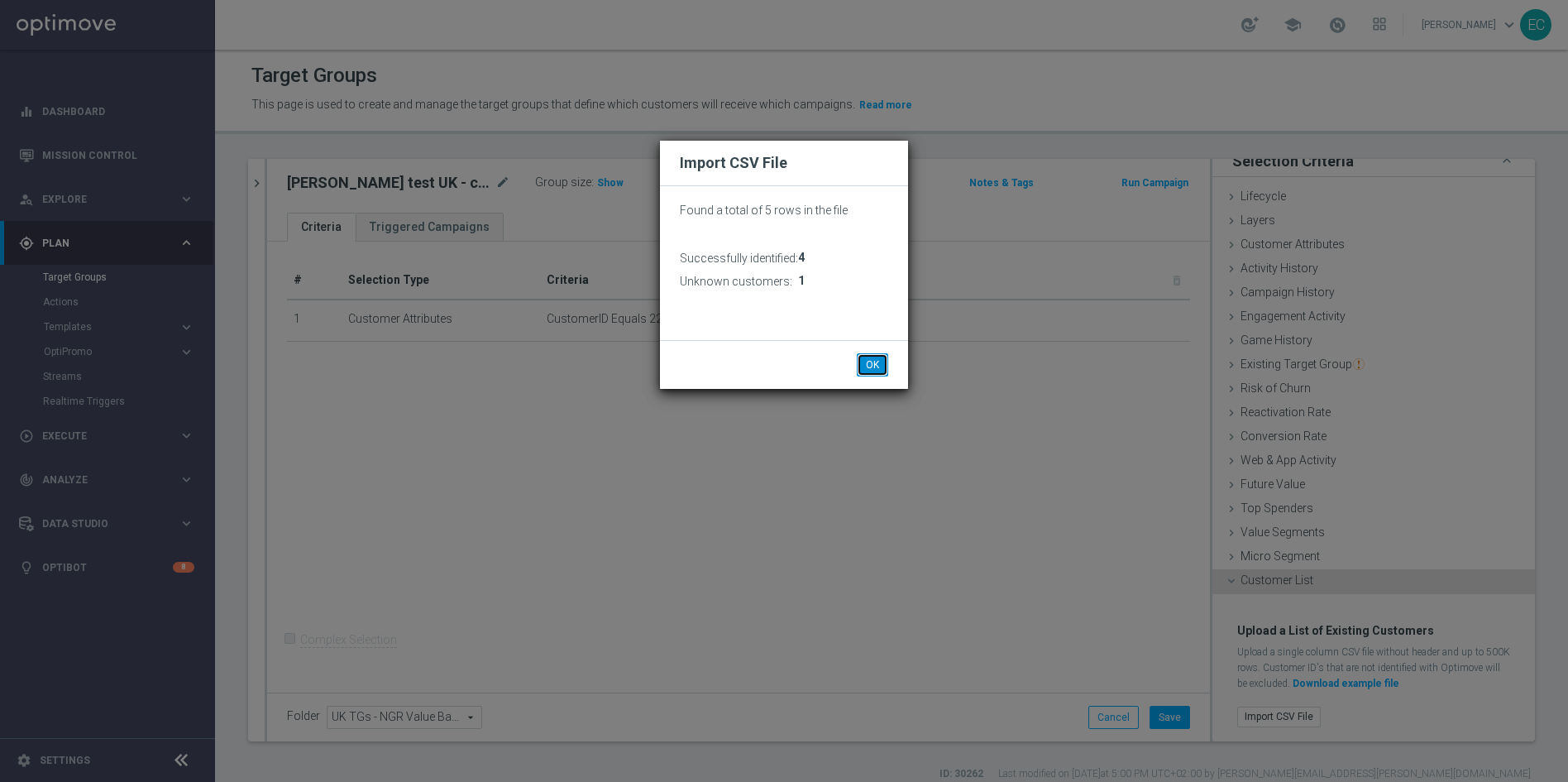 click on "OK" at bounding box center [872, 365] 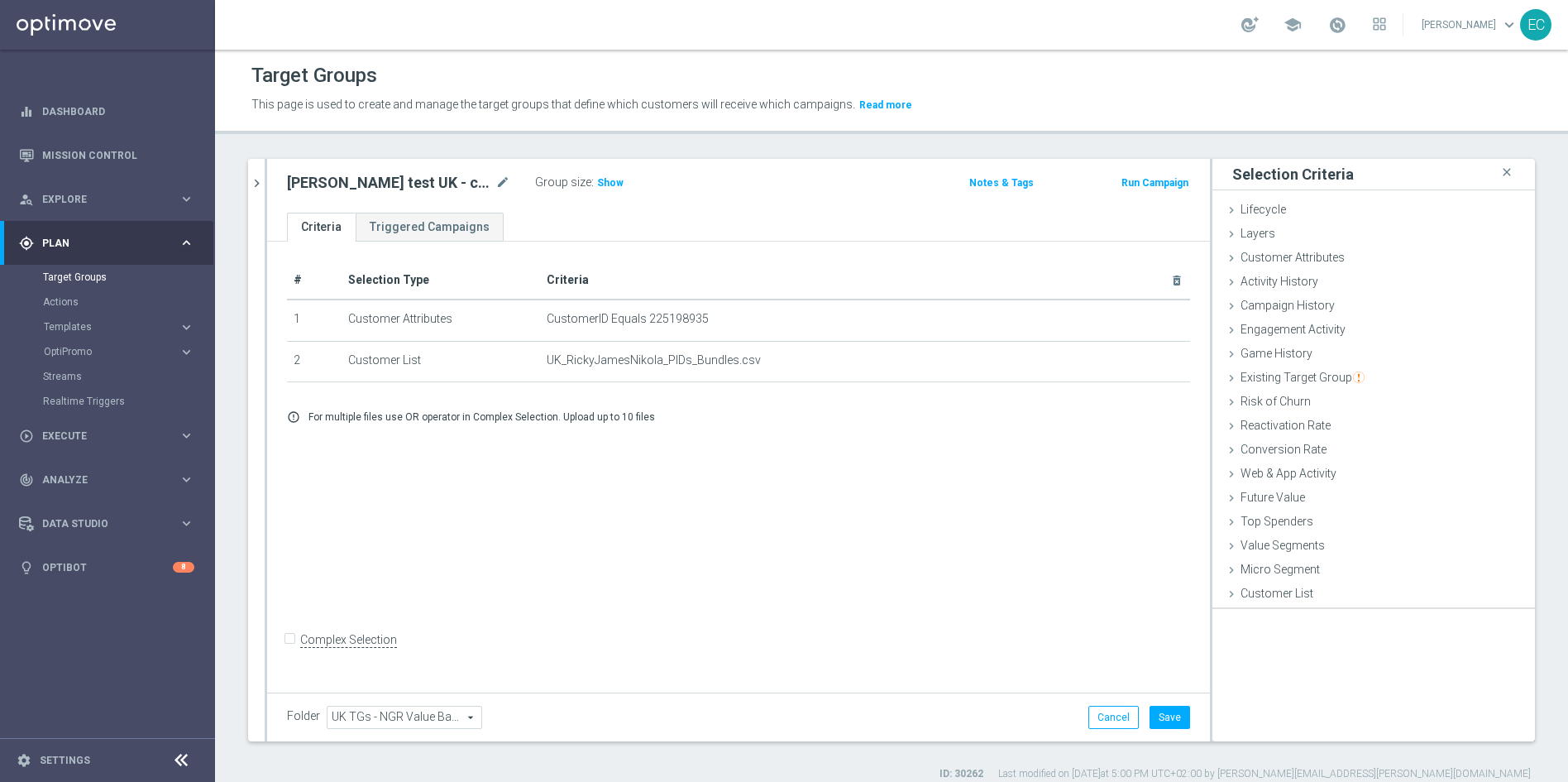 scroll, scrollTop: 0, scrollLeft: 0, axis: both 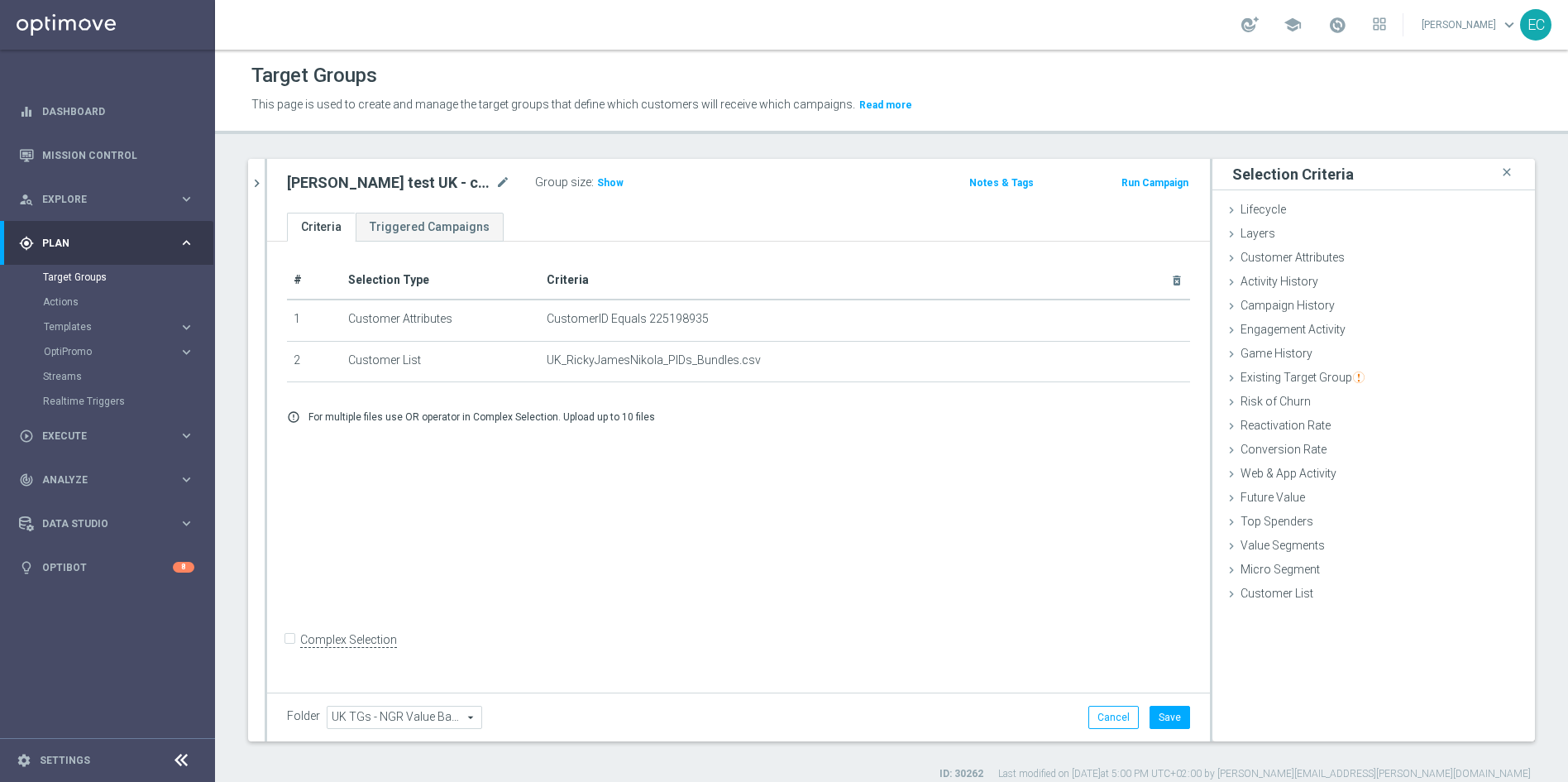 click on "Group size :
Show" 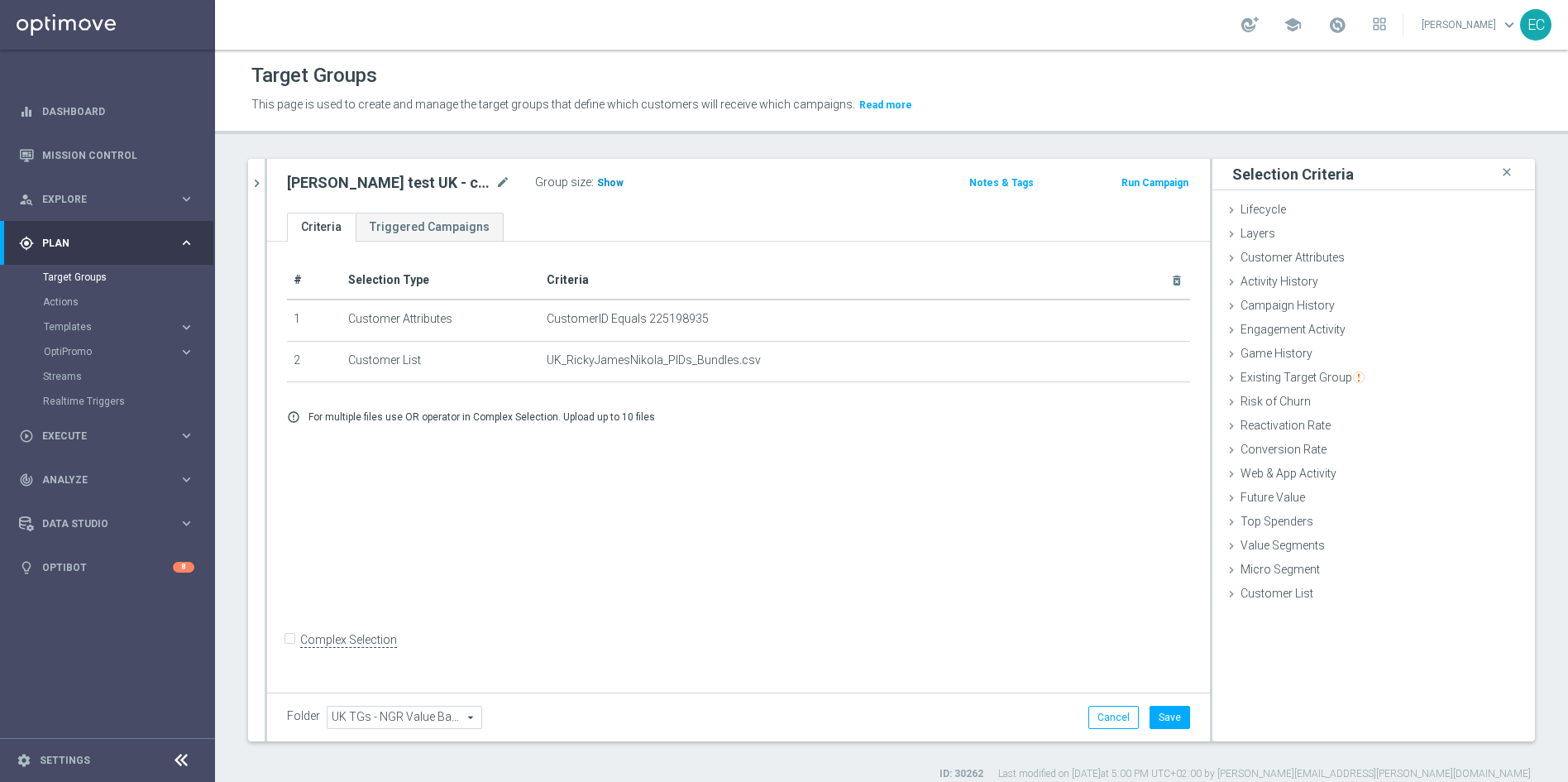 click on "Show" 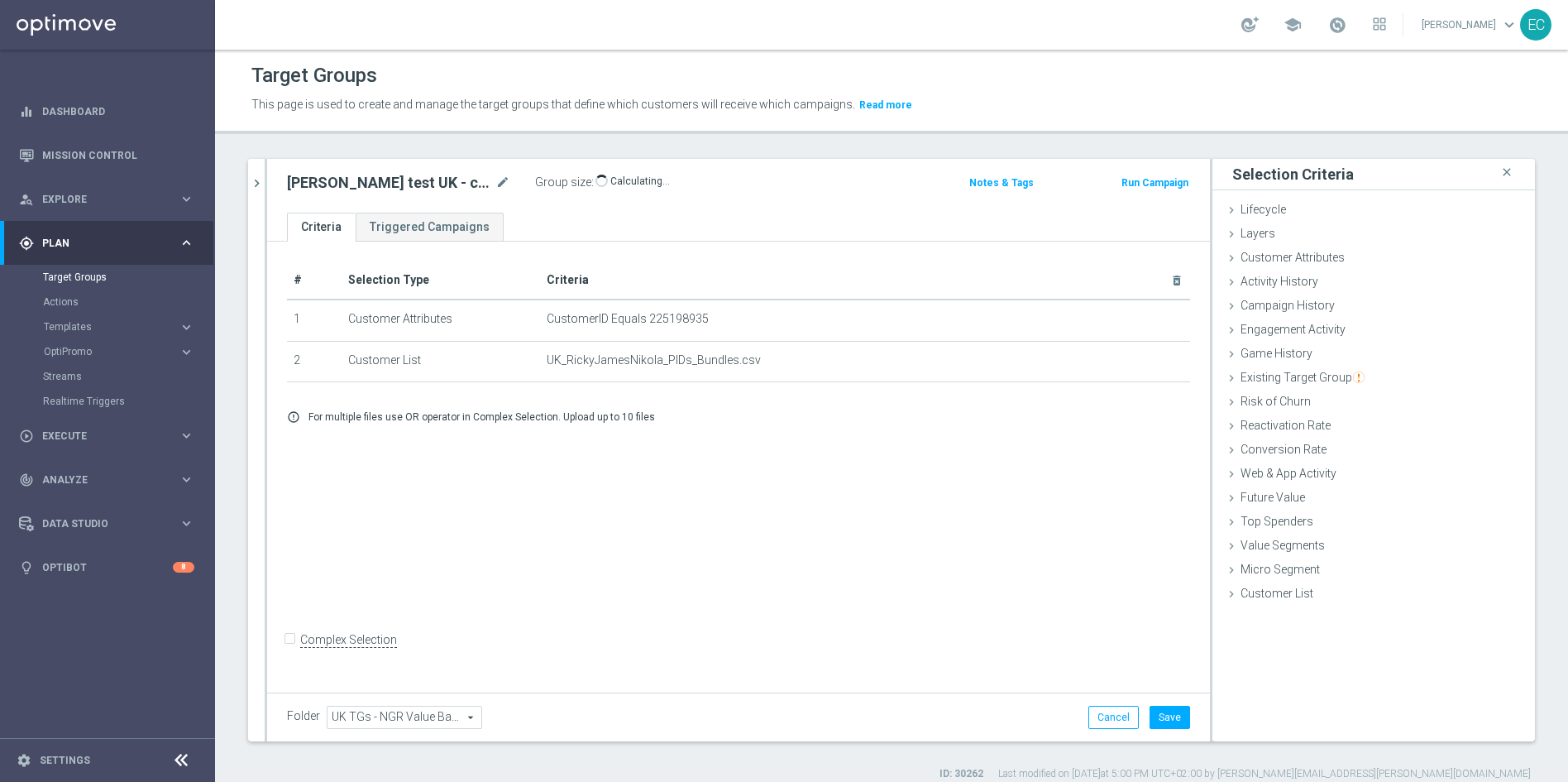 click on "Complex Selection" at bounding box center [292, 642] 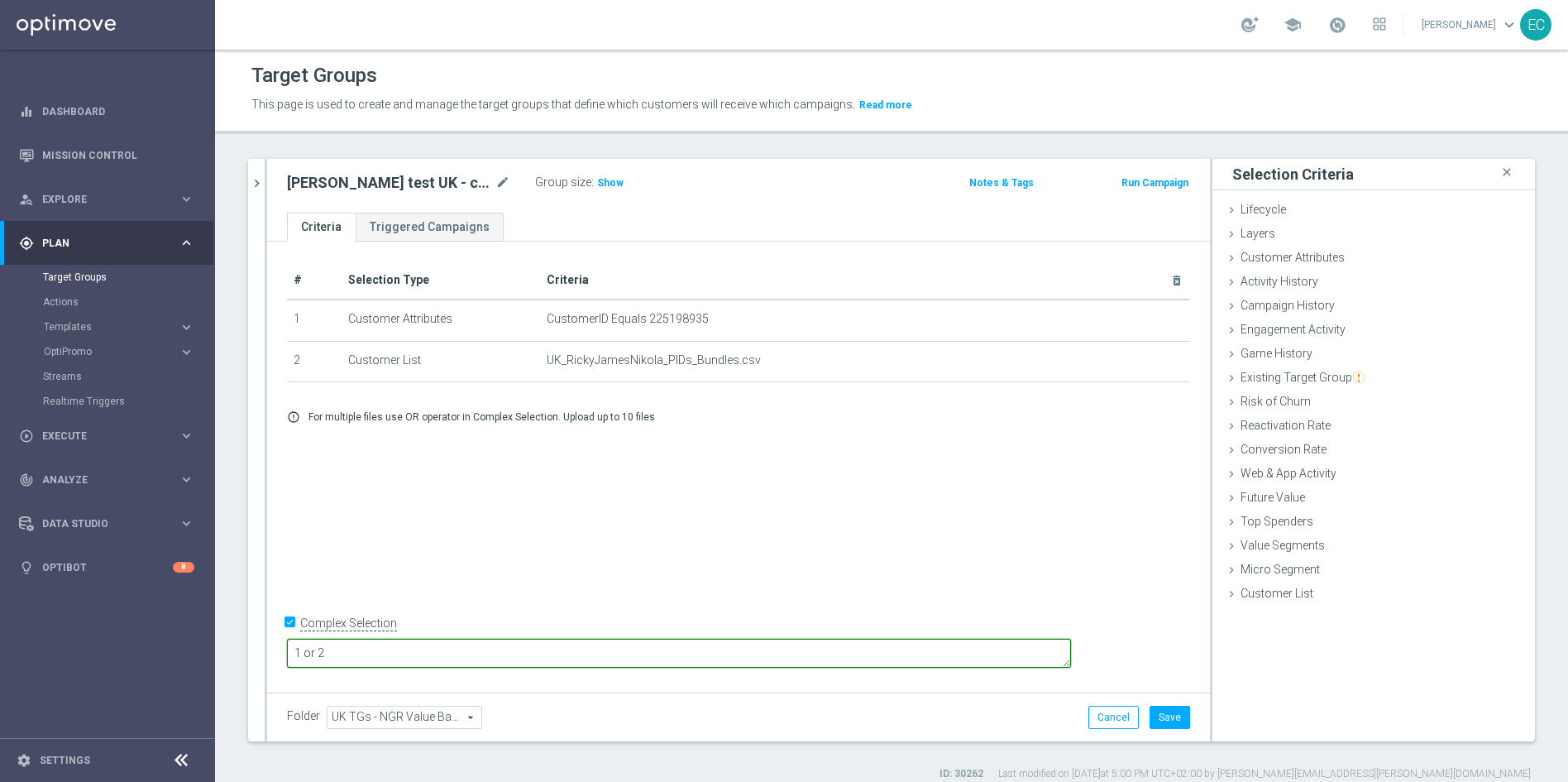 click on "1 or 2" at bounding box center [679, 653] 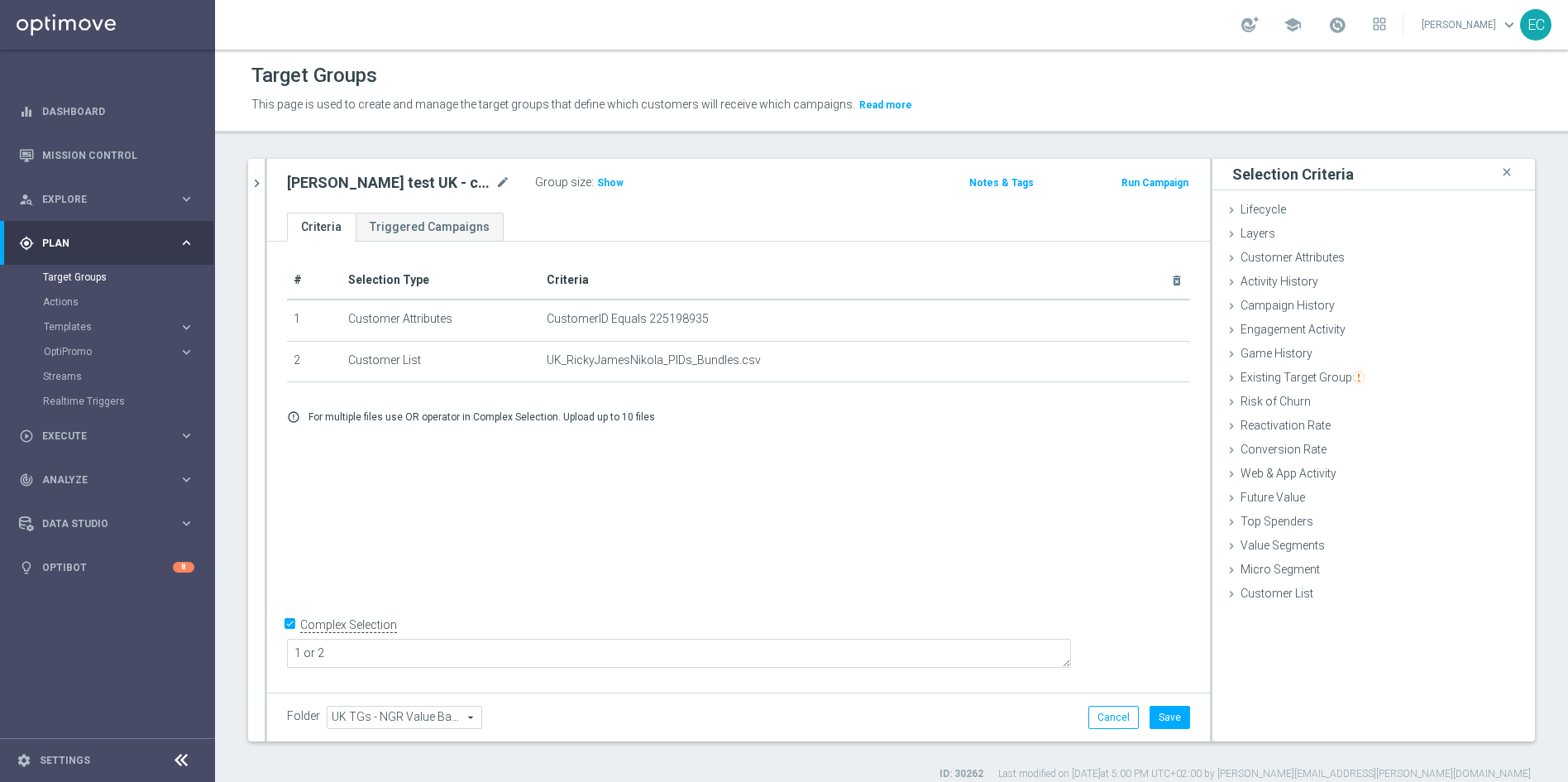 click on "#
Selection Type
Criteria
delete_forever
1
Customer Attributes
CustomerID Equals  225198935
mode_edit
delete_forever
2
Customer List
UK_RickyJamesNikola_PIDs_Bundles.csv
delete_forever
+ Add Selection
error_outline
For multiple files use OR operator in Complex Selection. Upload up to 10 files" 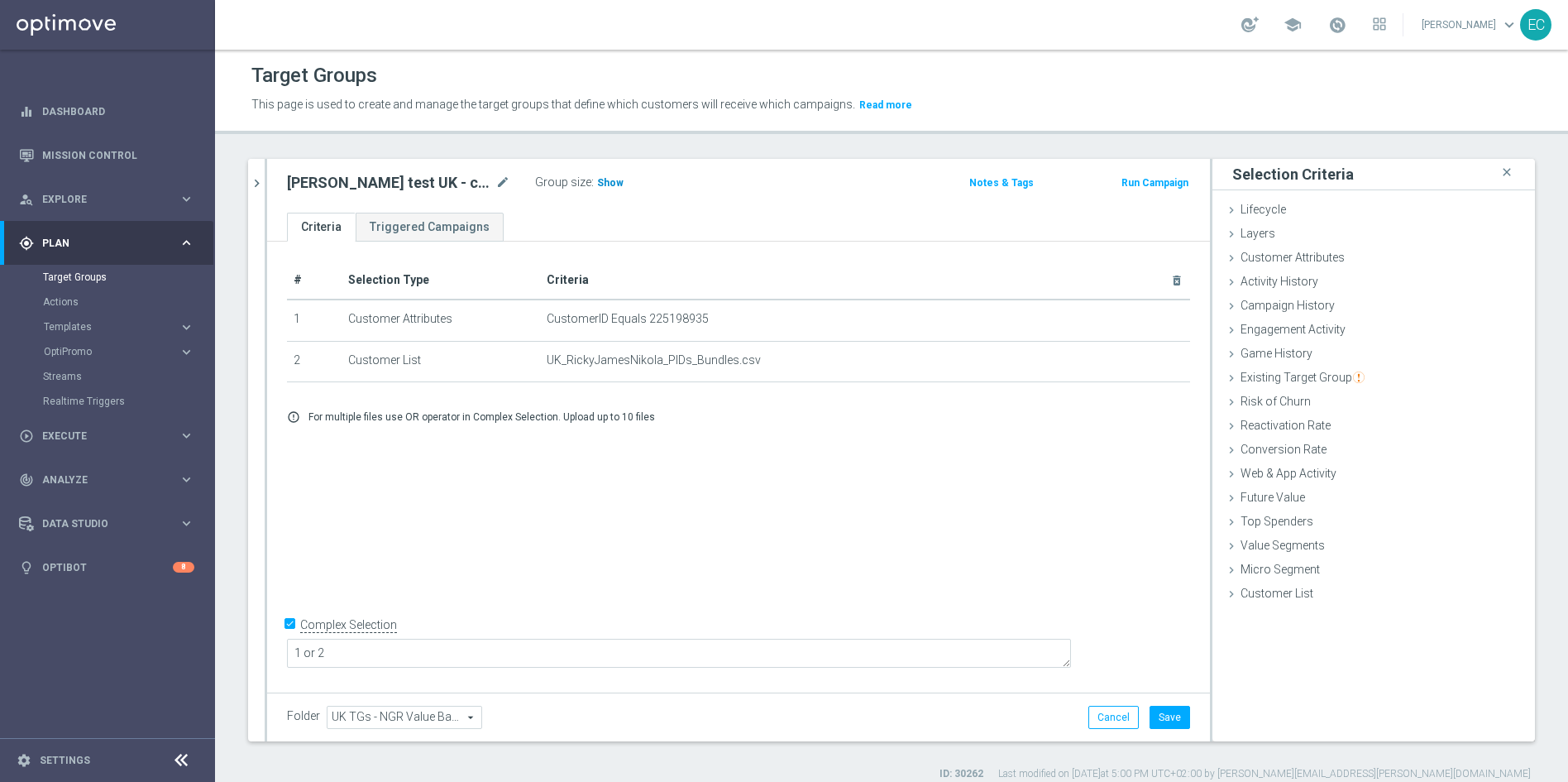 click on "Show" 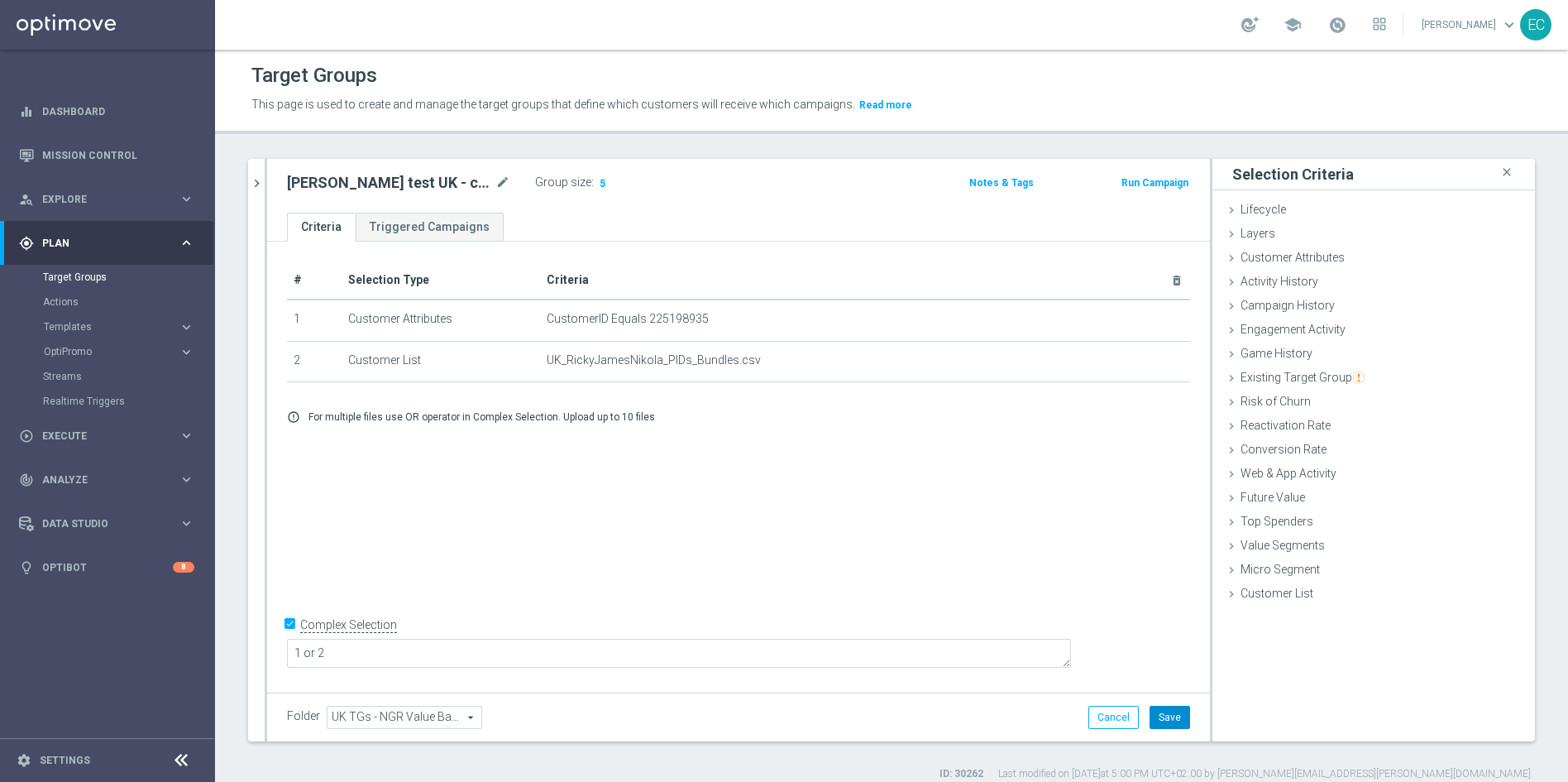 click on "Save" 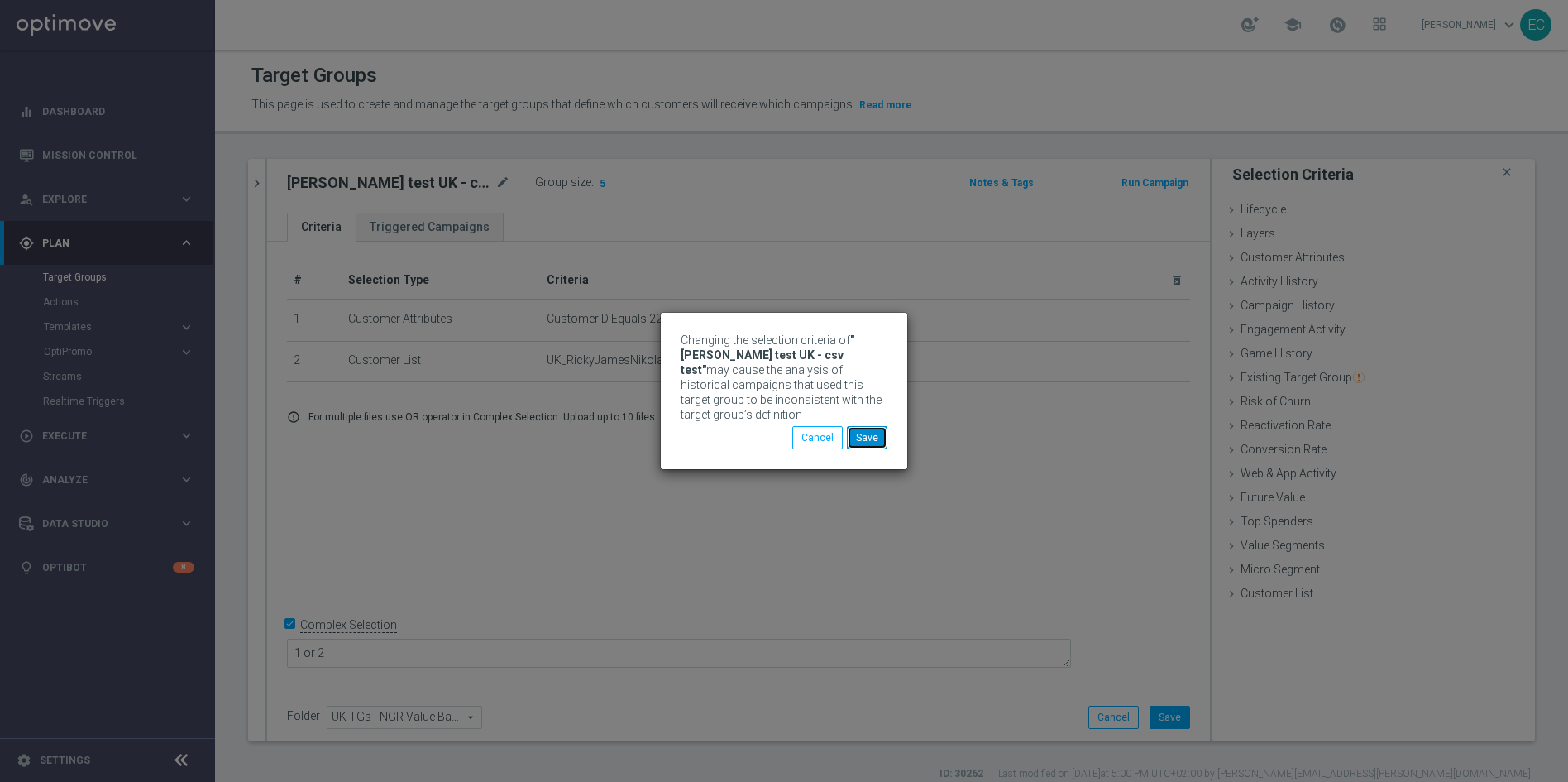 click on "Save" at bounding box center [867, 438] 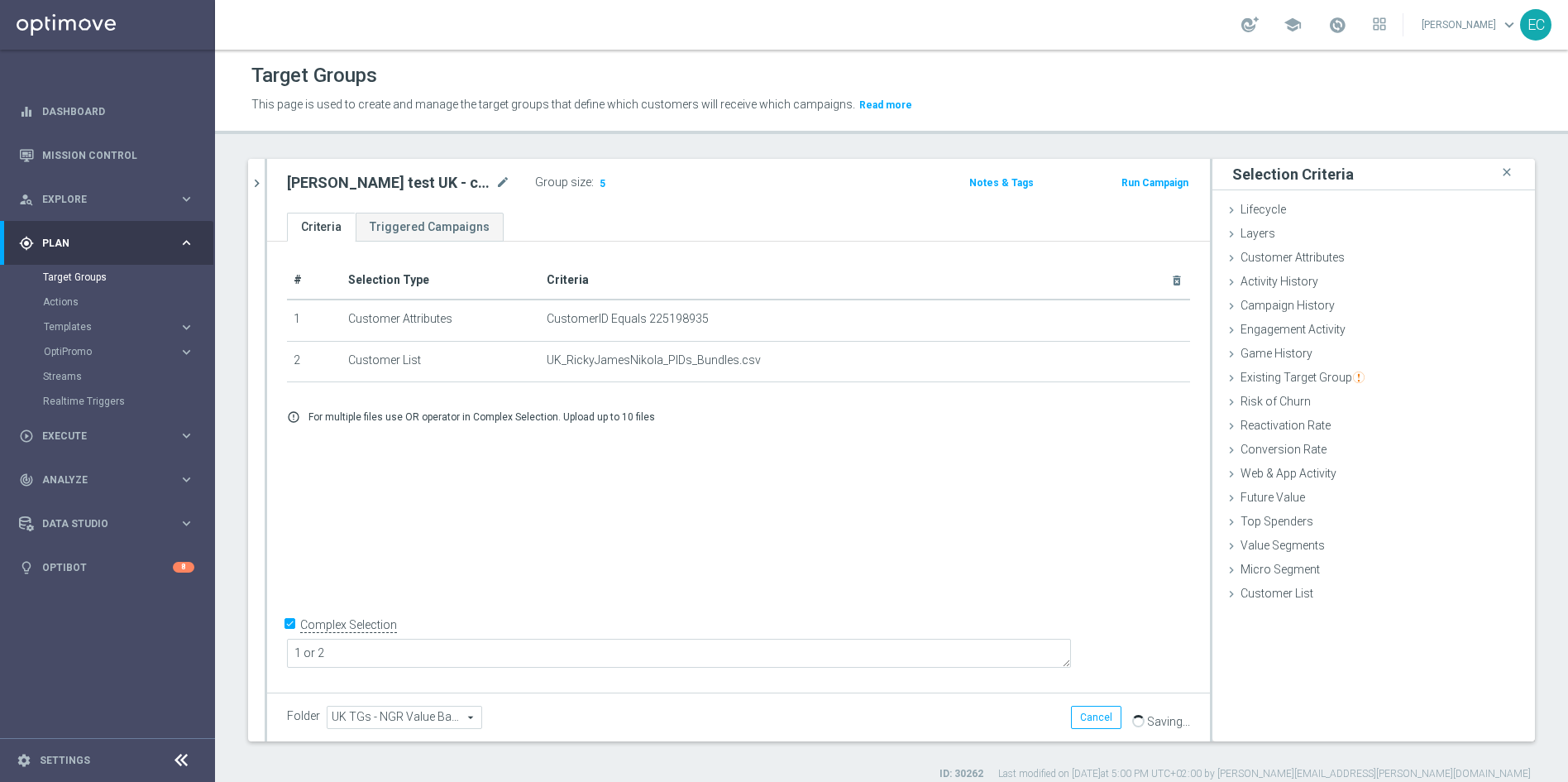 click on "Run Campaign" 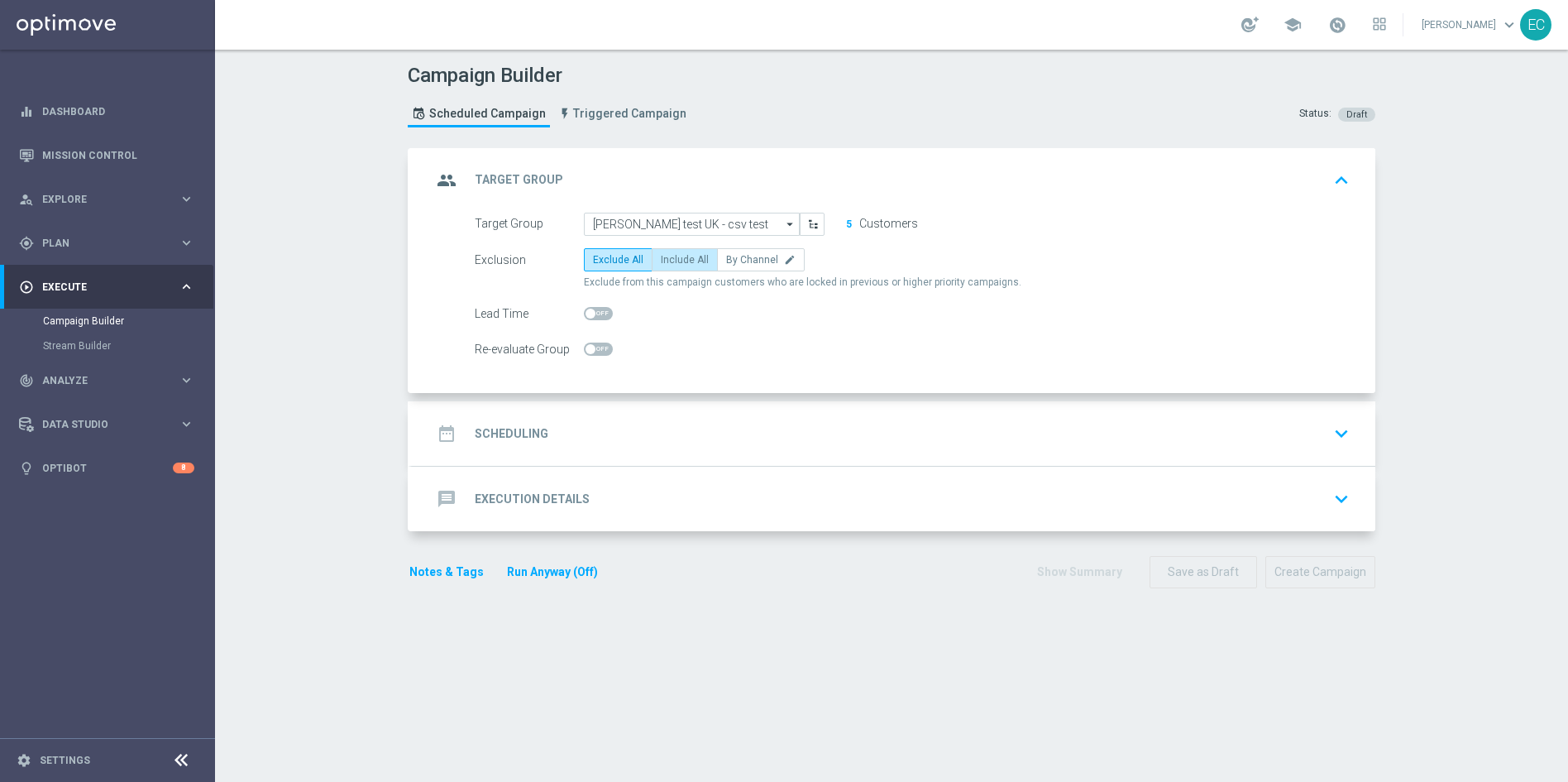 click on "Include All" 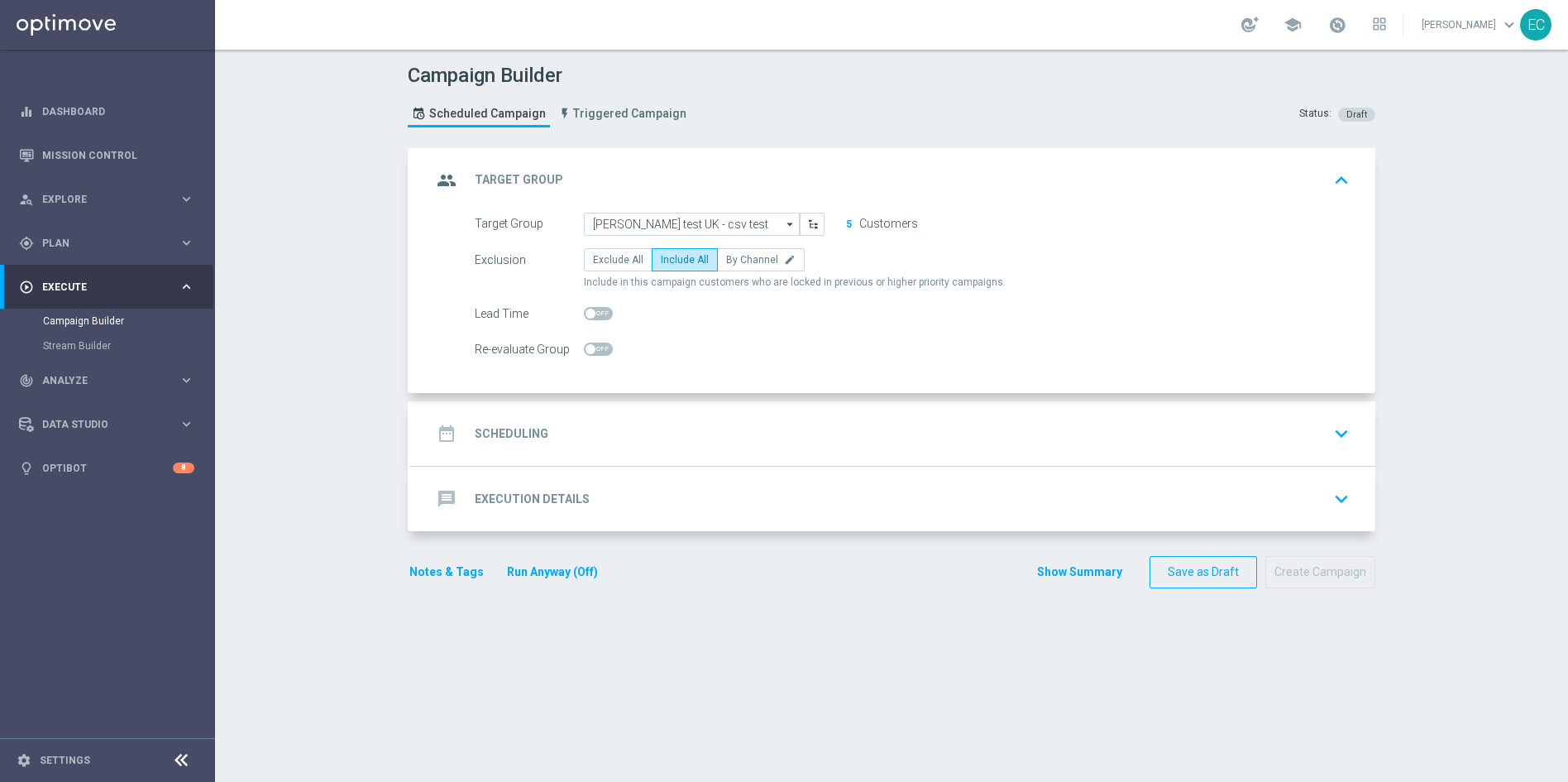 click on "date_range
Scheduling
keyboard_arrow_down" 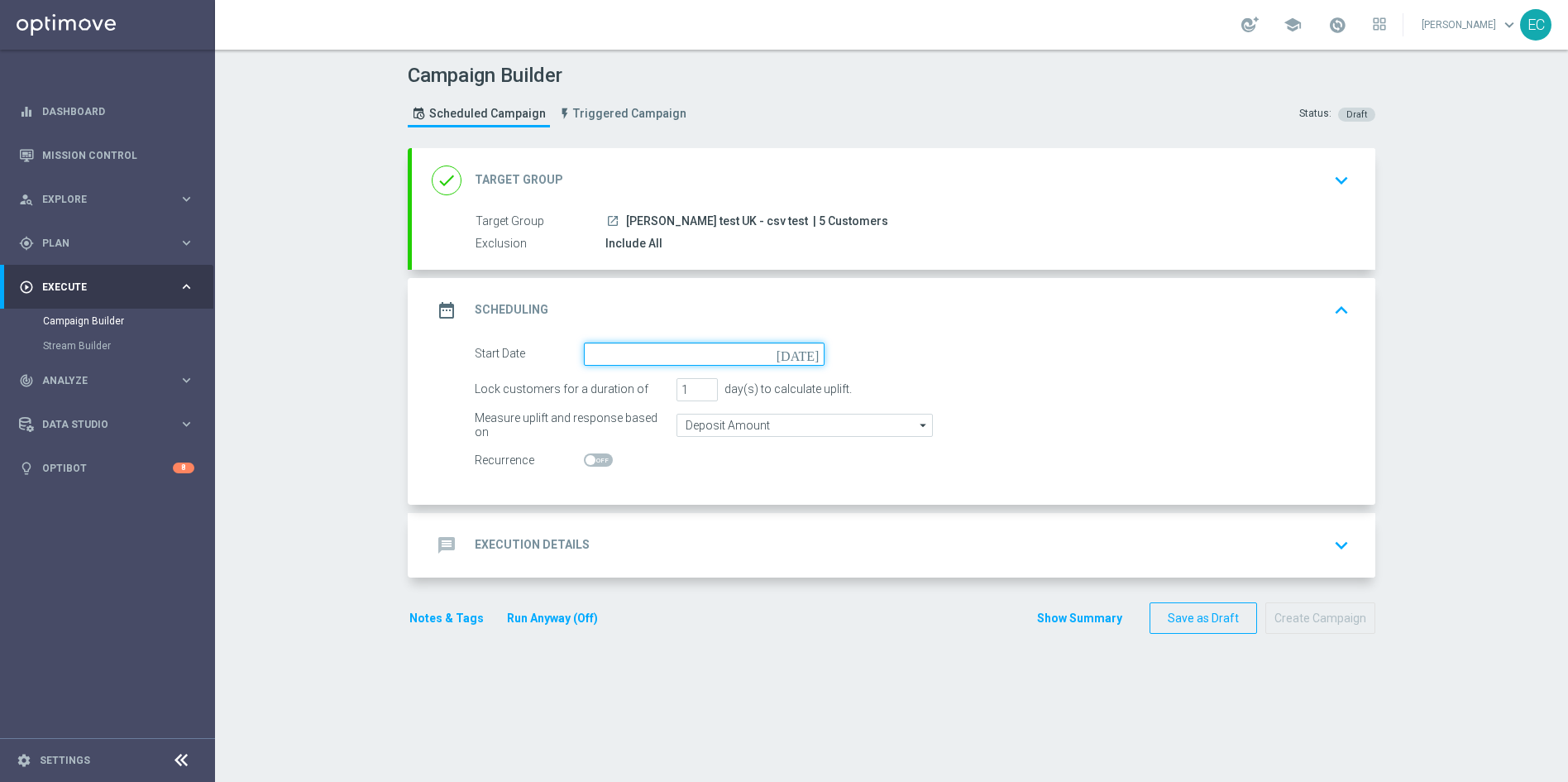 click 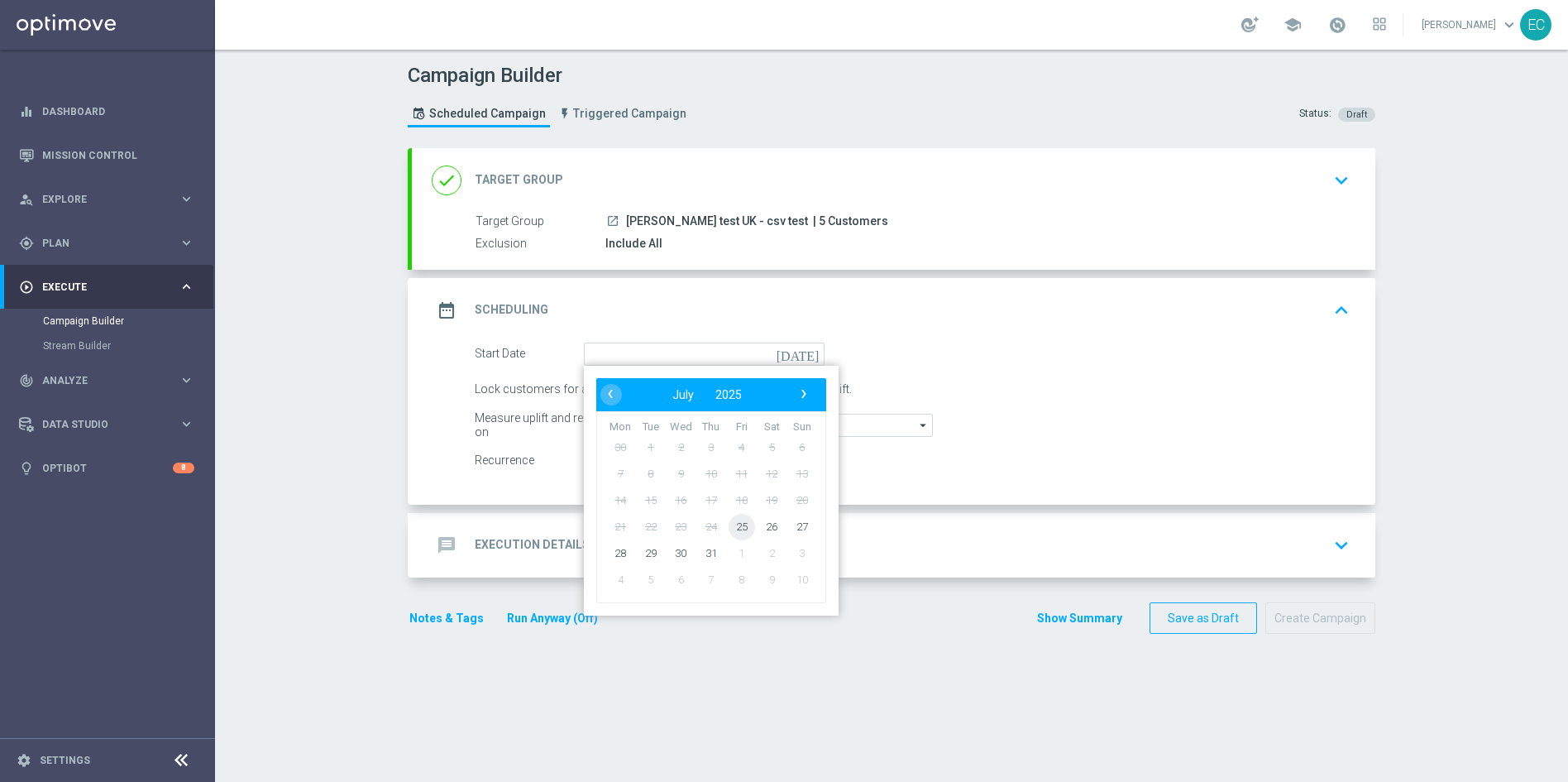 click on "25" 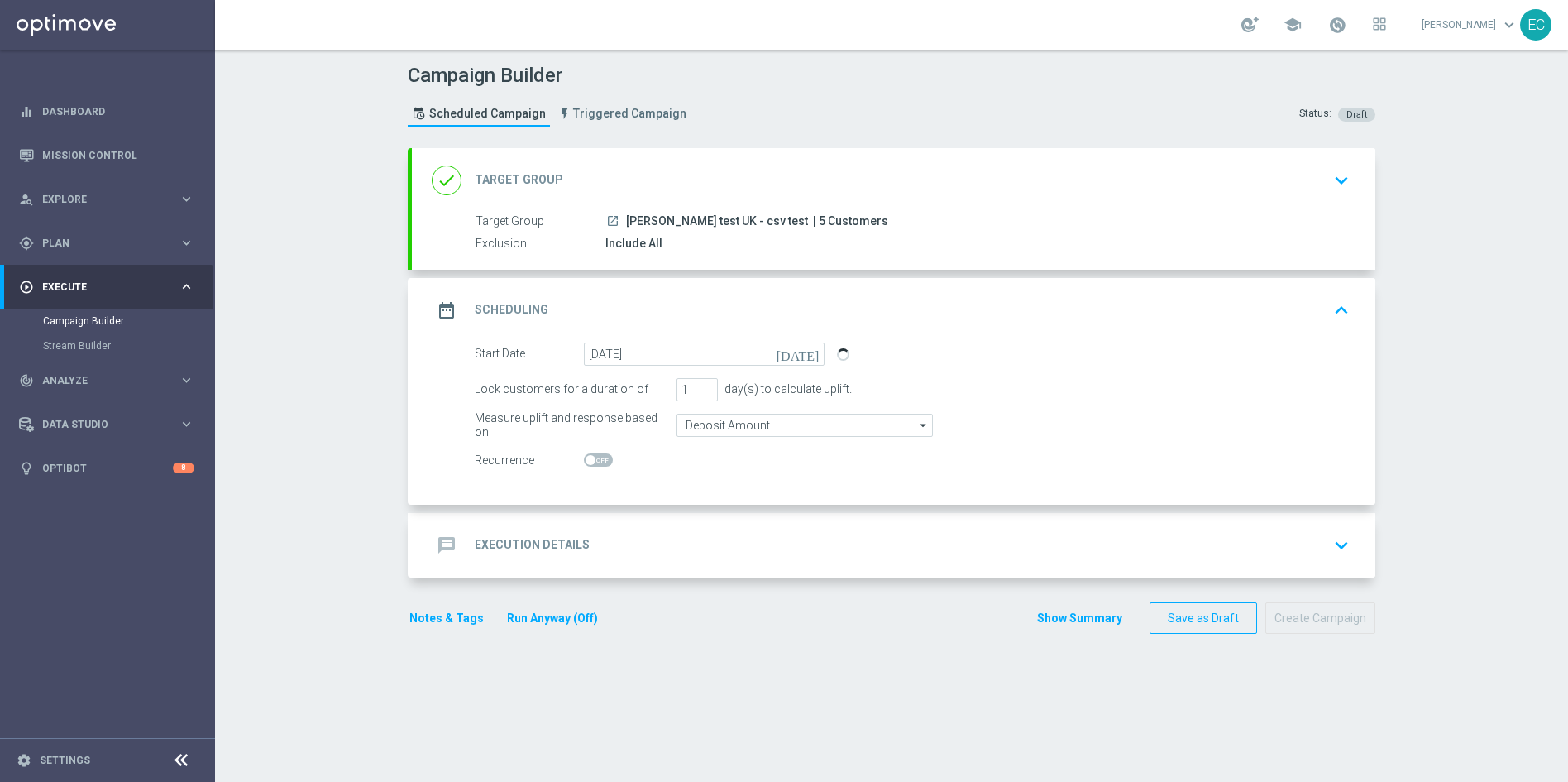 click on "message
Execution Details
keyboard_arrow_down" 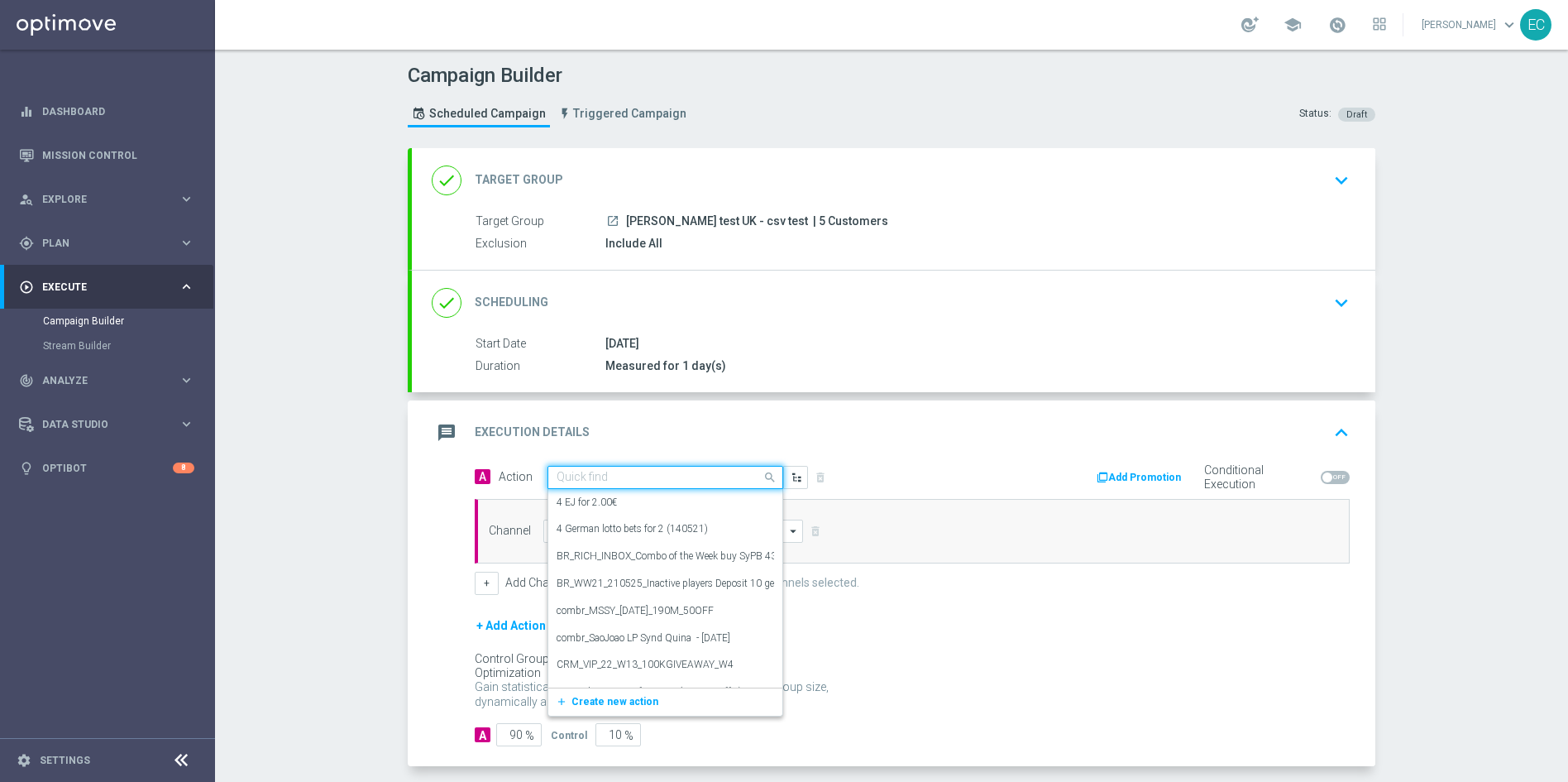click 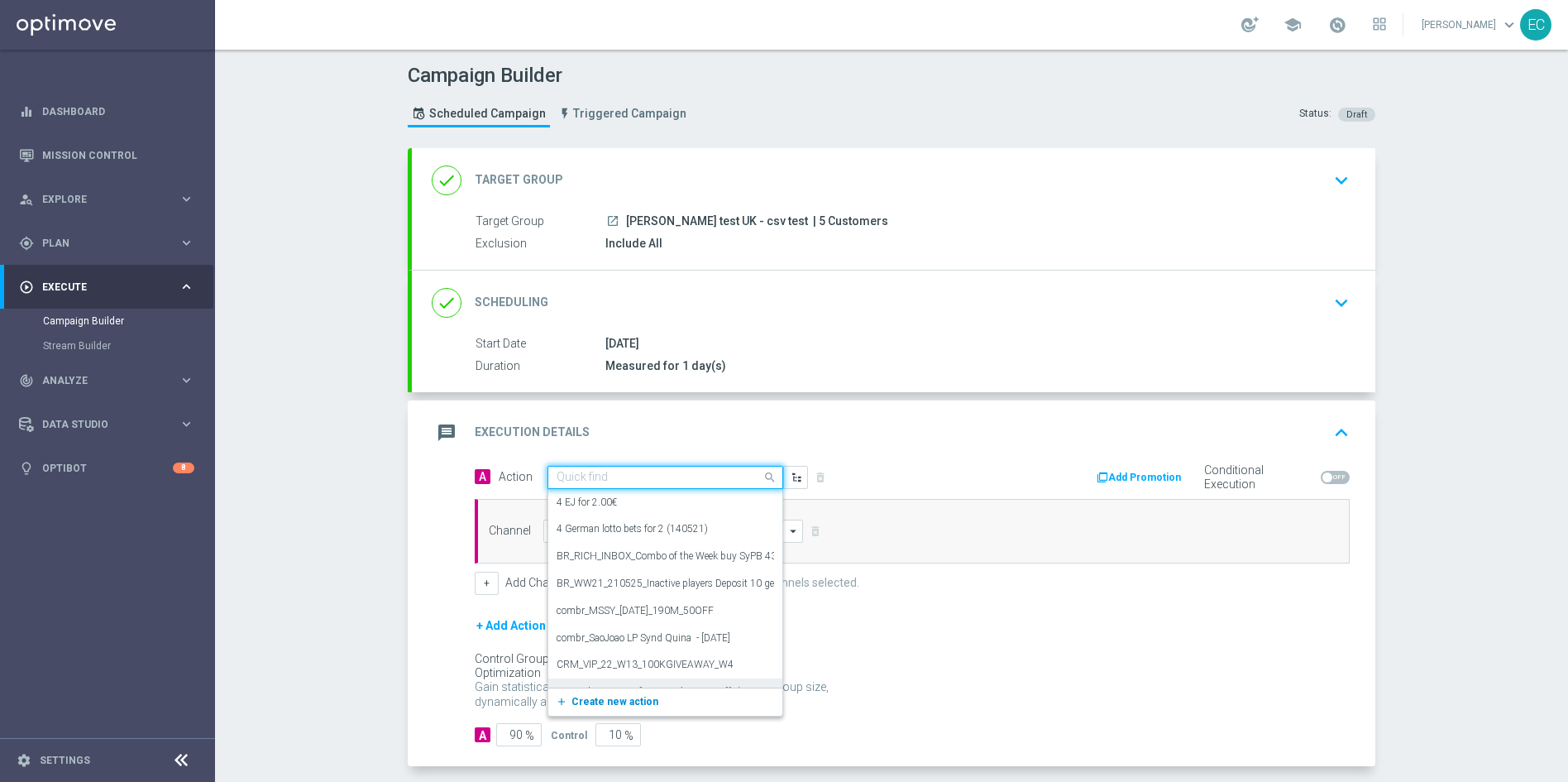 click on "add_new Create new action" at bounding box center (662, 702) 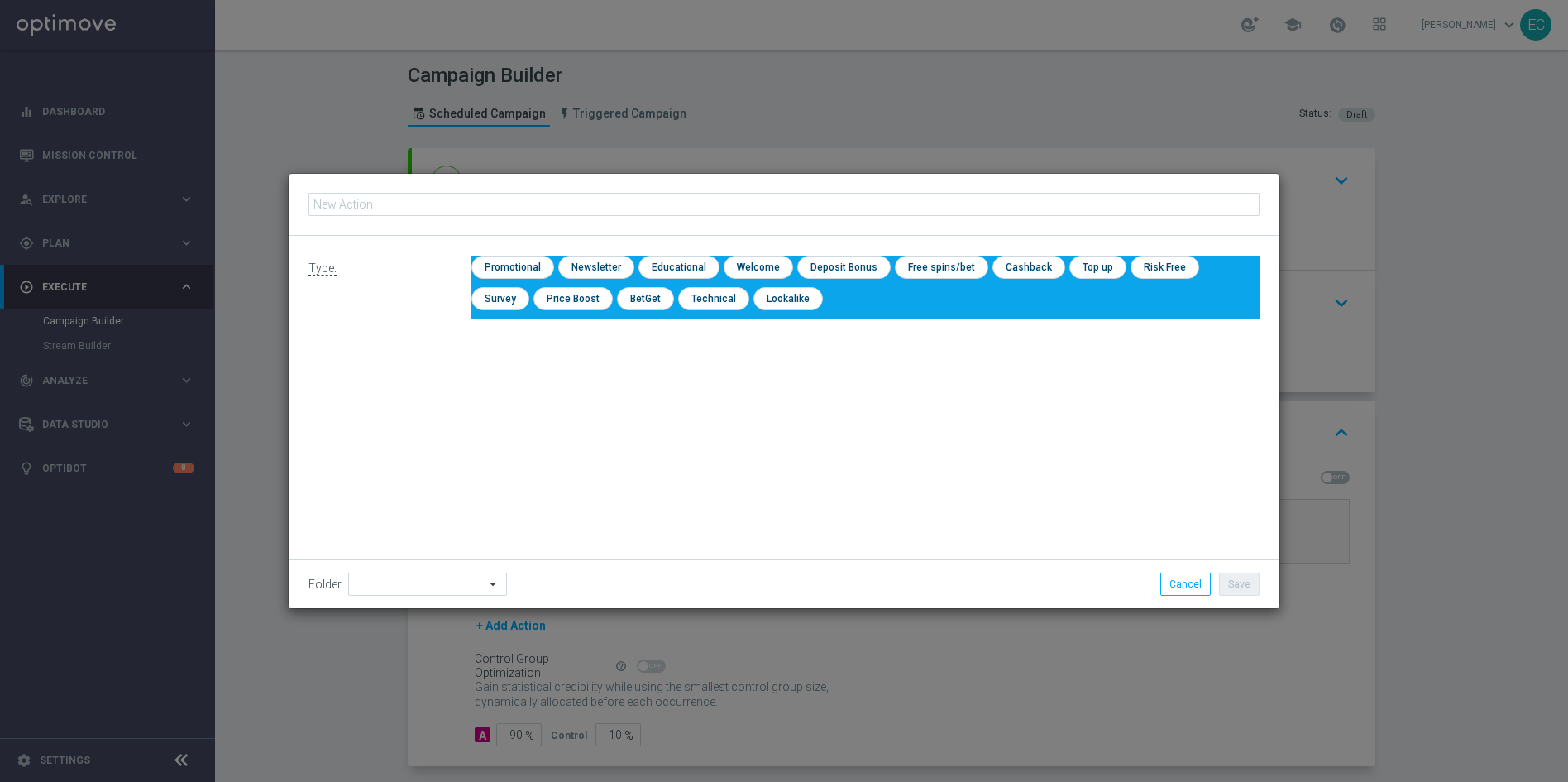 type on "couk-en_250723_AppPush__W_EUROS_SEMI_FINAL_GERvsESP" 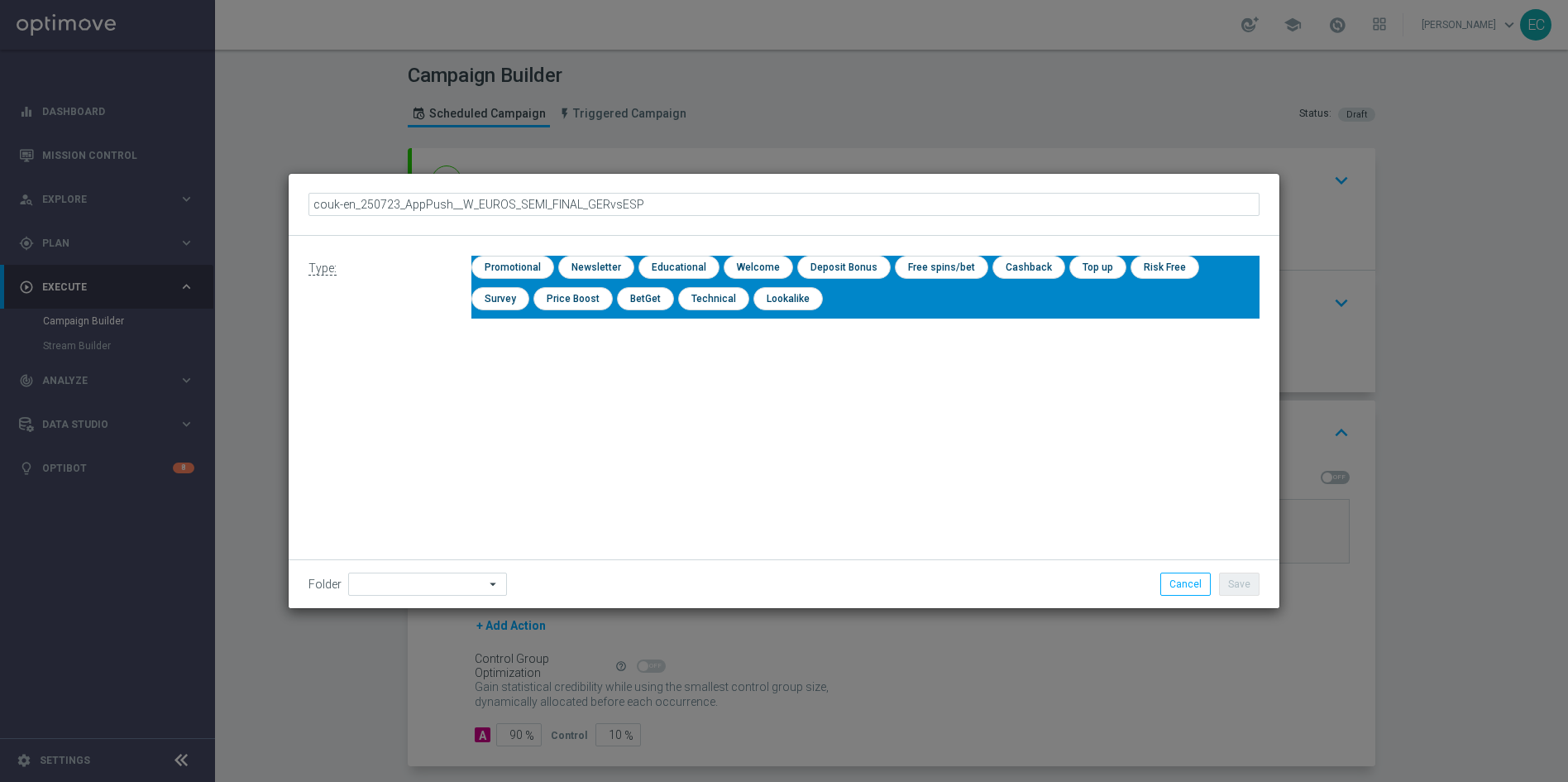 click on "check
Promotional
check
Newsletter
check
Educational
check
Welcome
check
Deposit Bonus
check
Free spins/bet
check
Cashback
check
Top up
check
Risk Free" 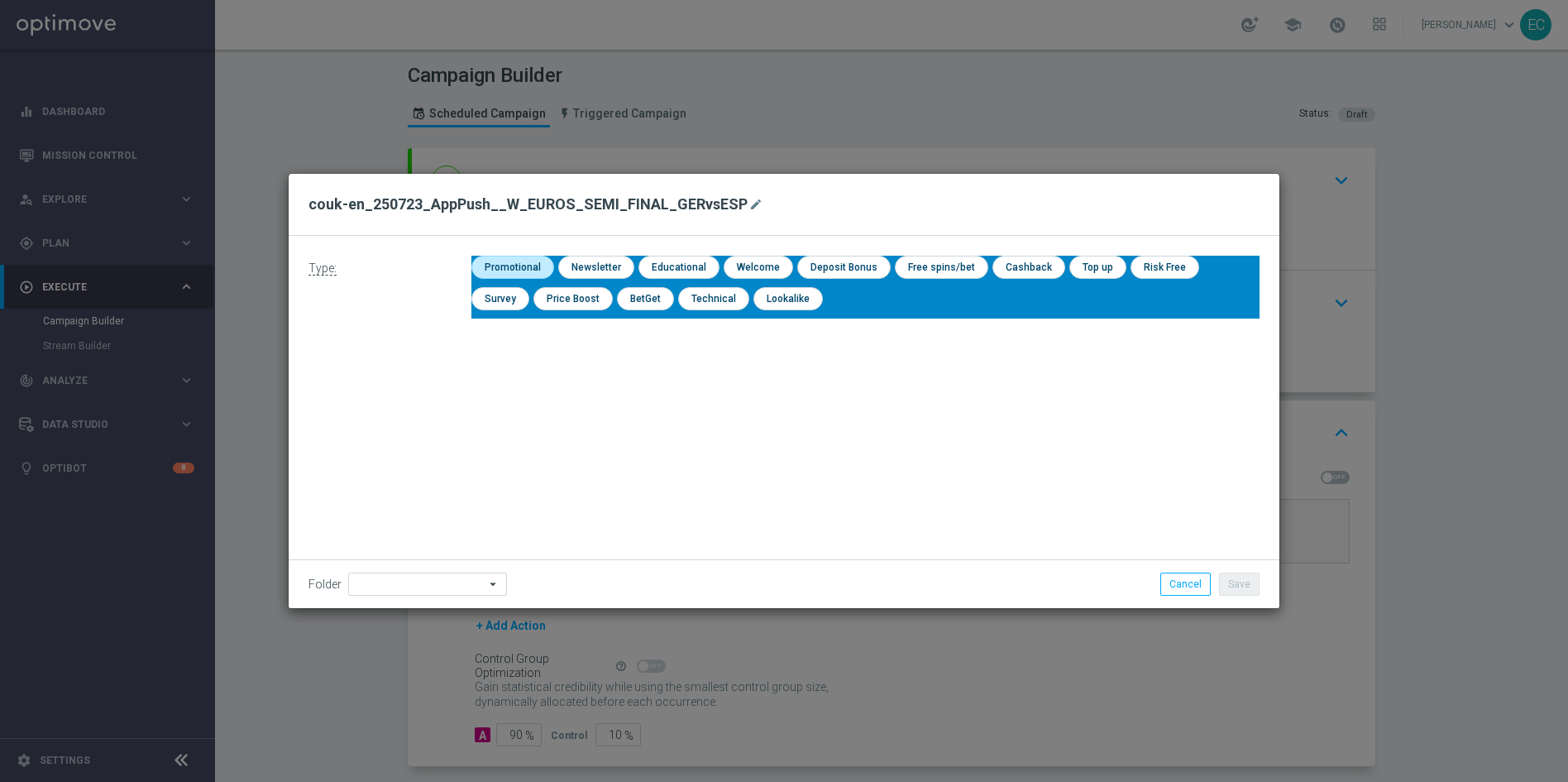 click 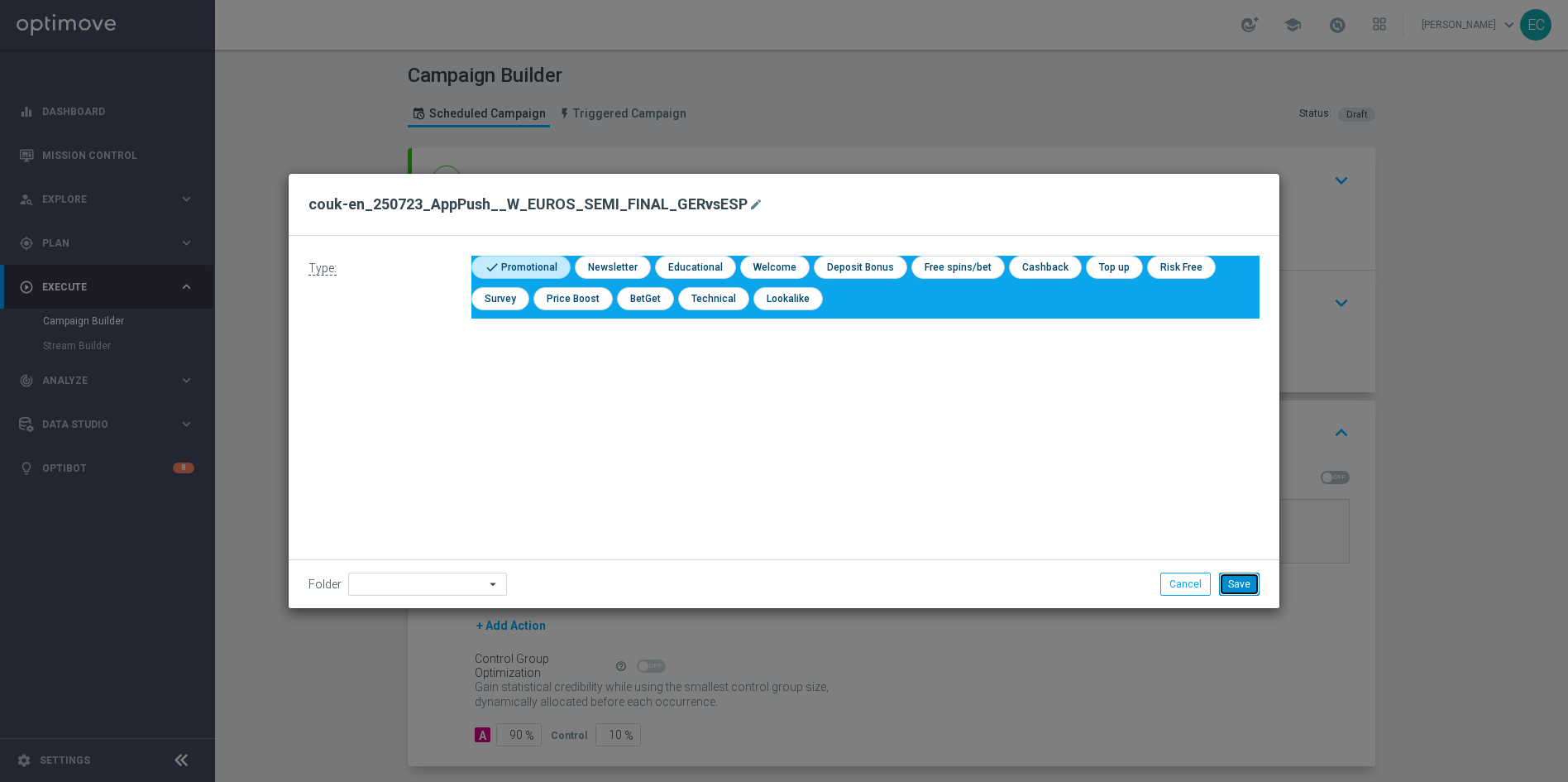 click on "Save" 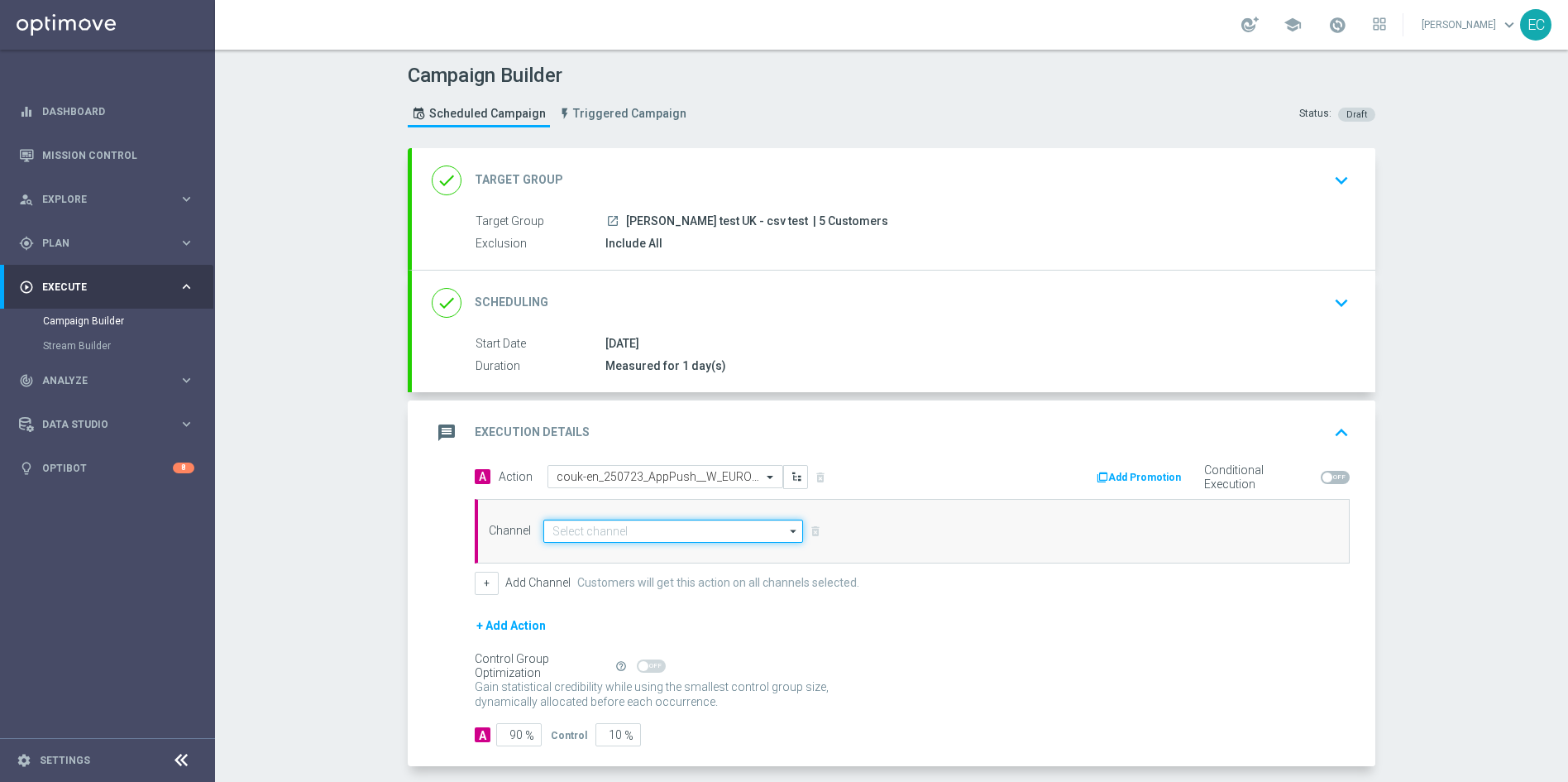 click 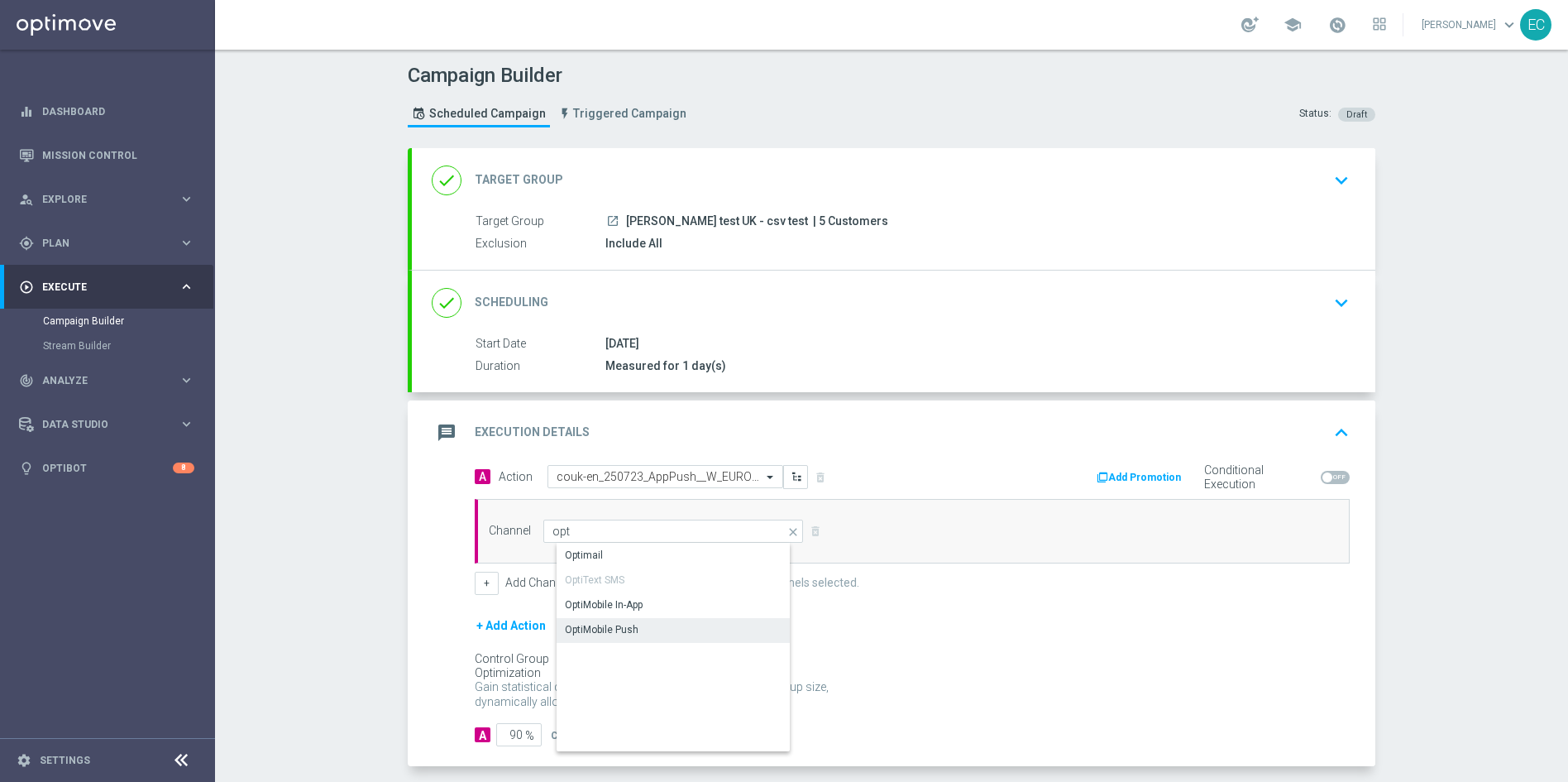 click on "OptiMobile Push" 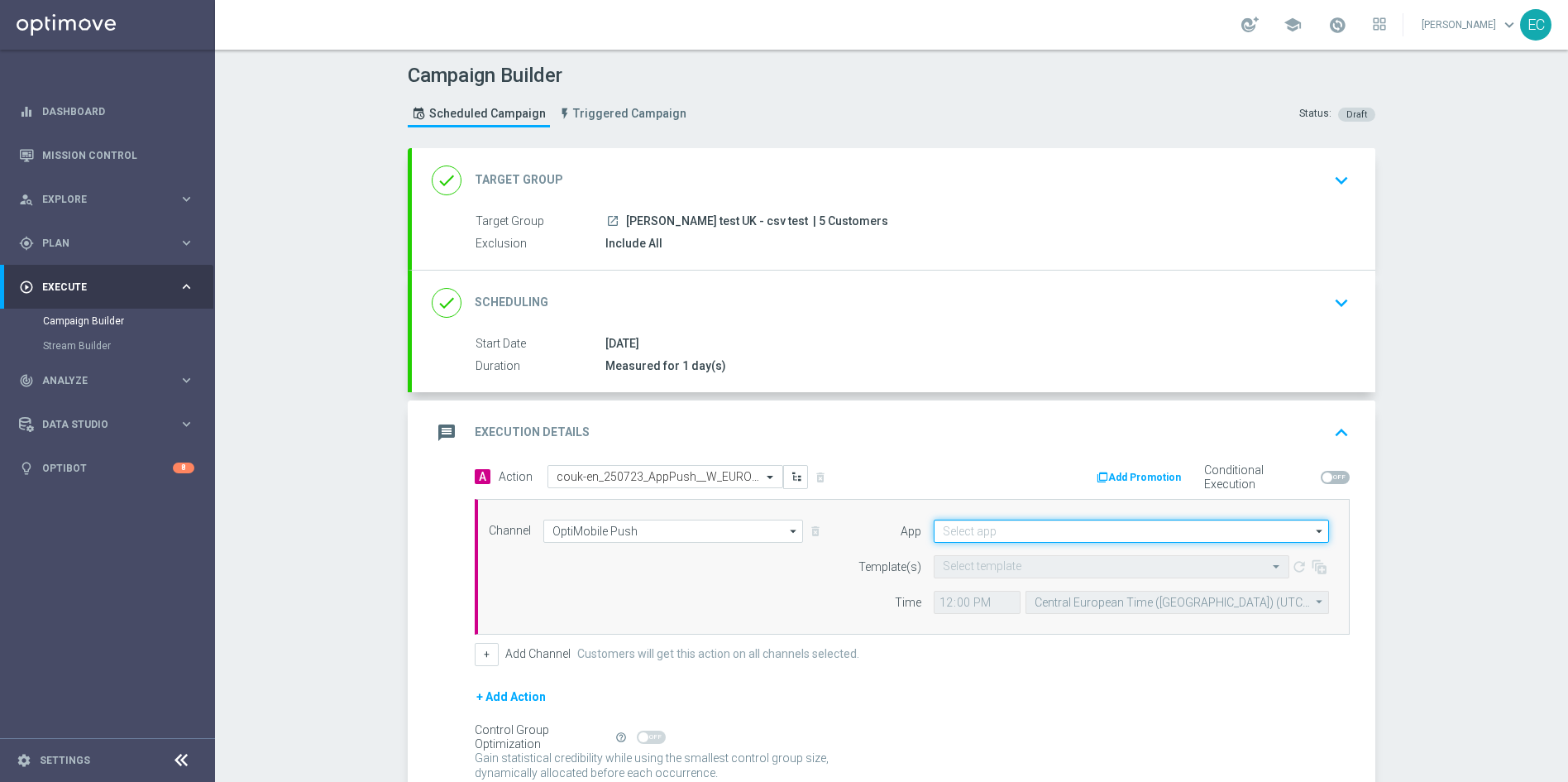 click 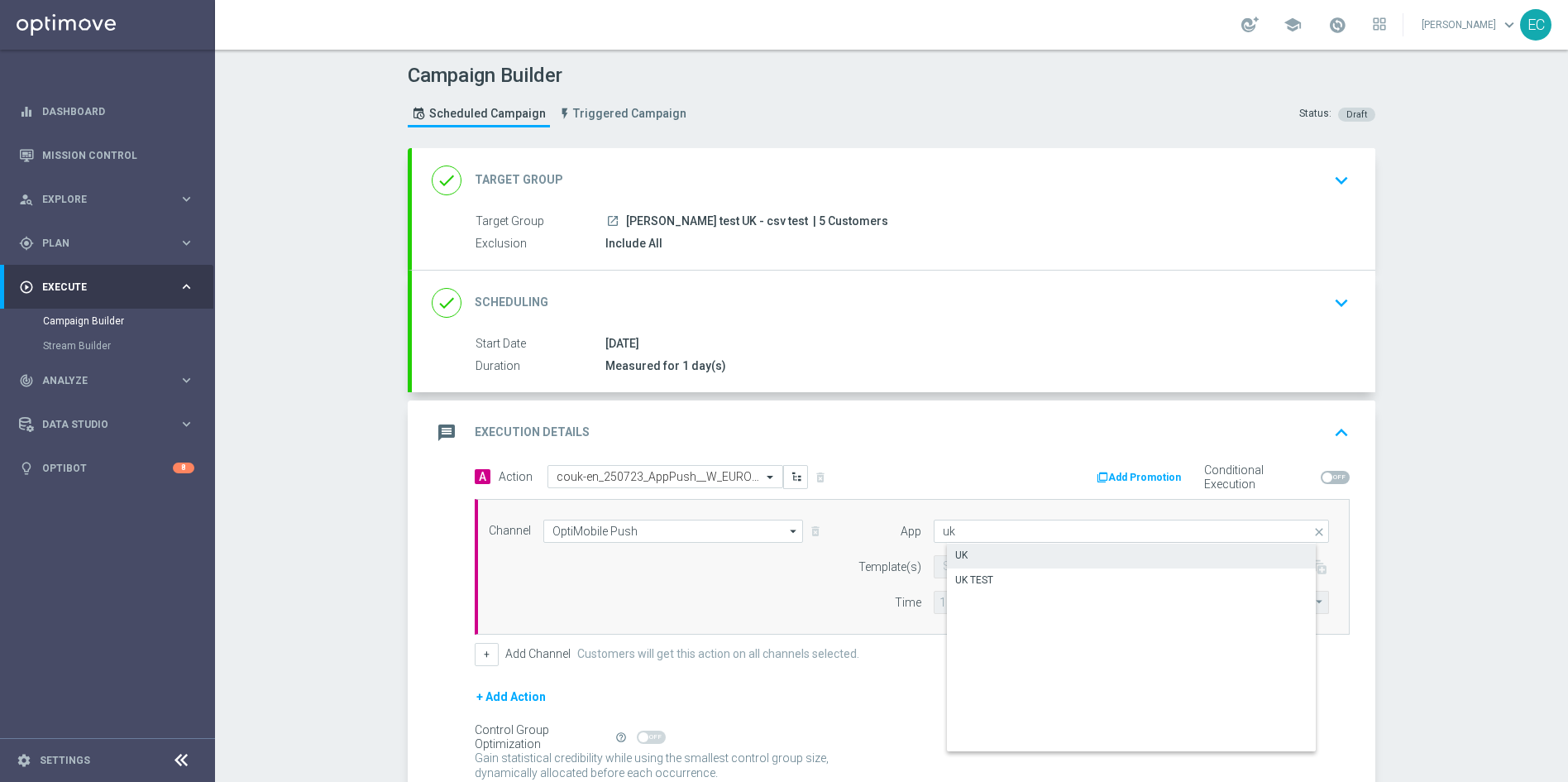 click on "UK" 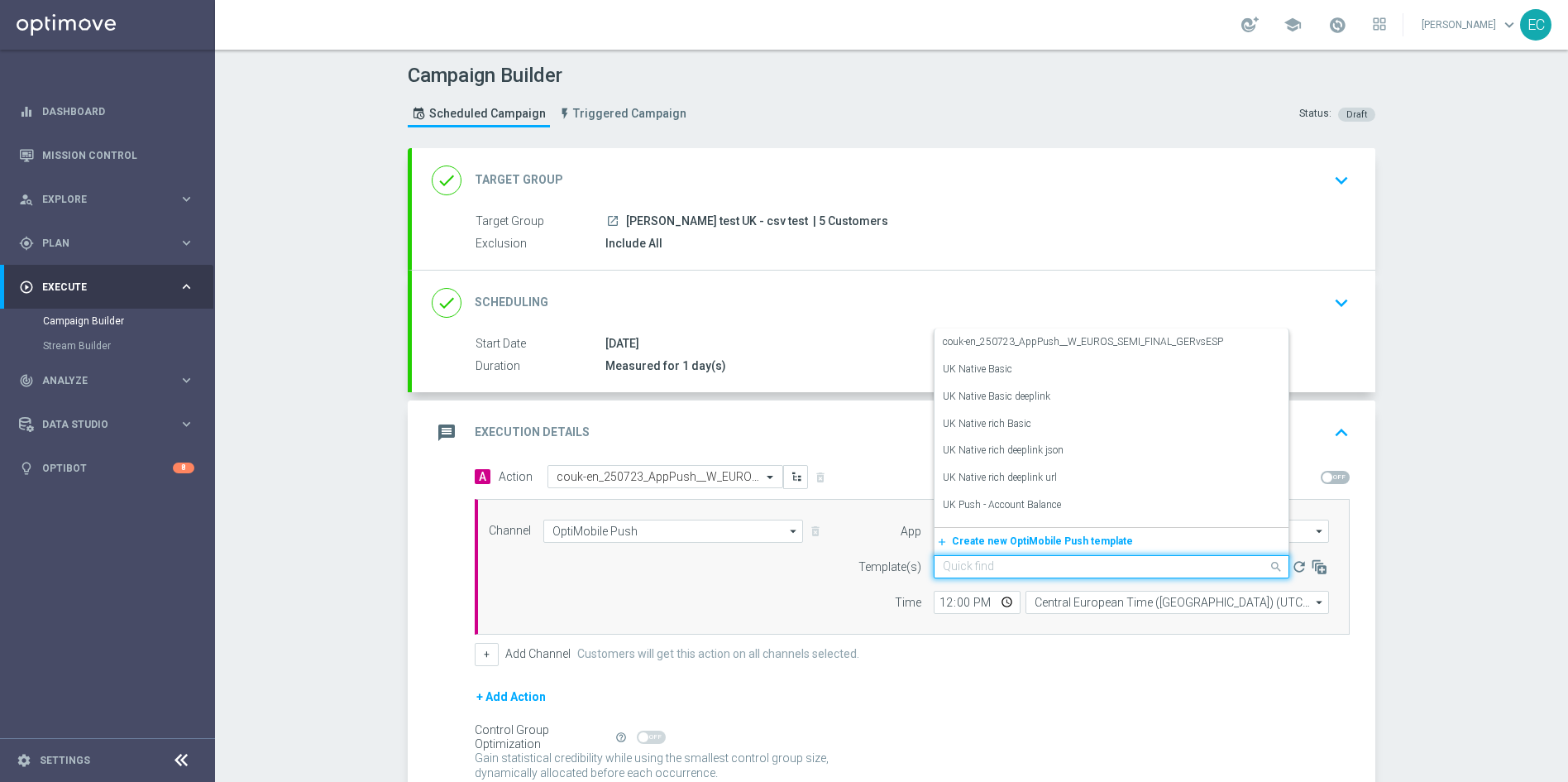 click 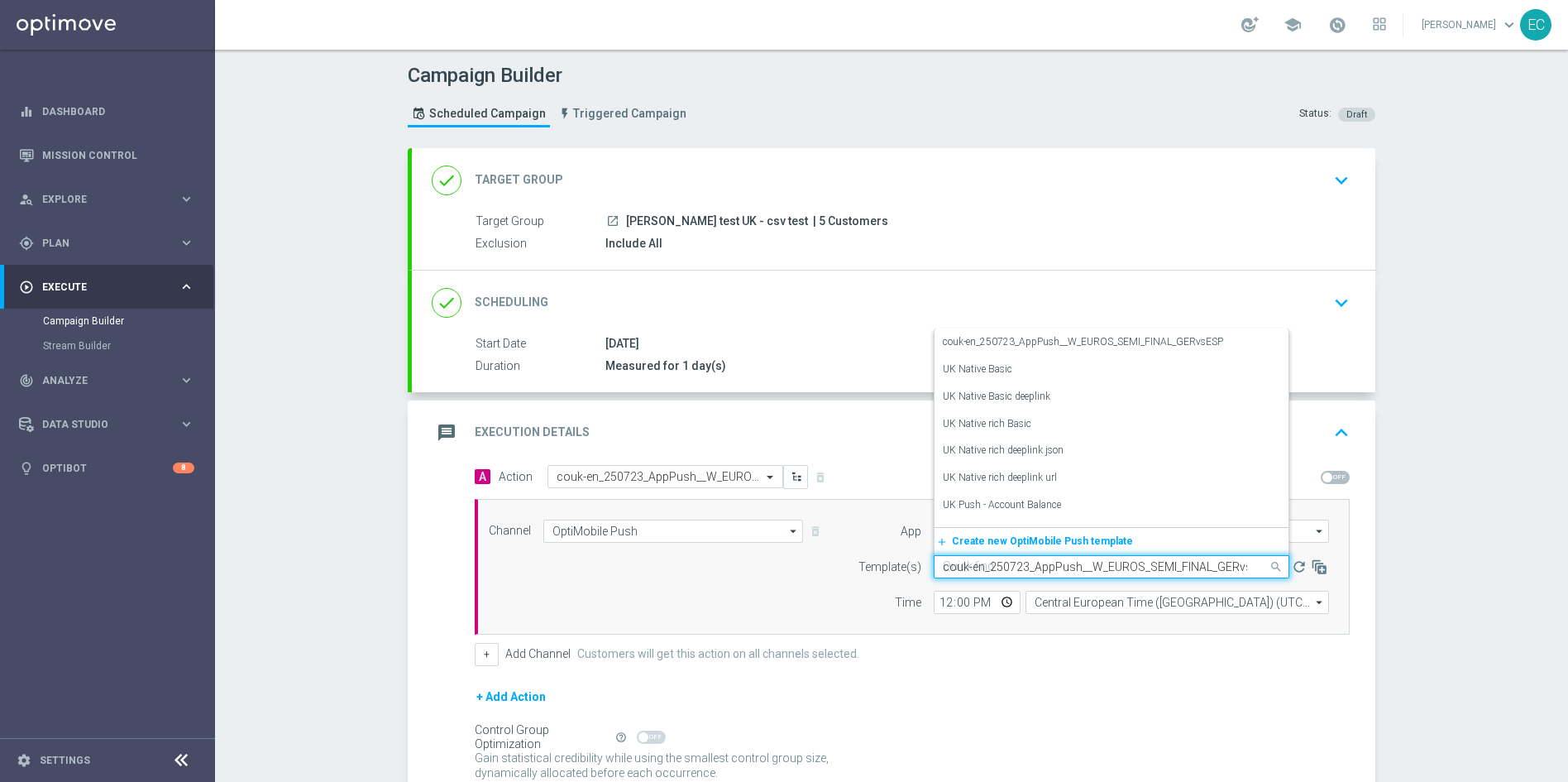 scroll, scrollTop: 0, scrollLeft: 16, axis: horizontal 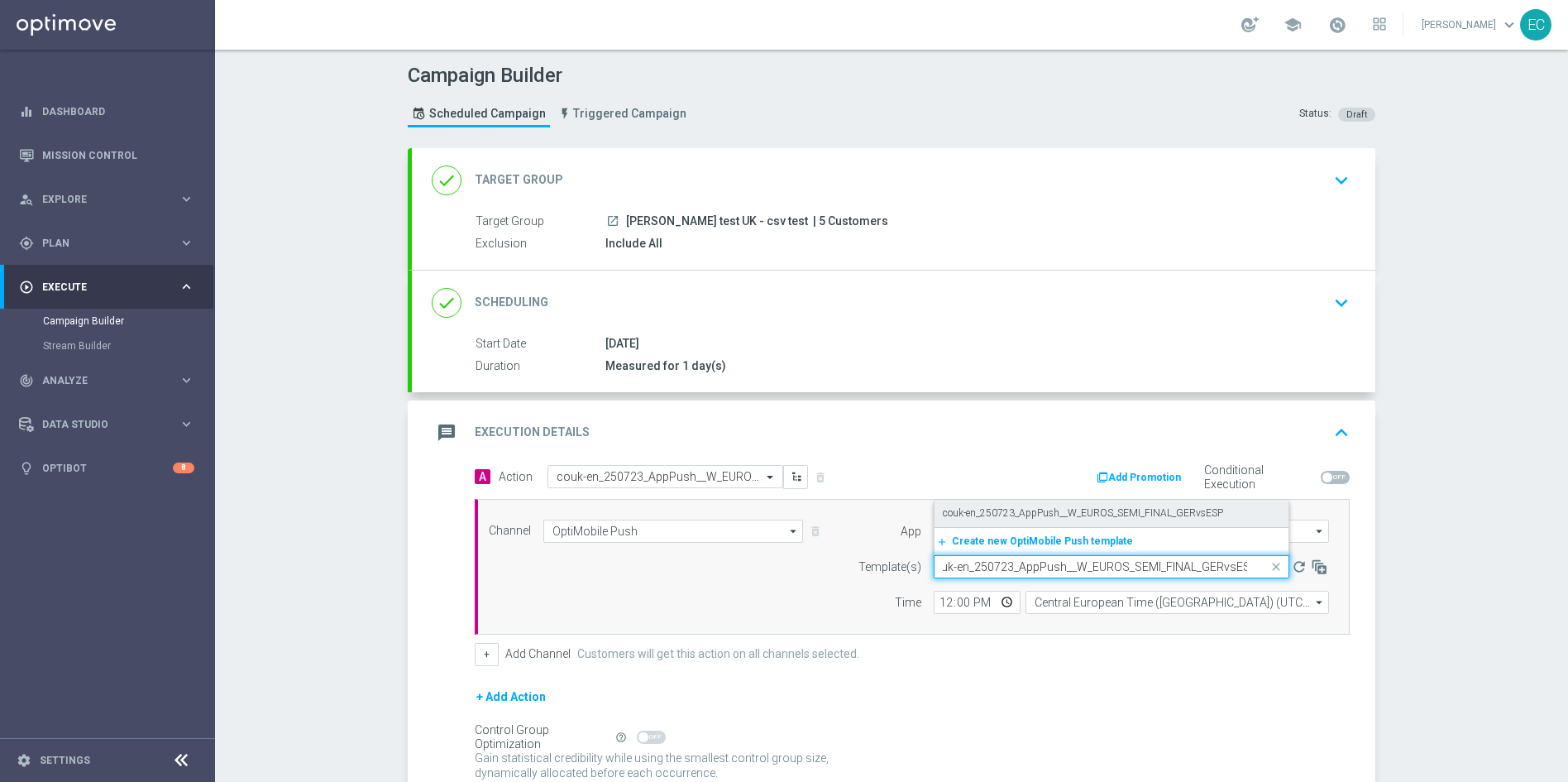 click on "couk-en_250723_AppPush__W_EUROS_SEMI_FINAL_GERvsESP" at bounding box center (1083, 513) 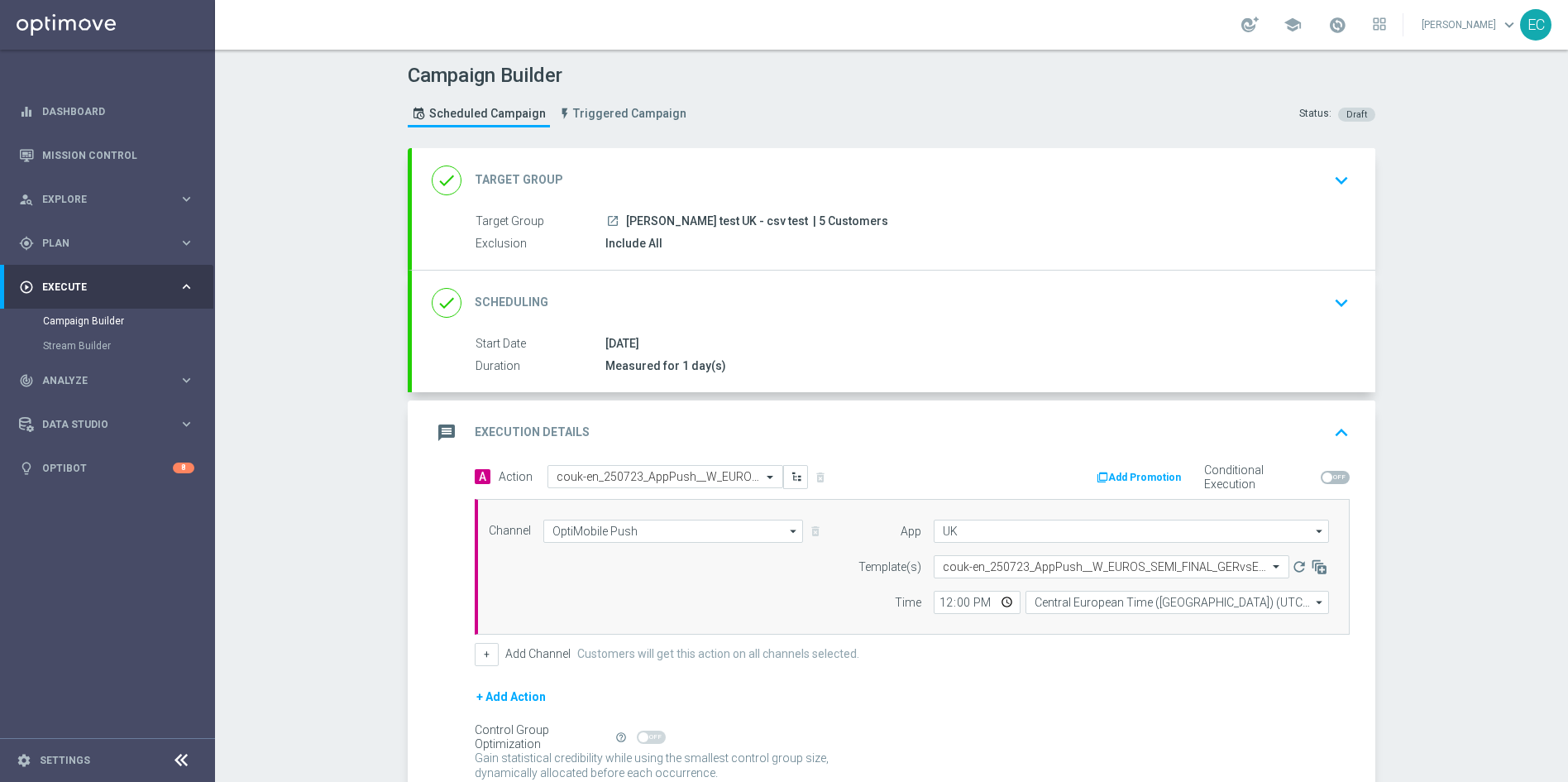 scroll, scrollTop: 0, scrollLeft: 0, axis: both 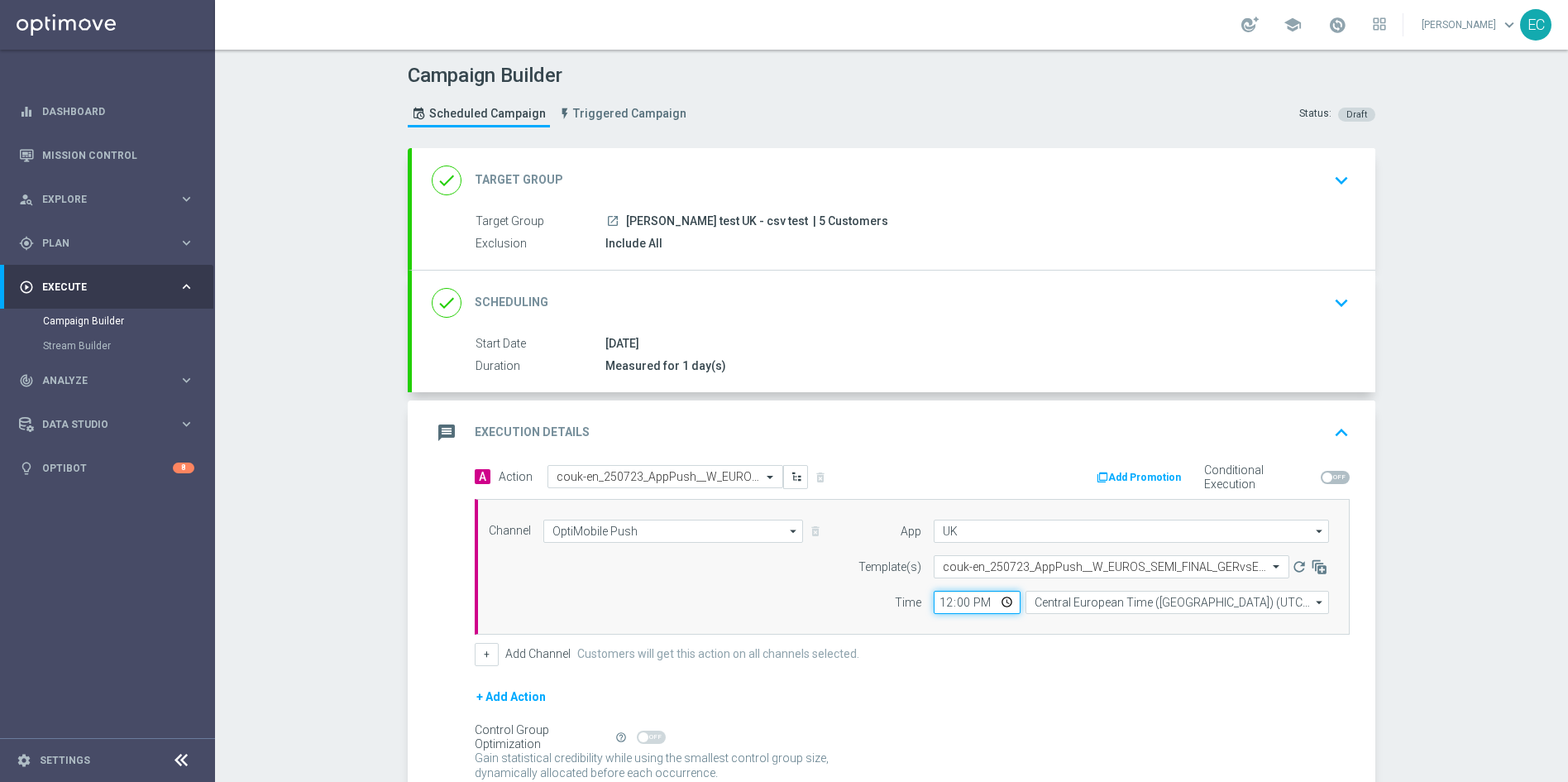 click on "12:00" 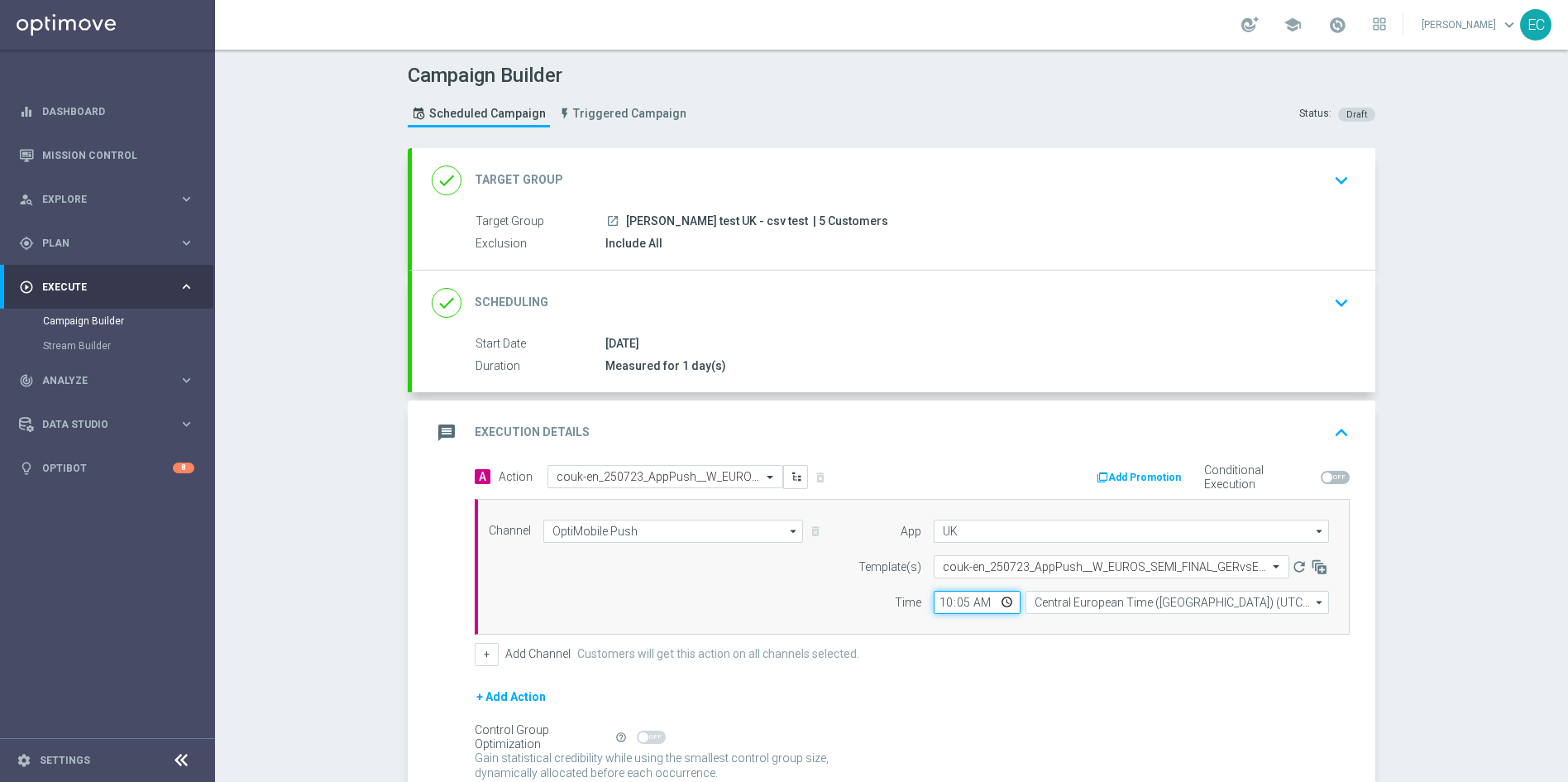 type on "10:57" 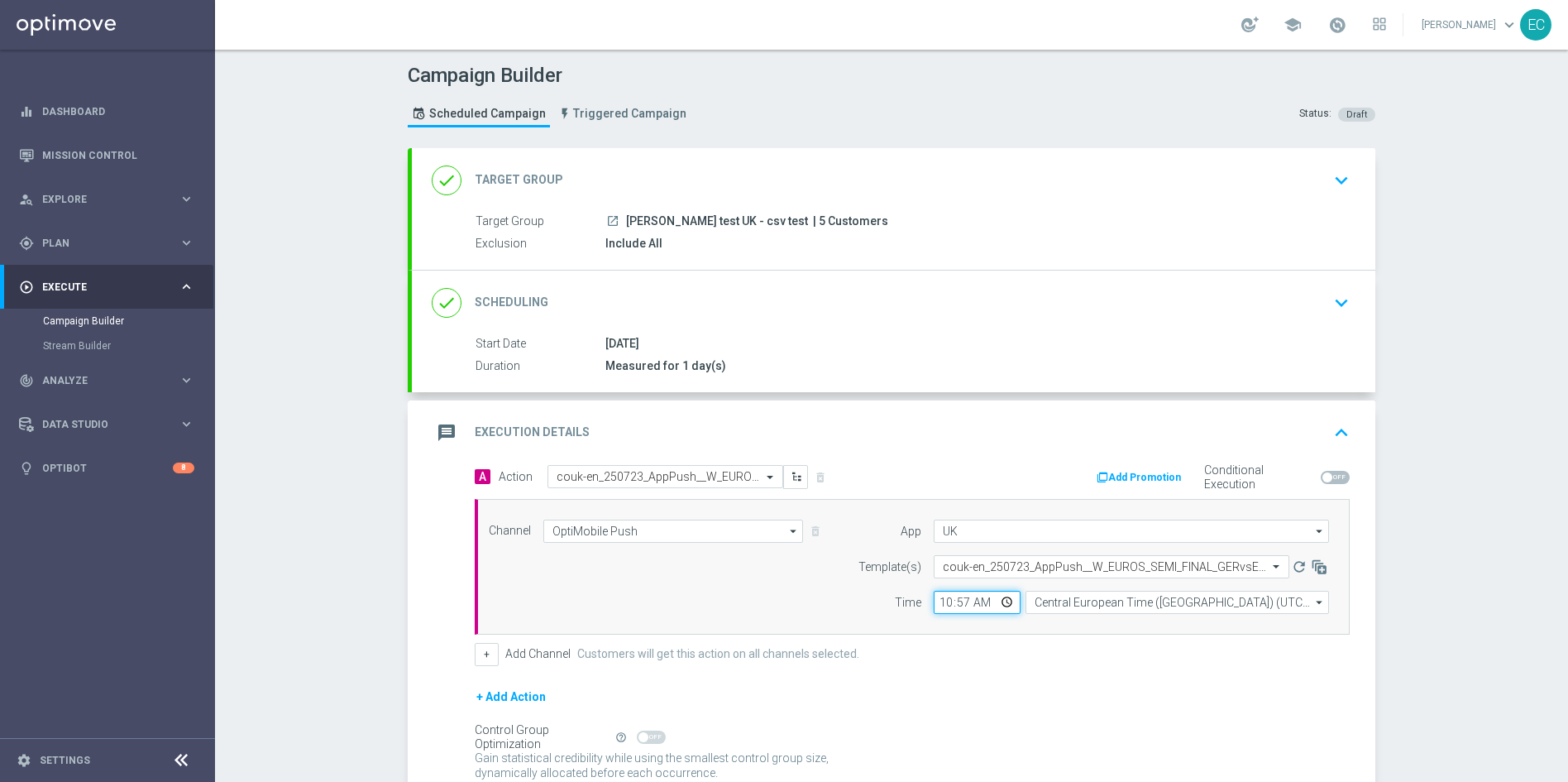 scroll, scrollTop: 140, scrollLeft: 0, axis: vertical 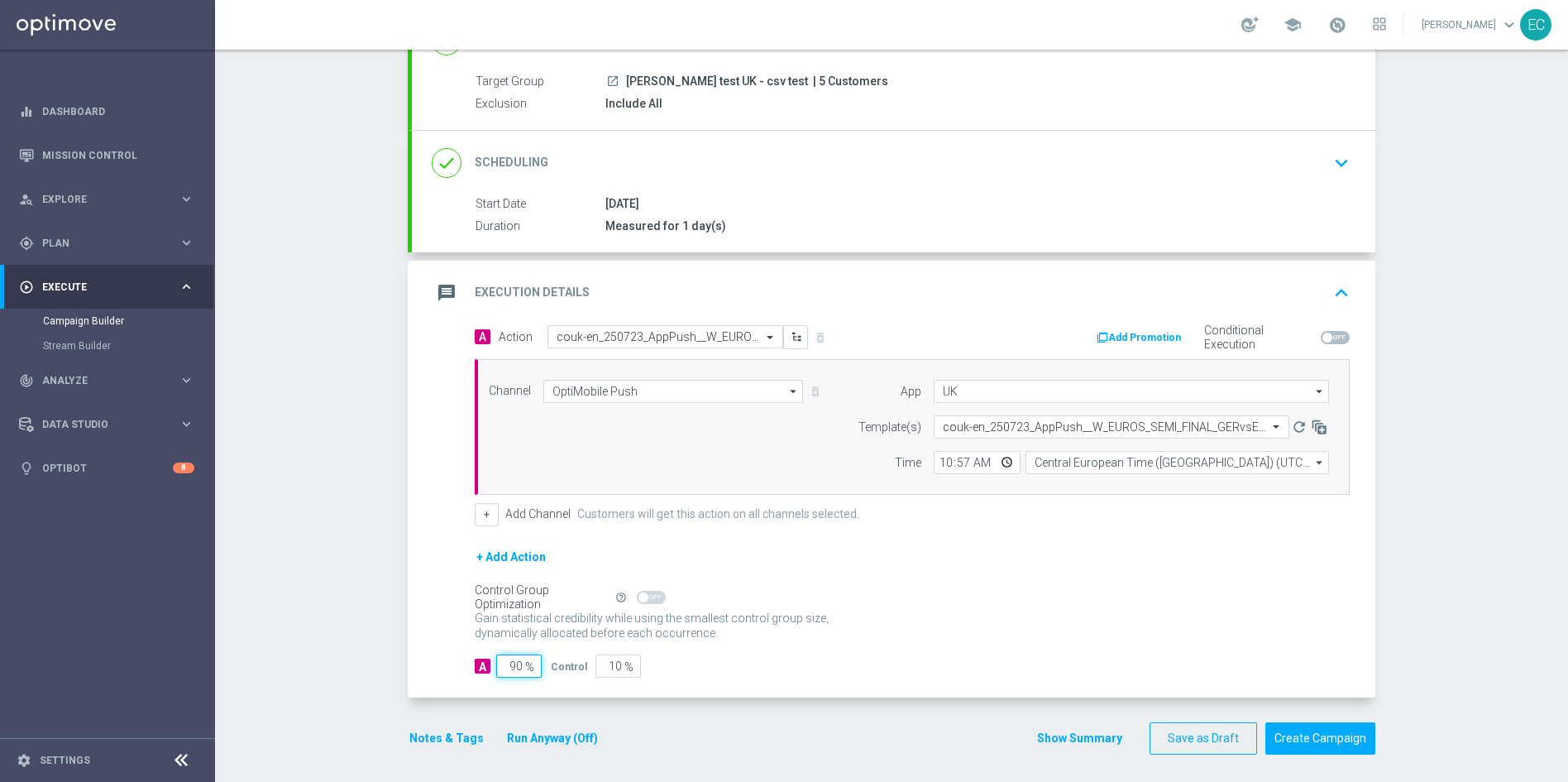 click on "90" 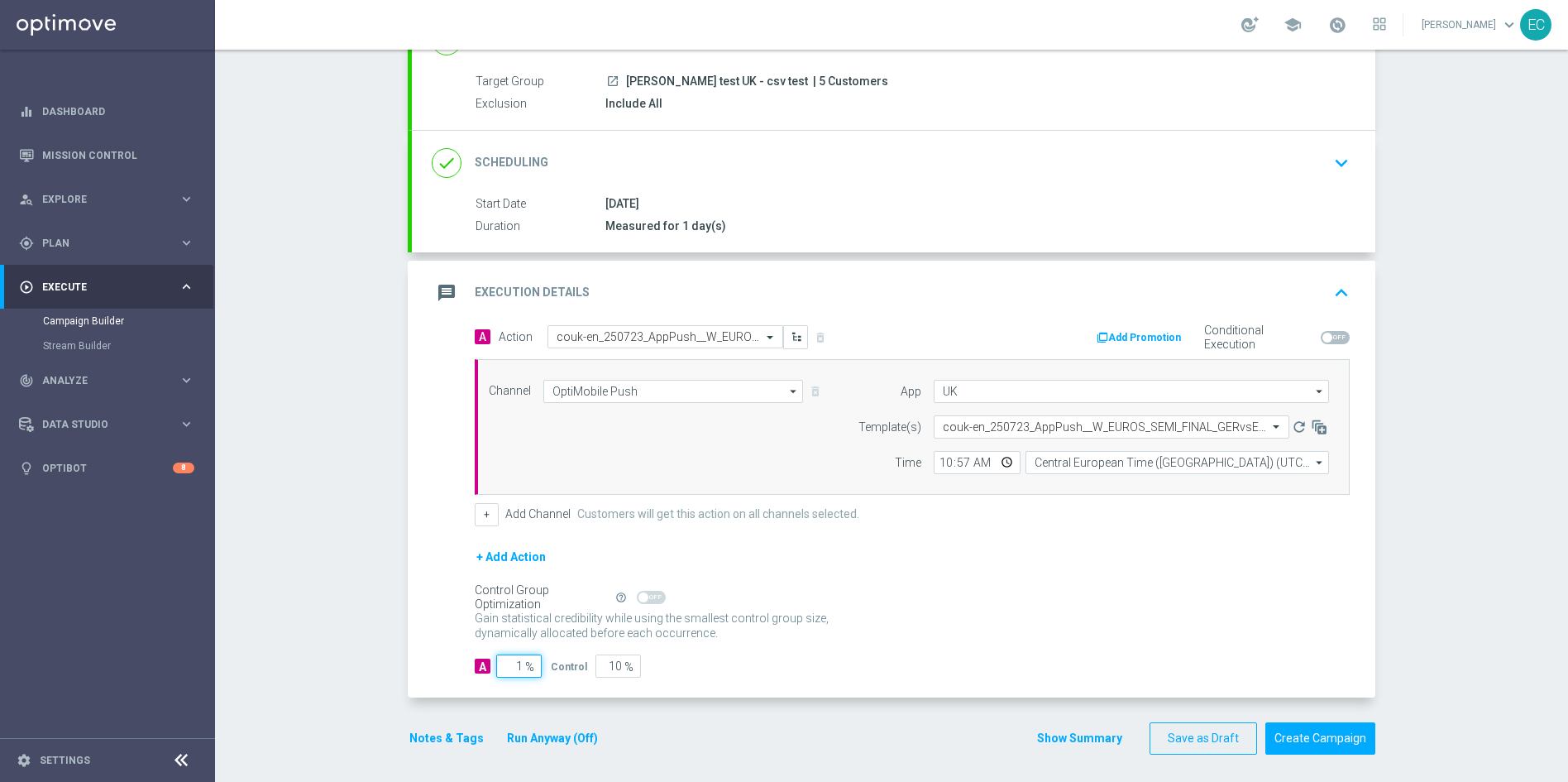 type on "99" 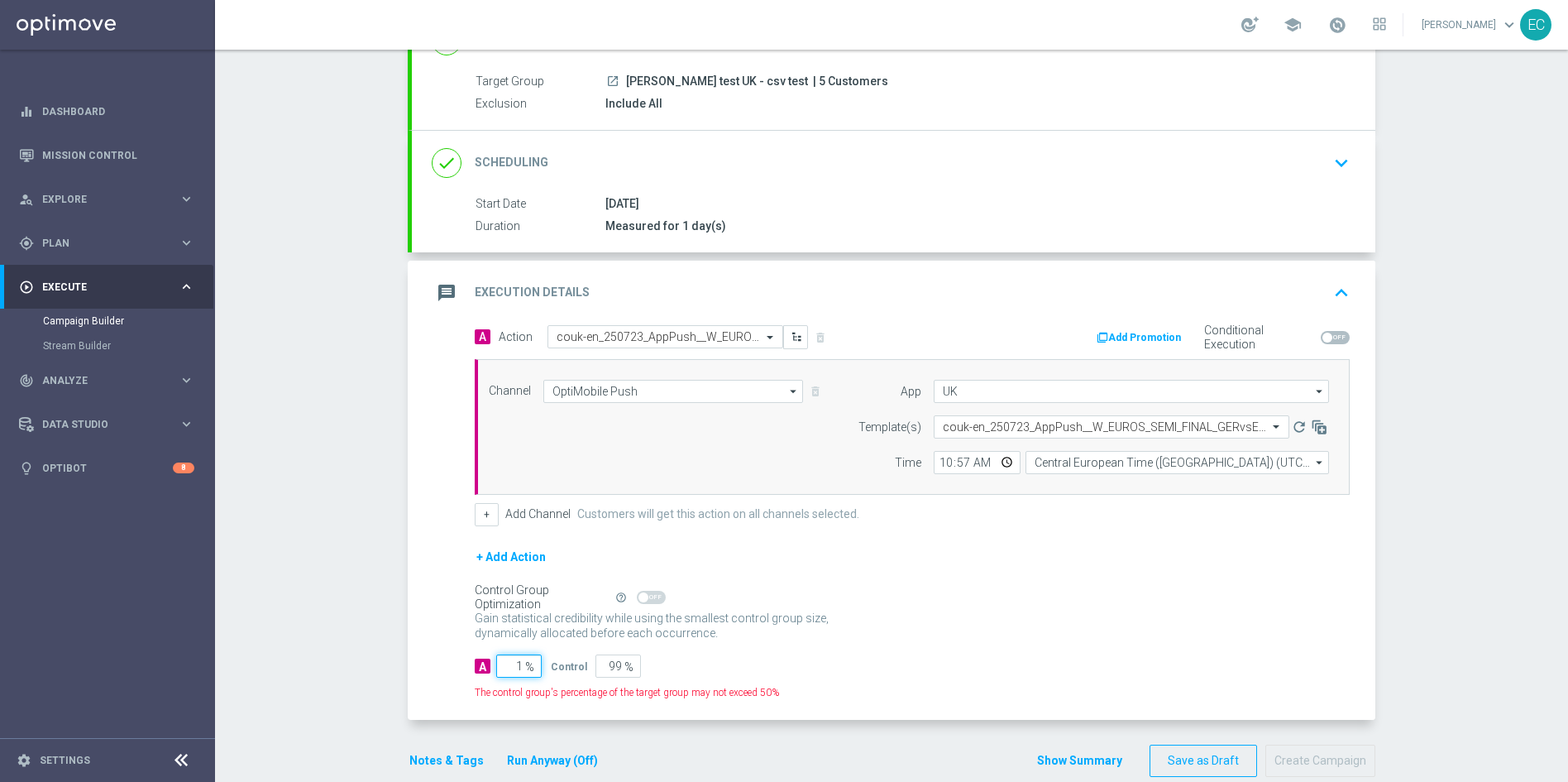 type on "10" 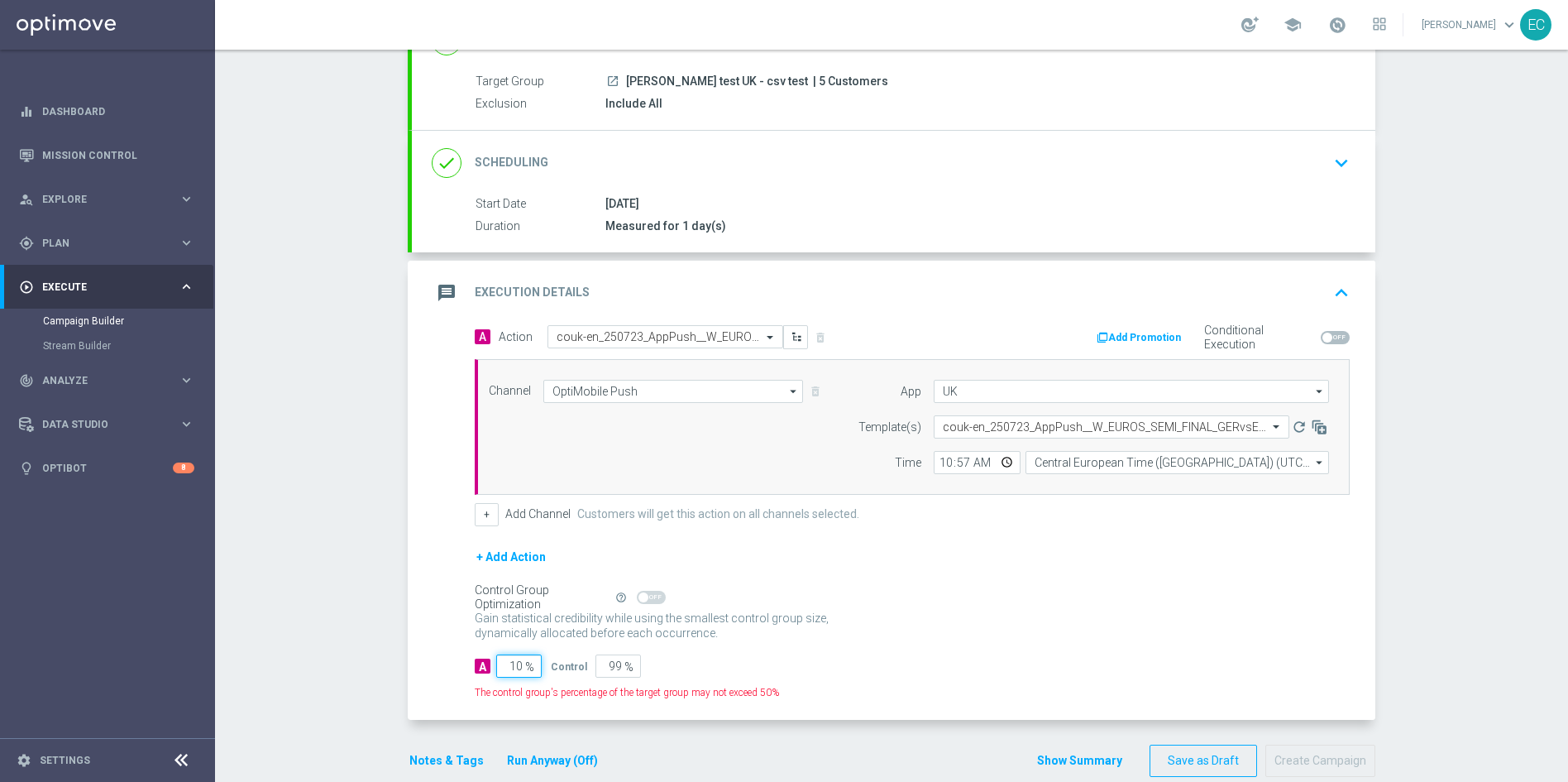 type on "90" 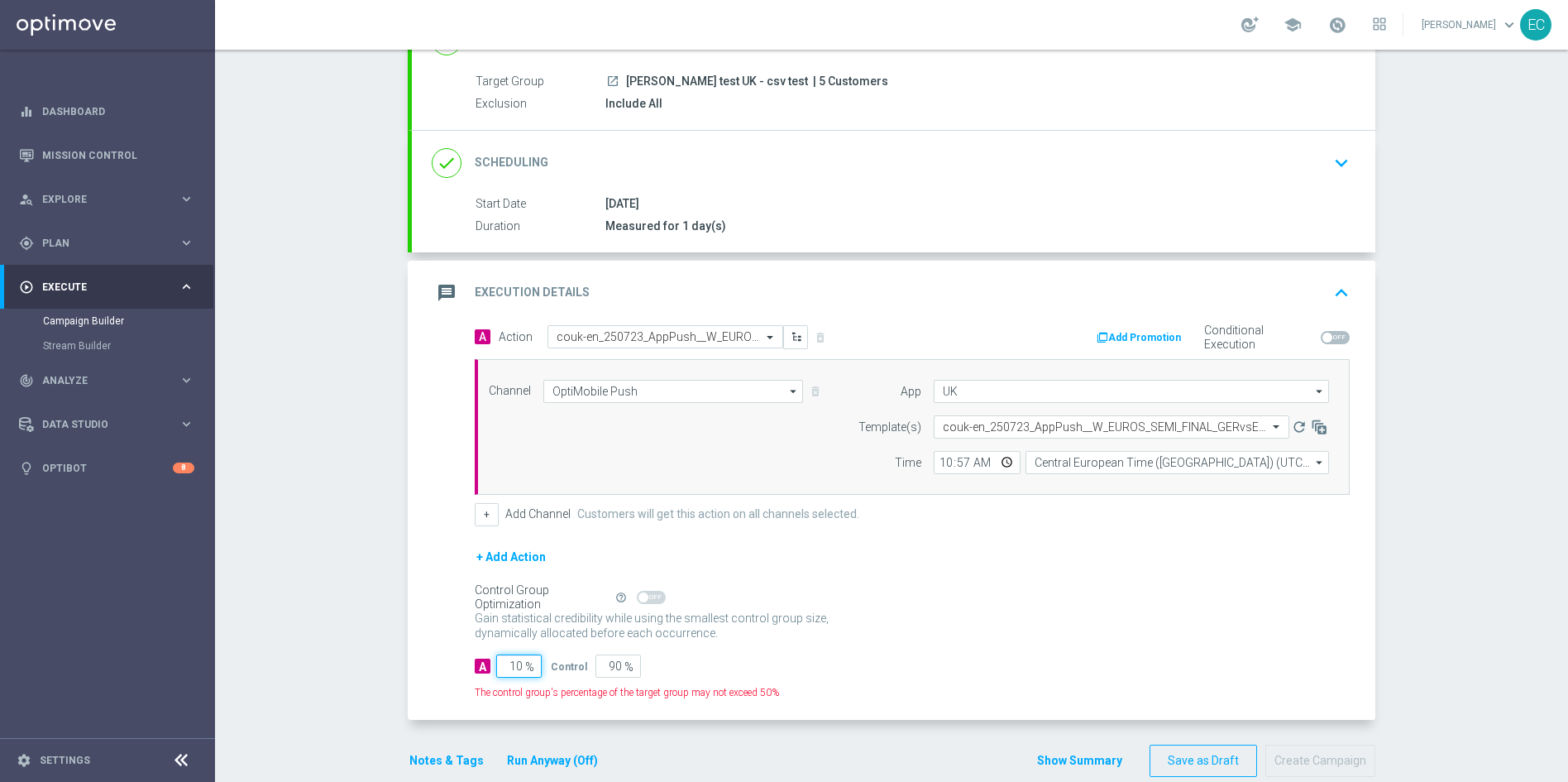type on "100" 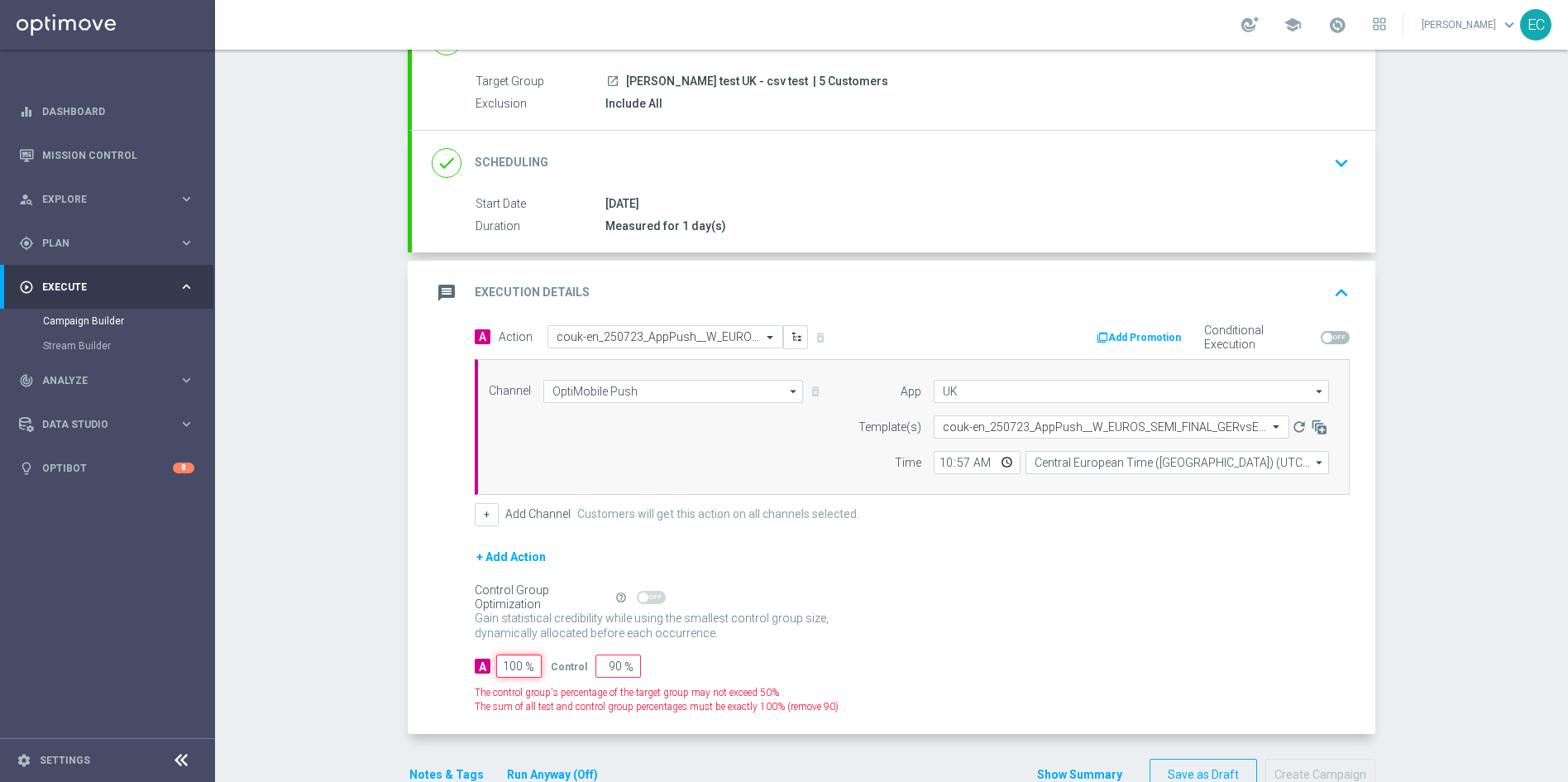 type on "0" 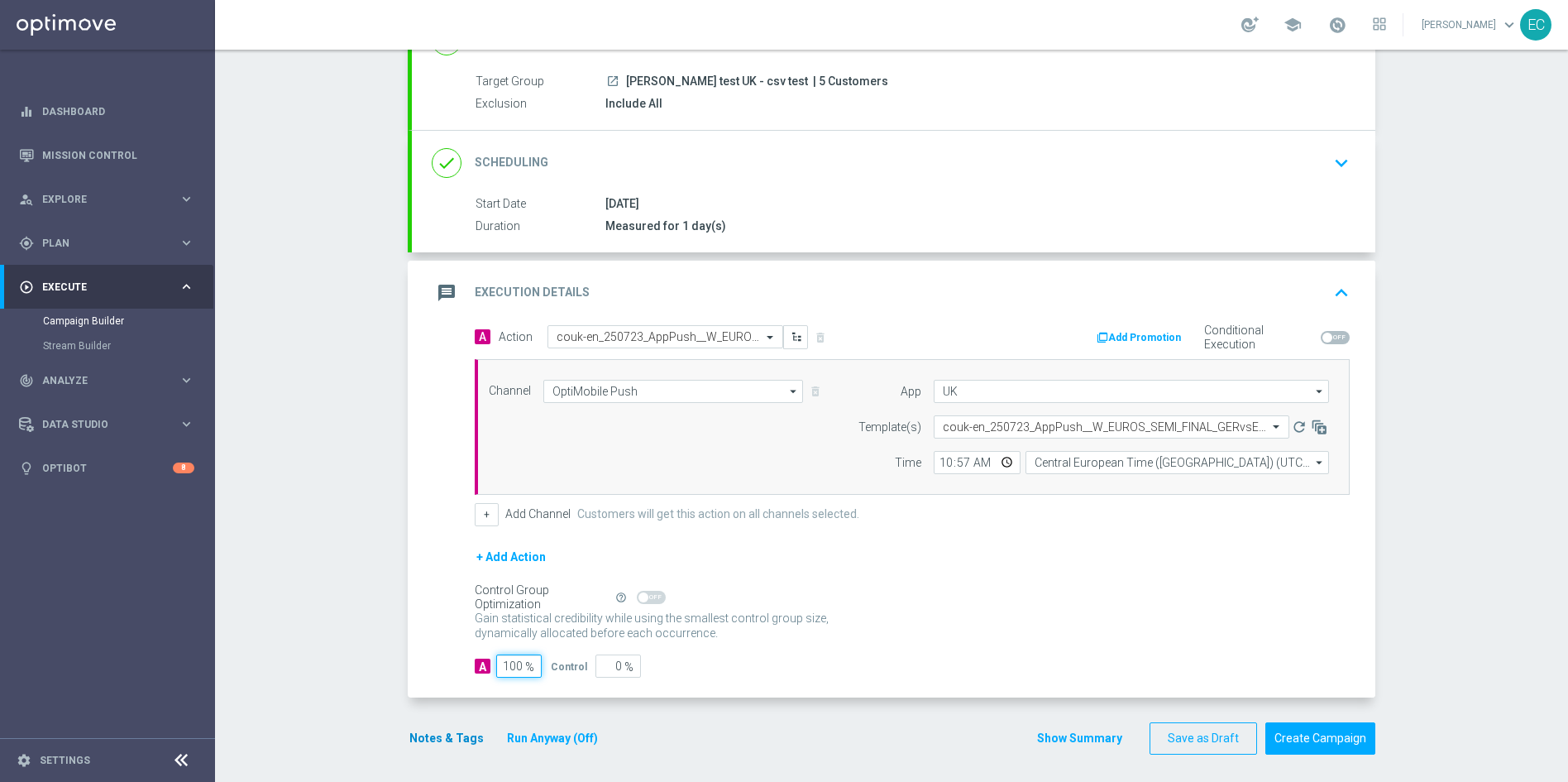 type on "100" 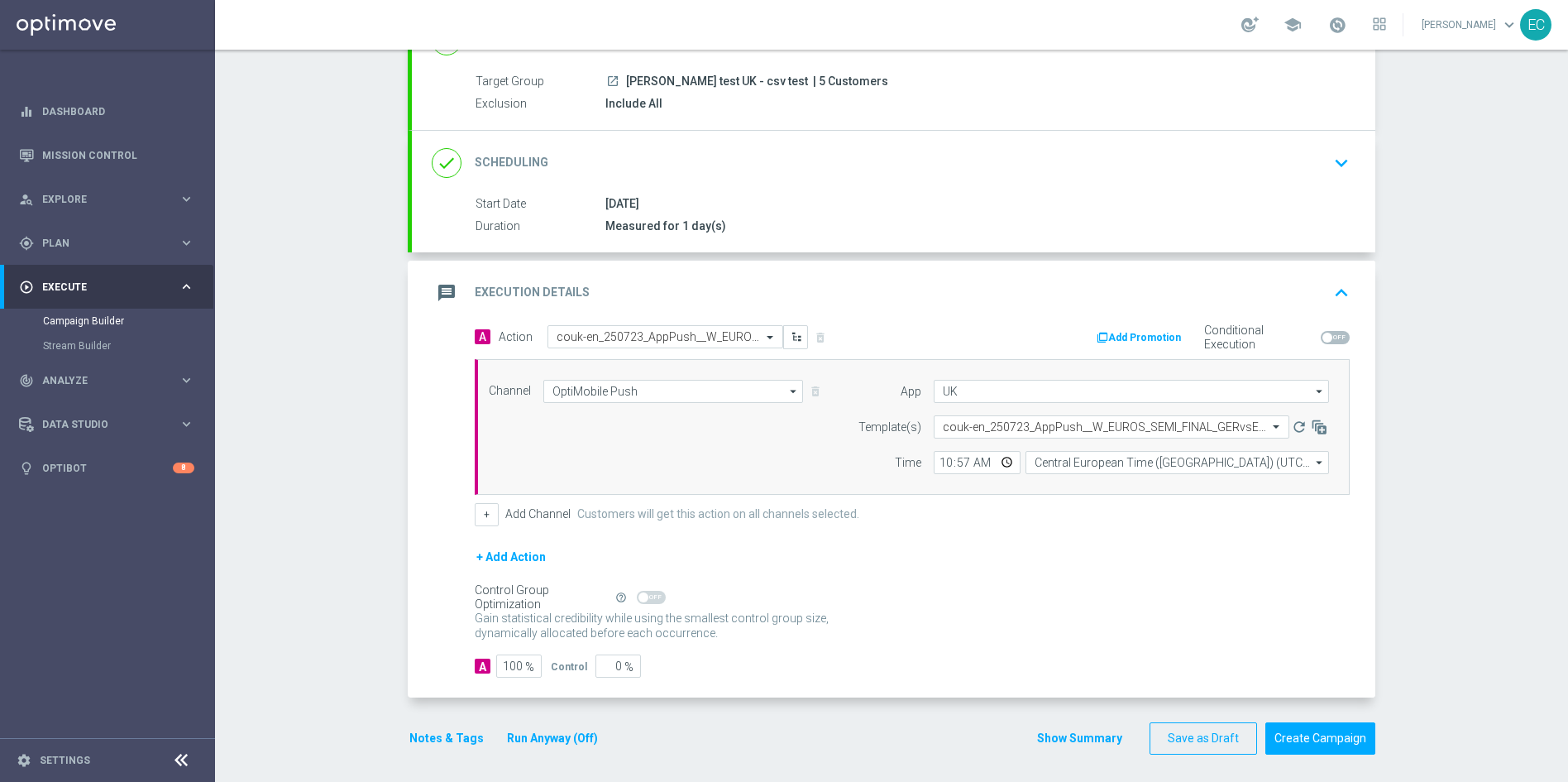 click on "Notes & Tags" 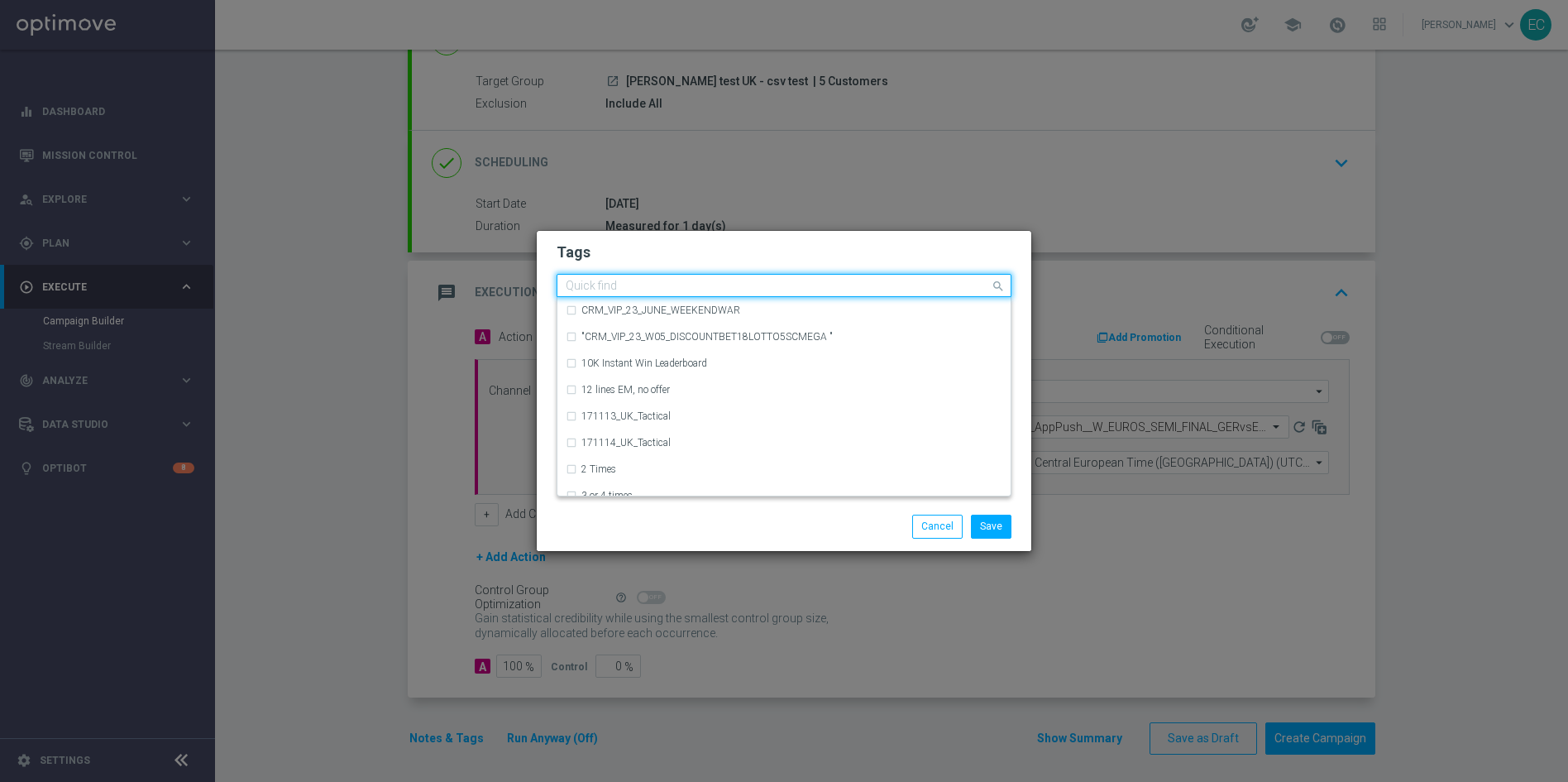 click 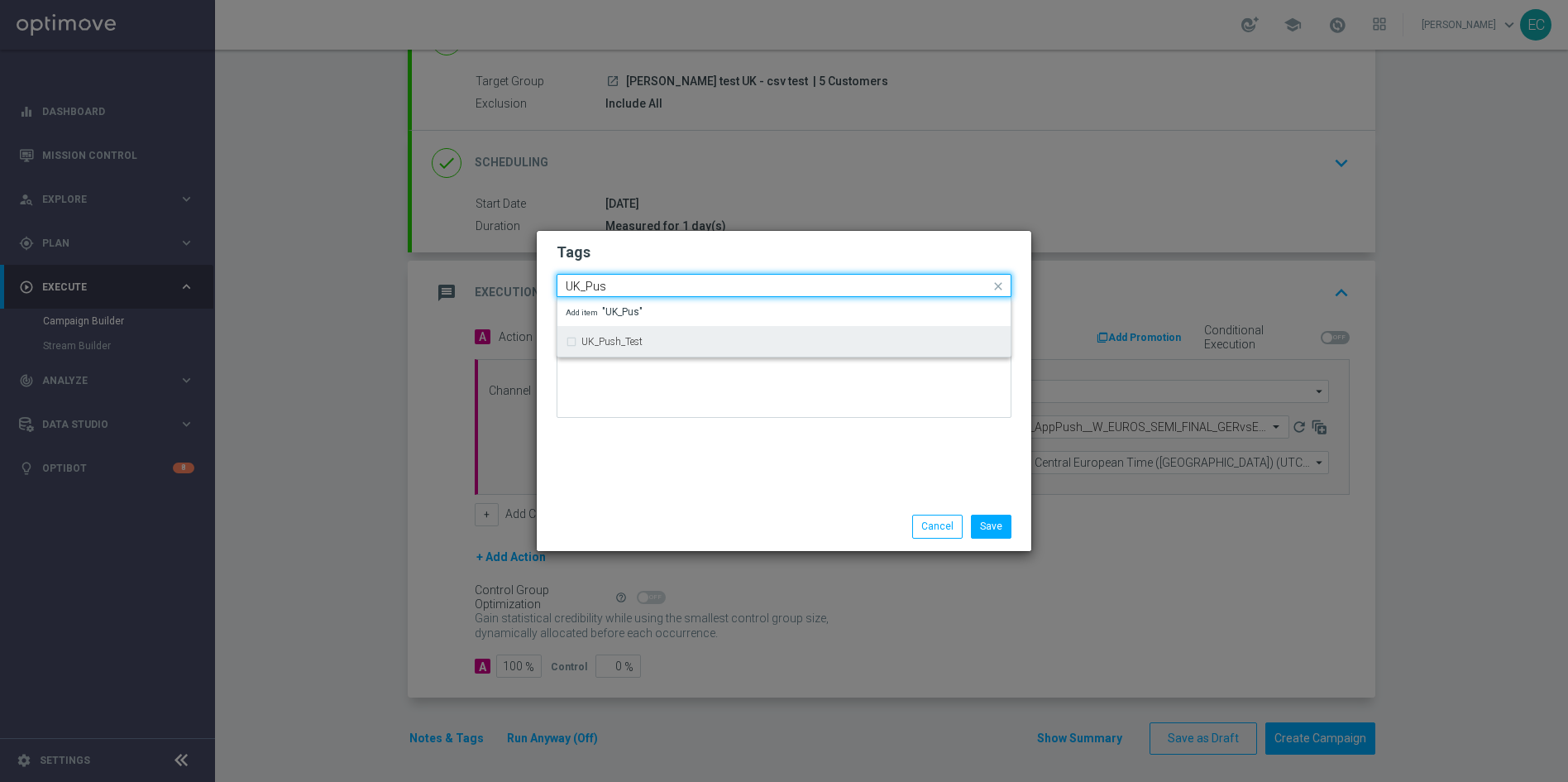 click on "UK_Push_Test" at bounding box center (784, 342) 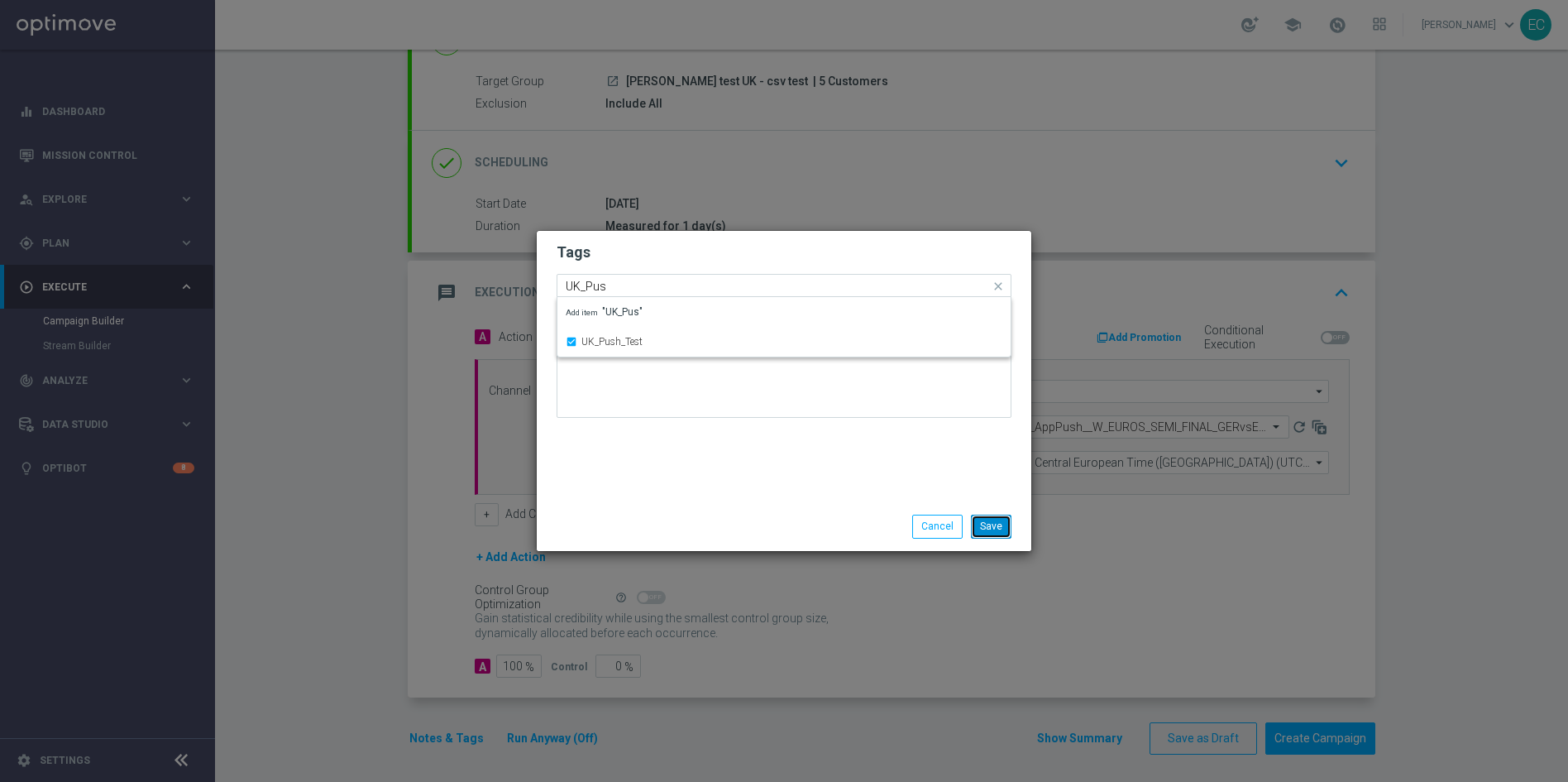 type 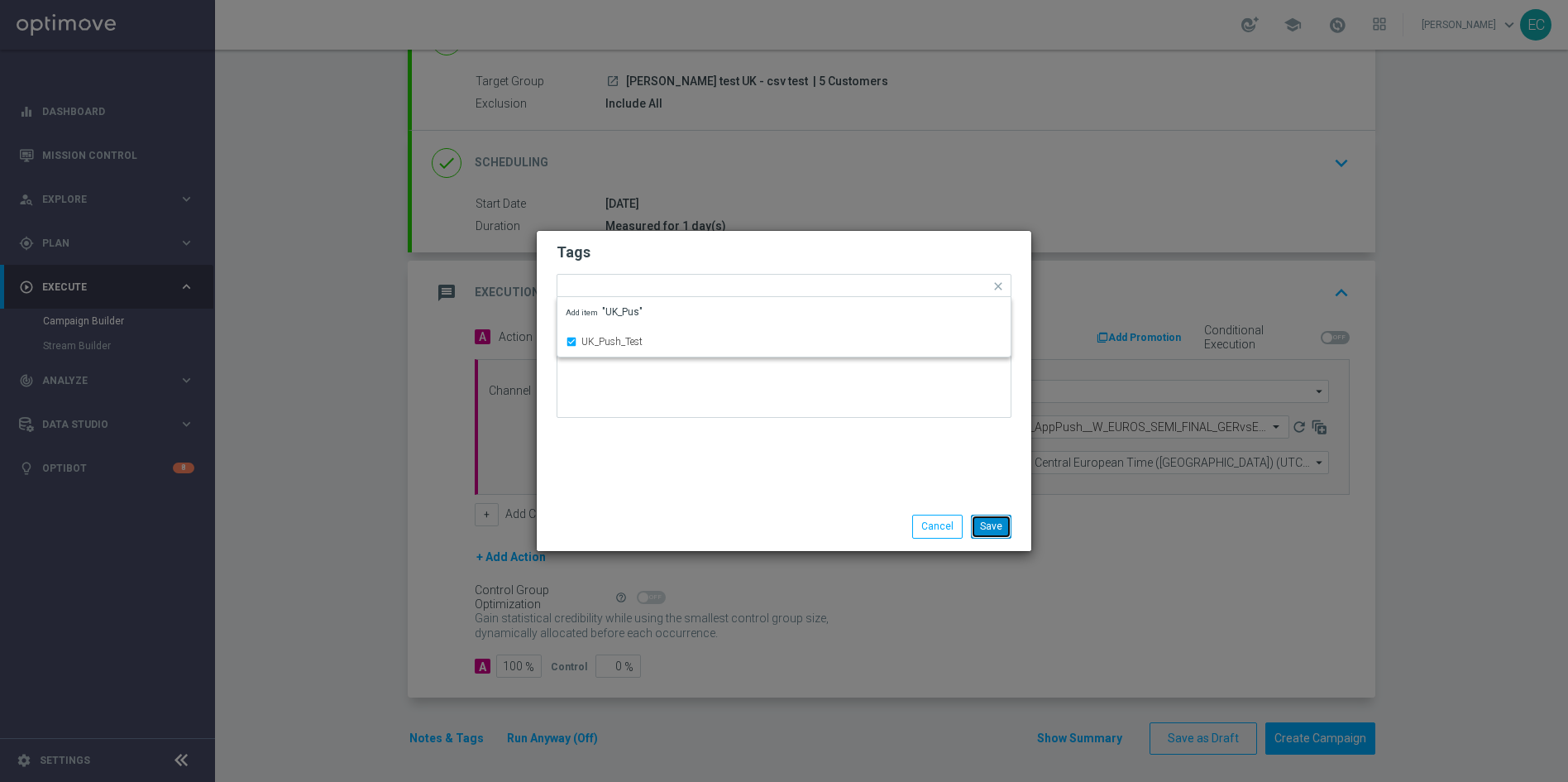 click on "Save" 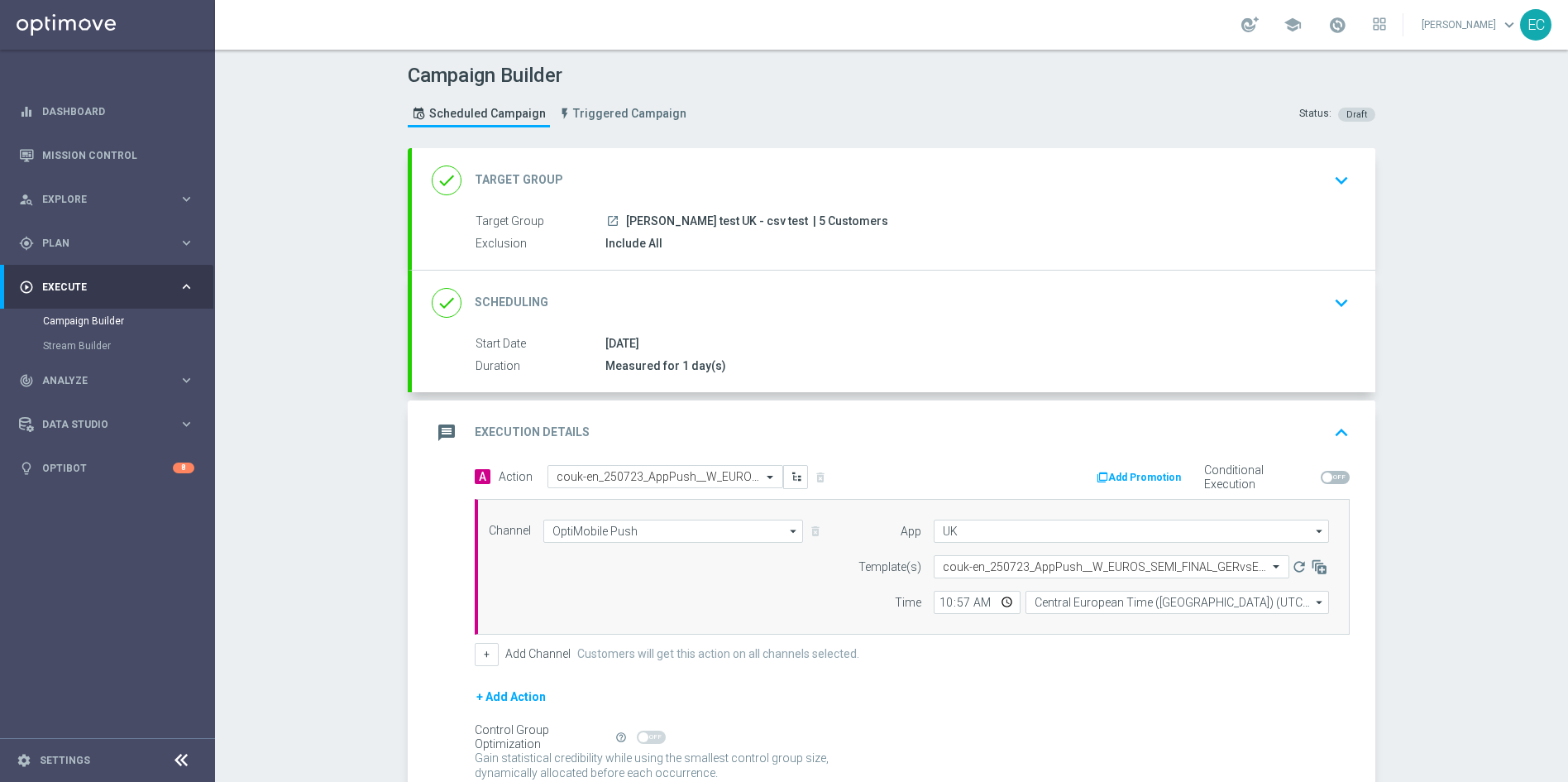 scroll, scrollTop: 140, scrollLeft: 0, axis: vertical 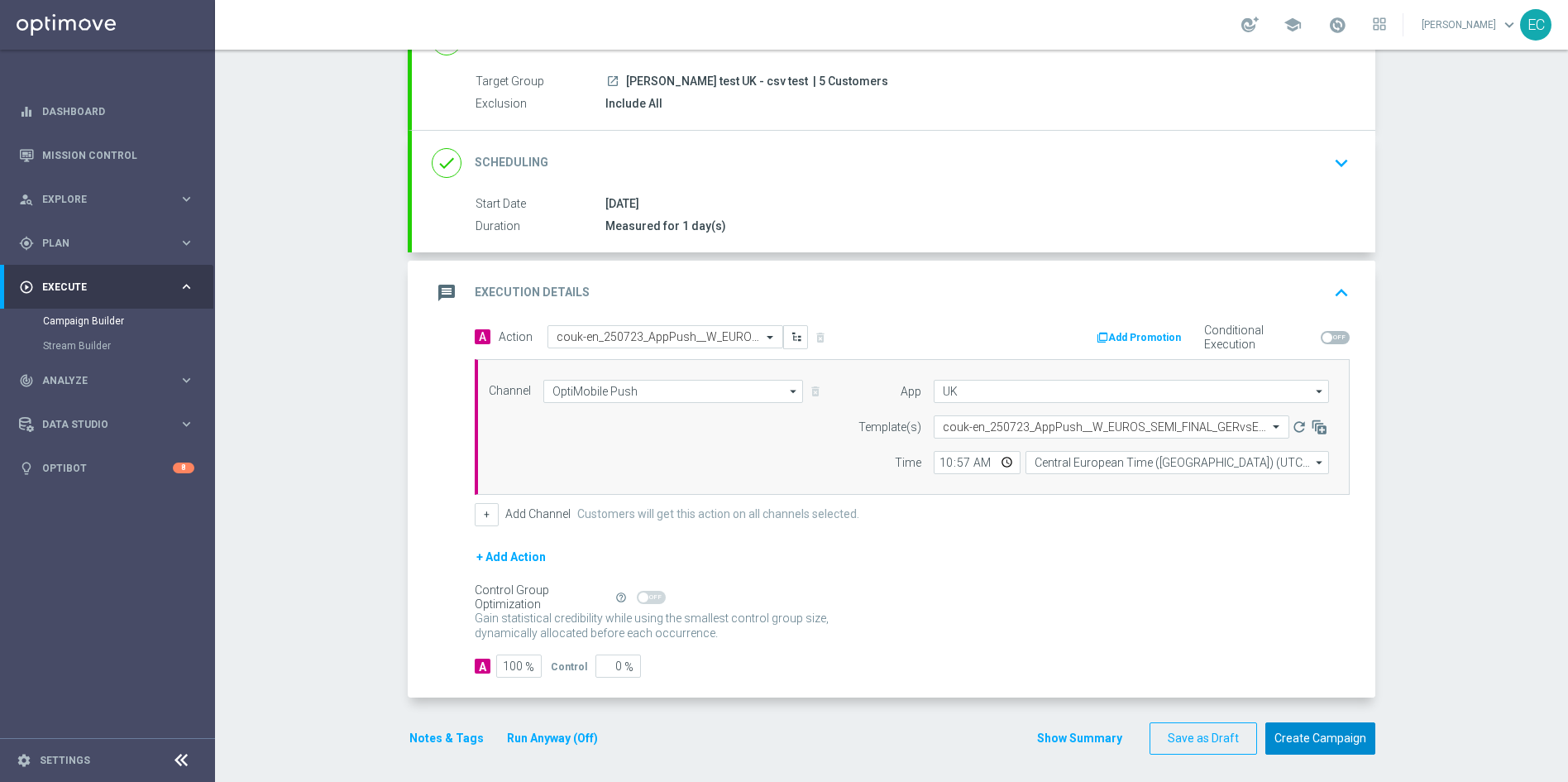 click on "Create Campaign" 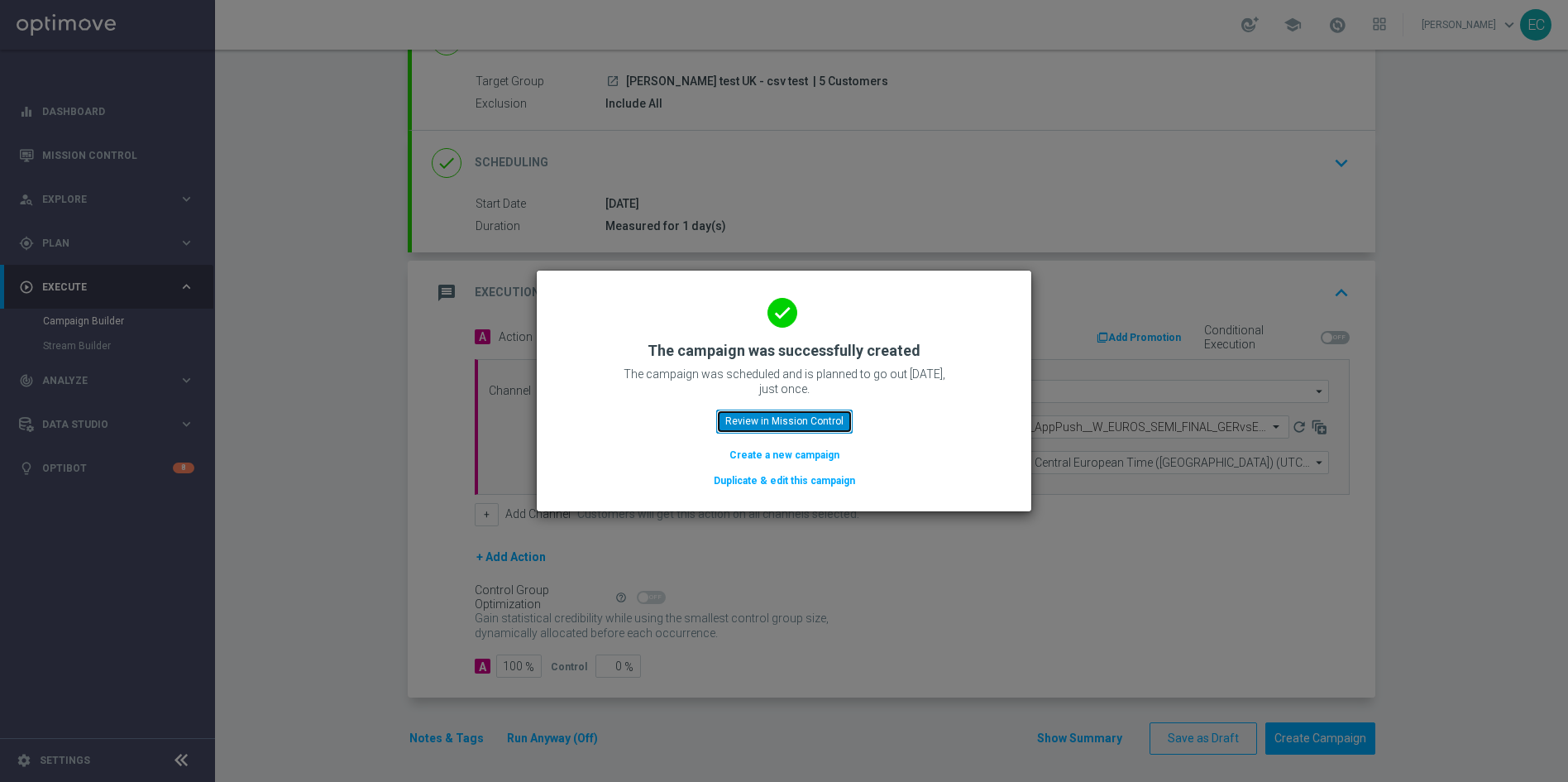 click on "Review in Mission Control" 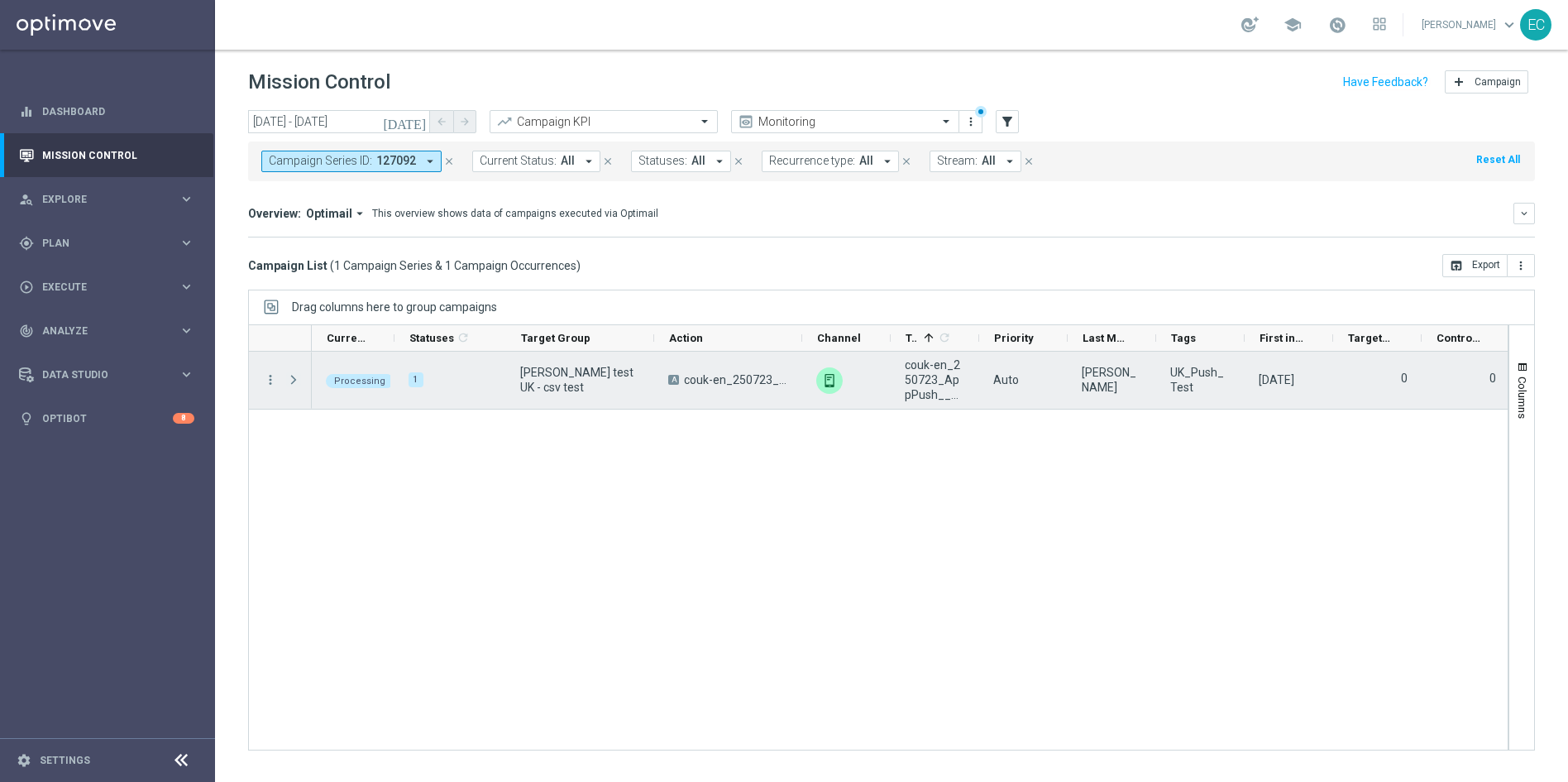 click at bounding box center (294, 380) 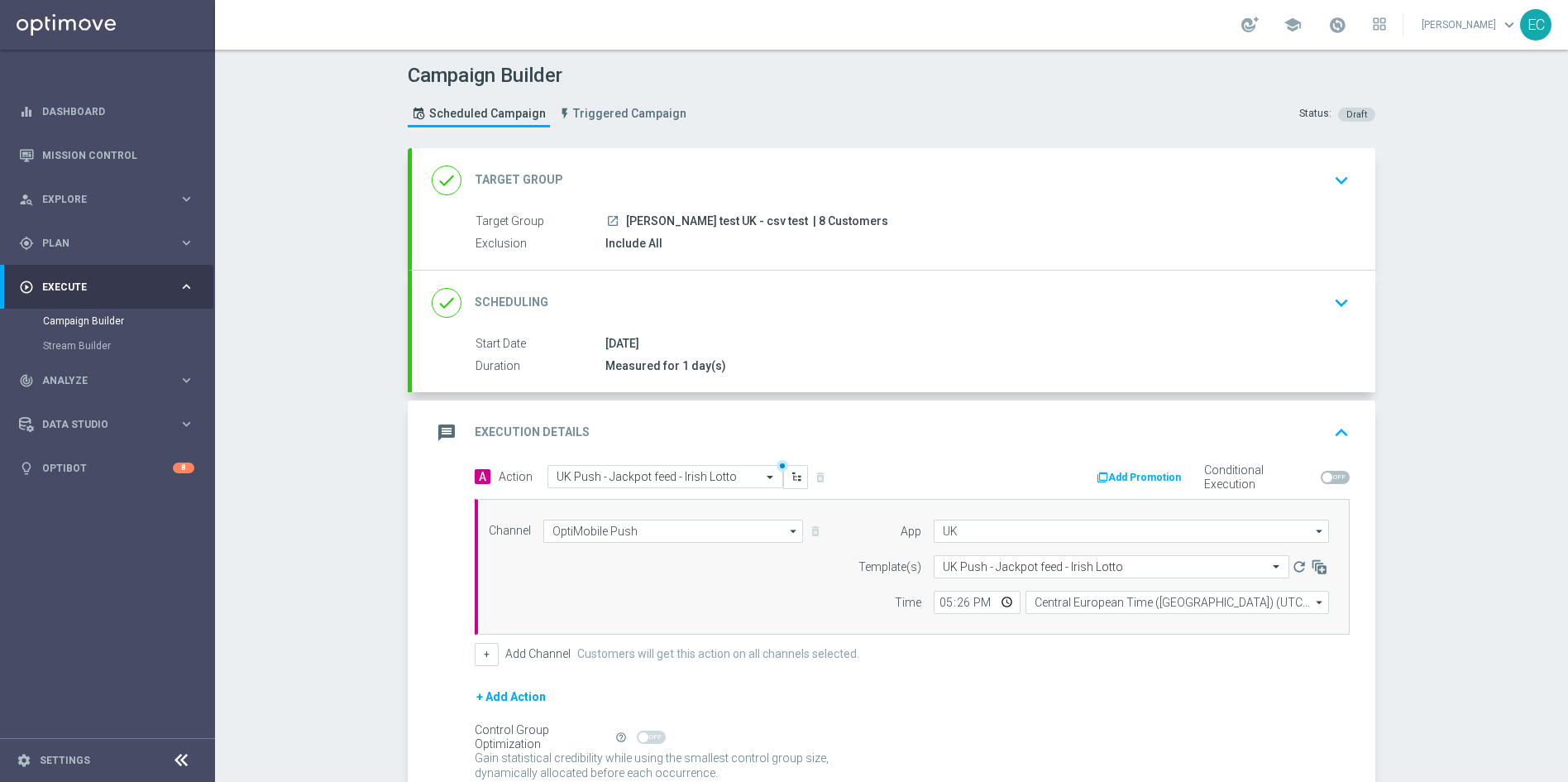 scroll, scrollTop: 0, scrollLeft: 0, axis: both 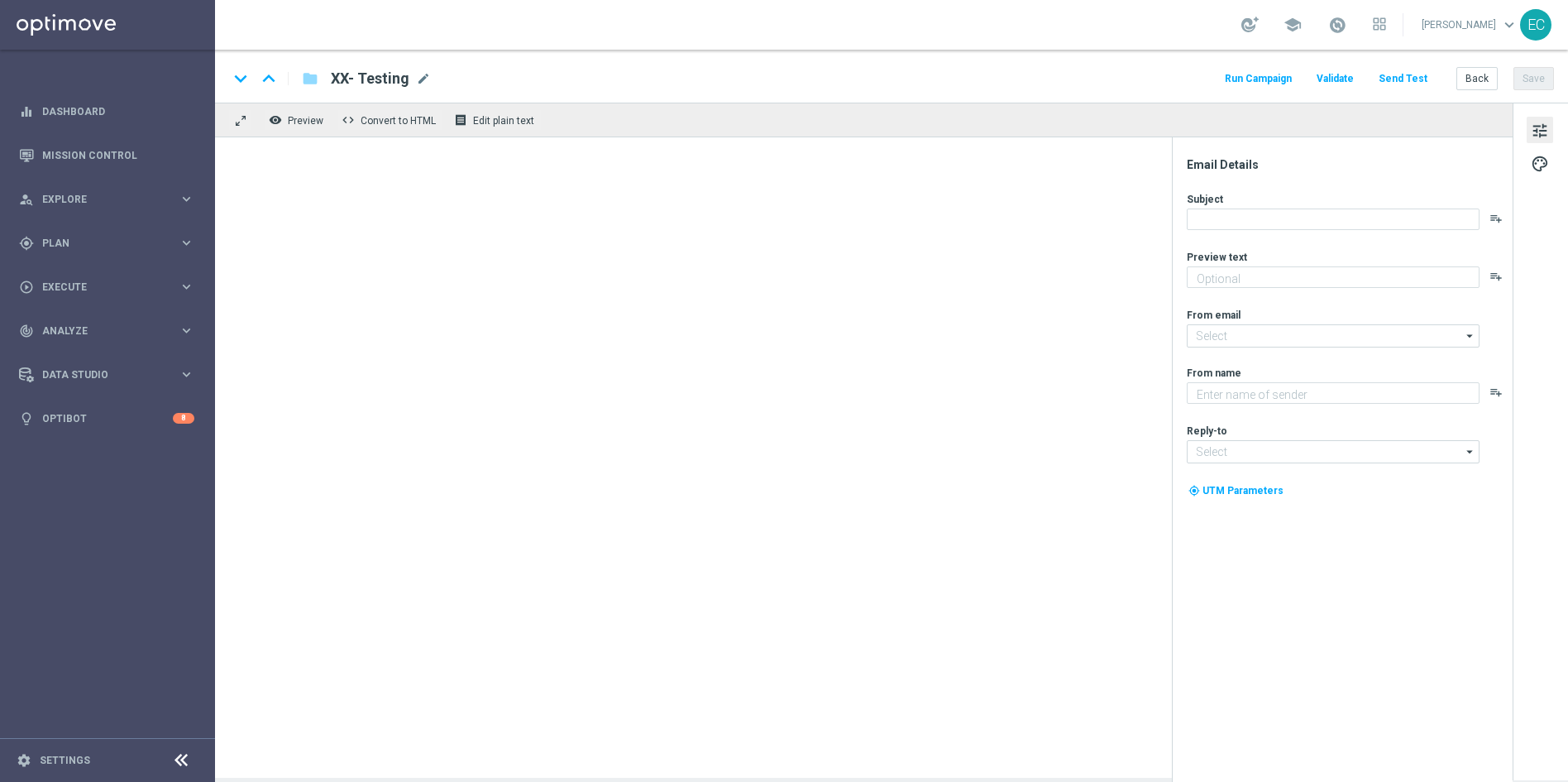 type on "Take a trip back in time with Ancient Tumble!" 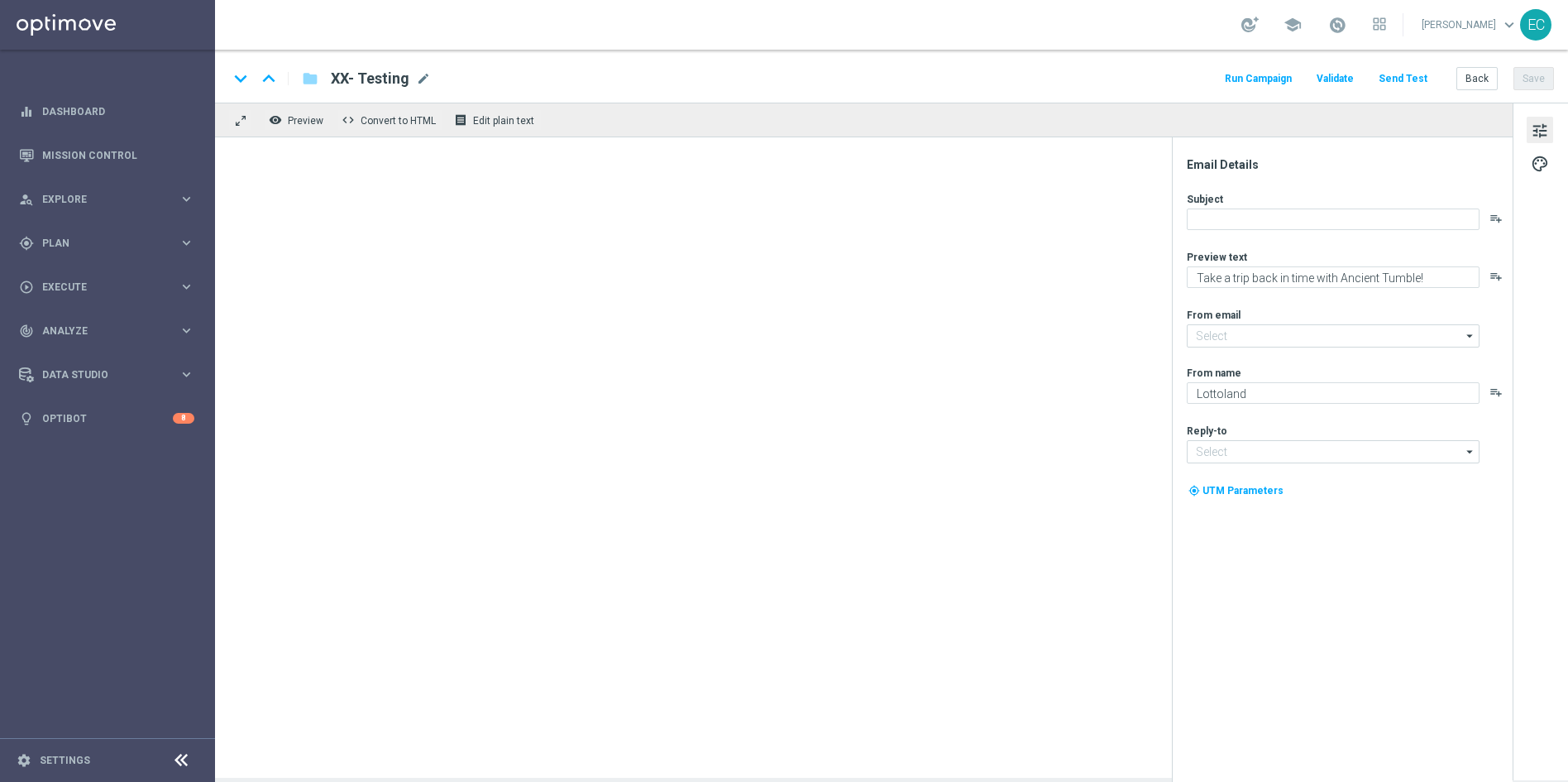 type on "[EMAIL_ADDRESS][DOMAIN_NAME]" 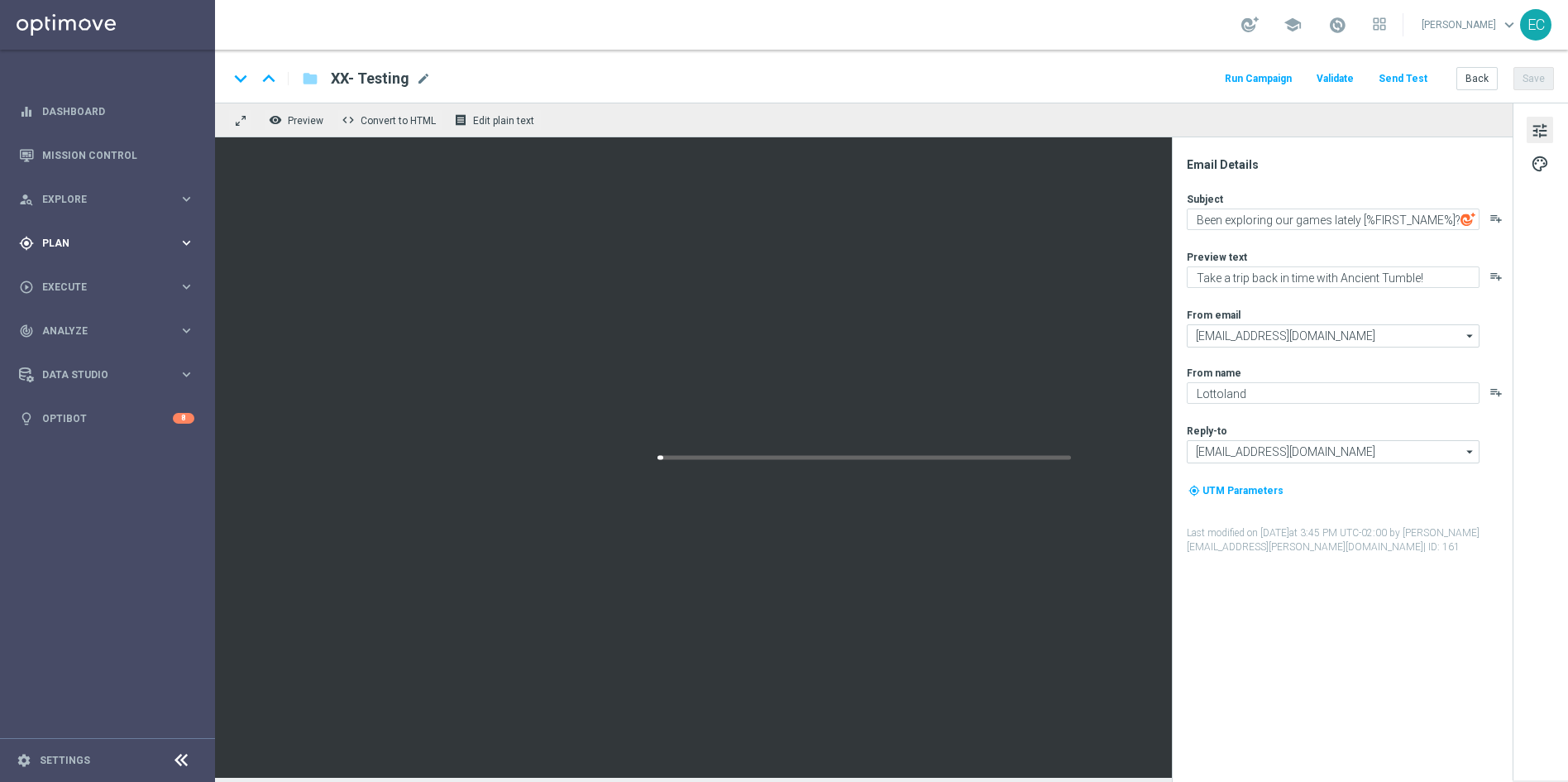 click on "Plan" at bounding box center (110, 243) 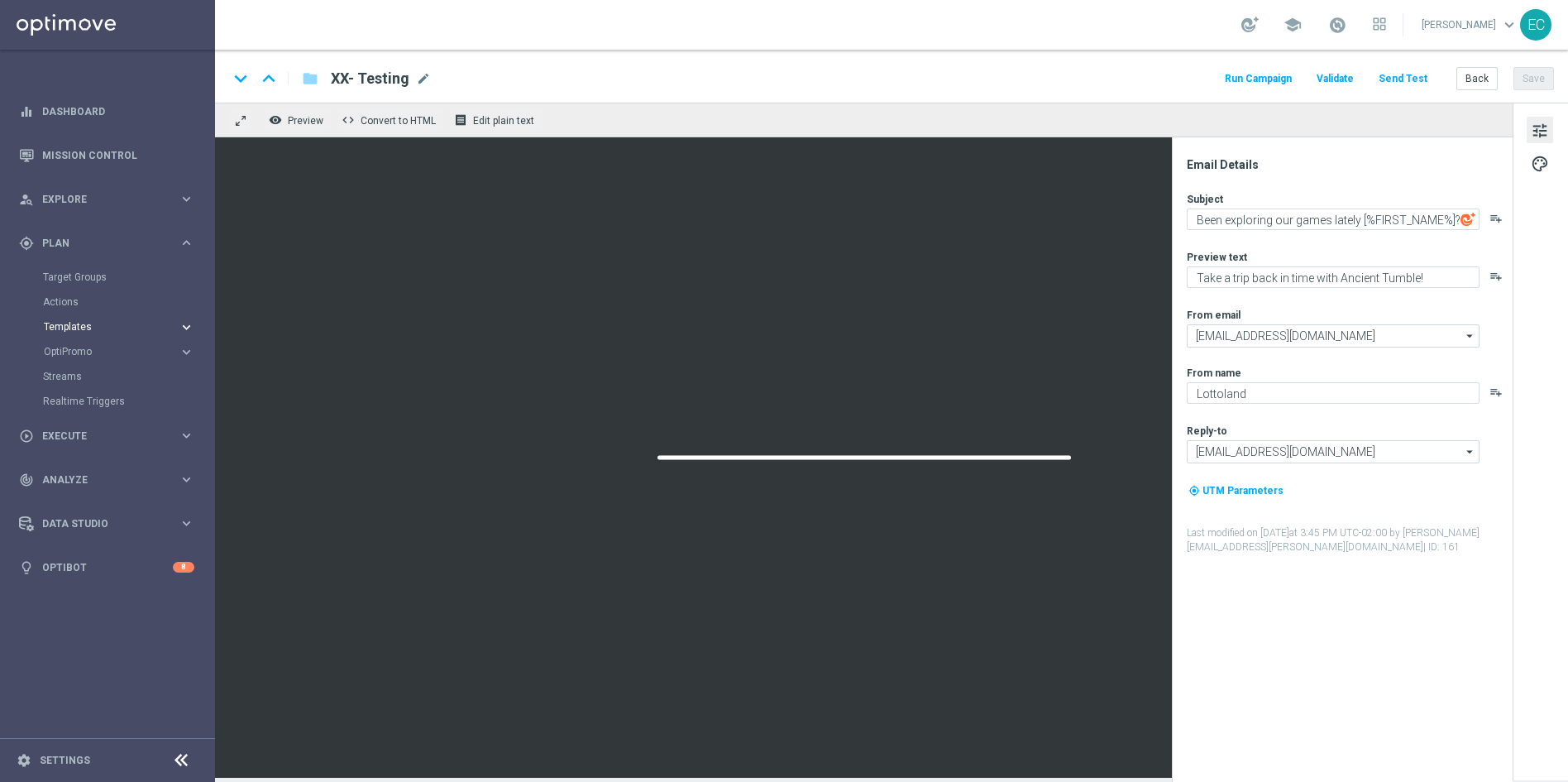 click on "Templates
keyboard_arrow_right" at bounding box center [119, 327] 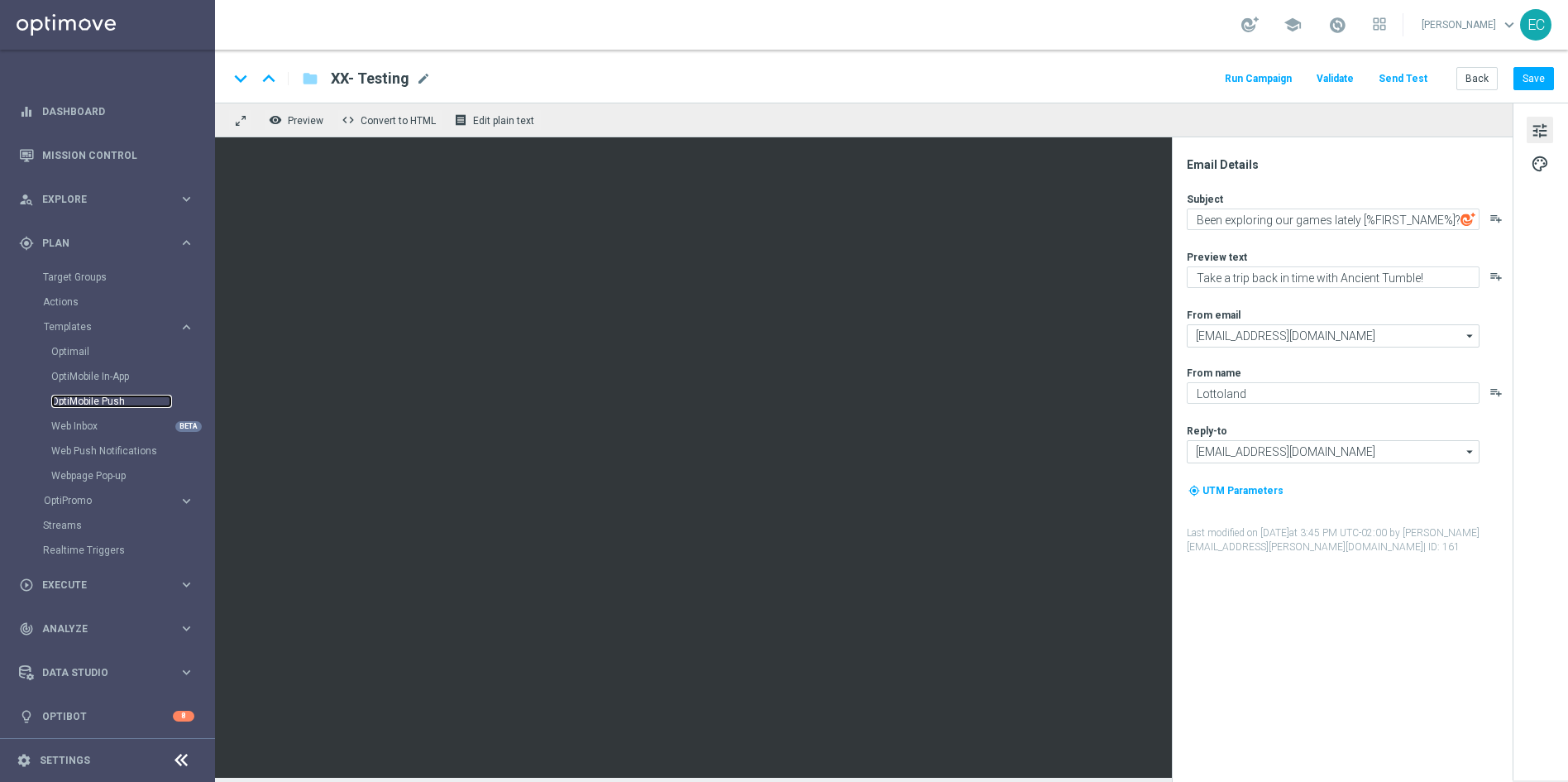 click on "OptiMobile Push" at bounding box center (112, 401) 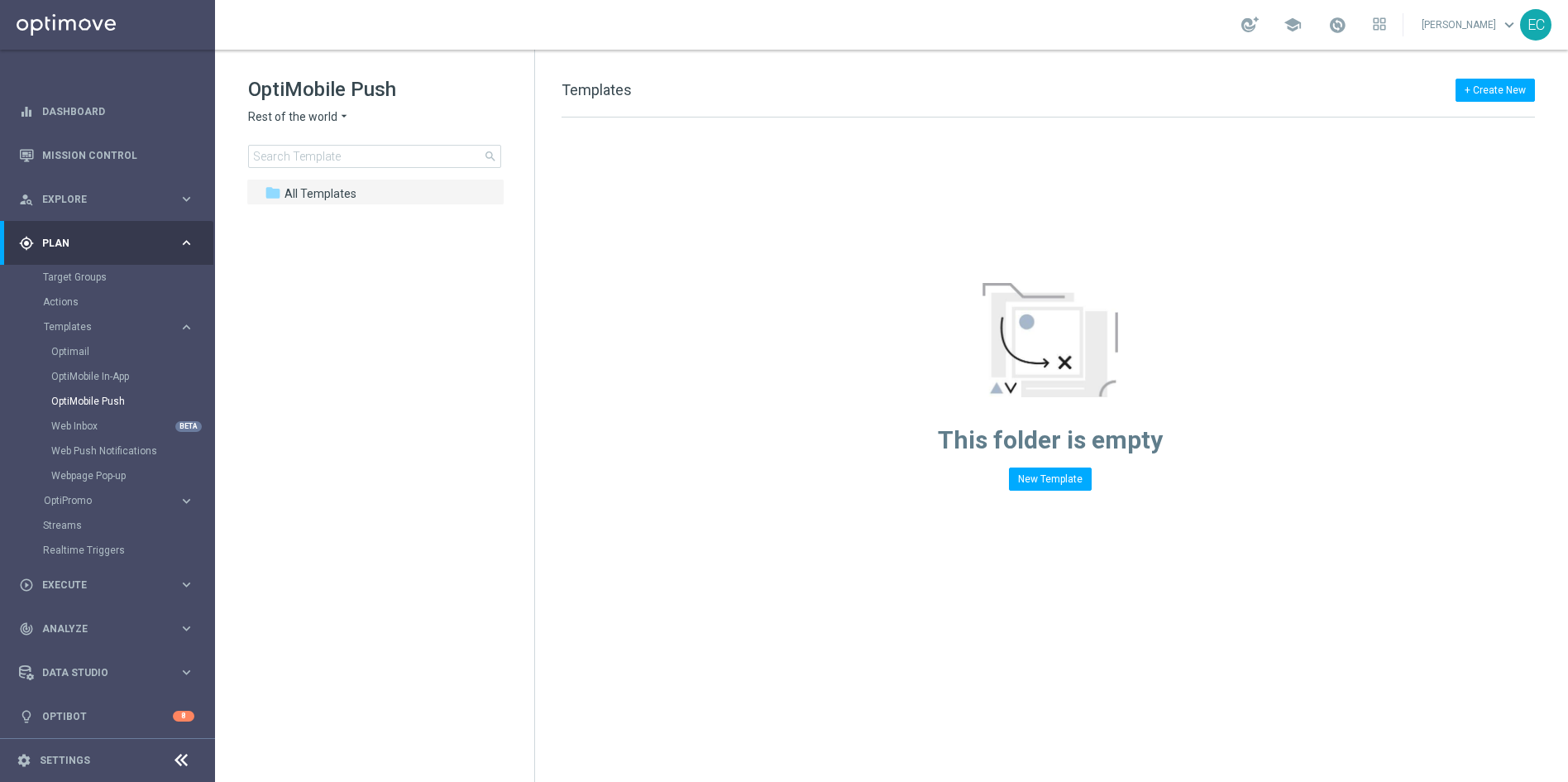 click on "Rest of the world" 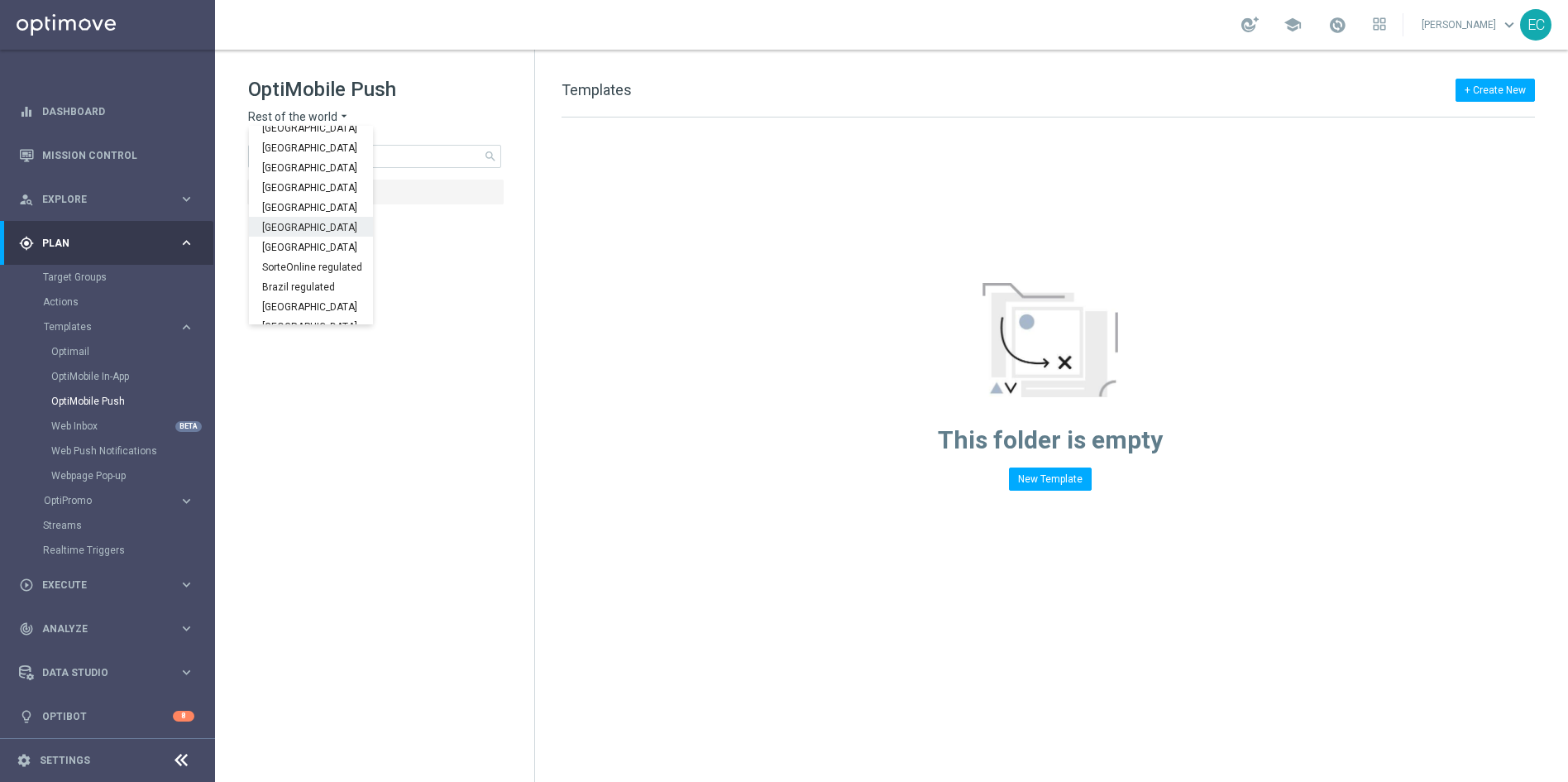 scroll, scrollTop: 516, scrollLeft: 0, axis: vertical 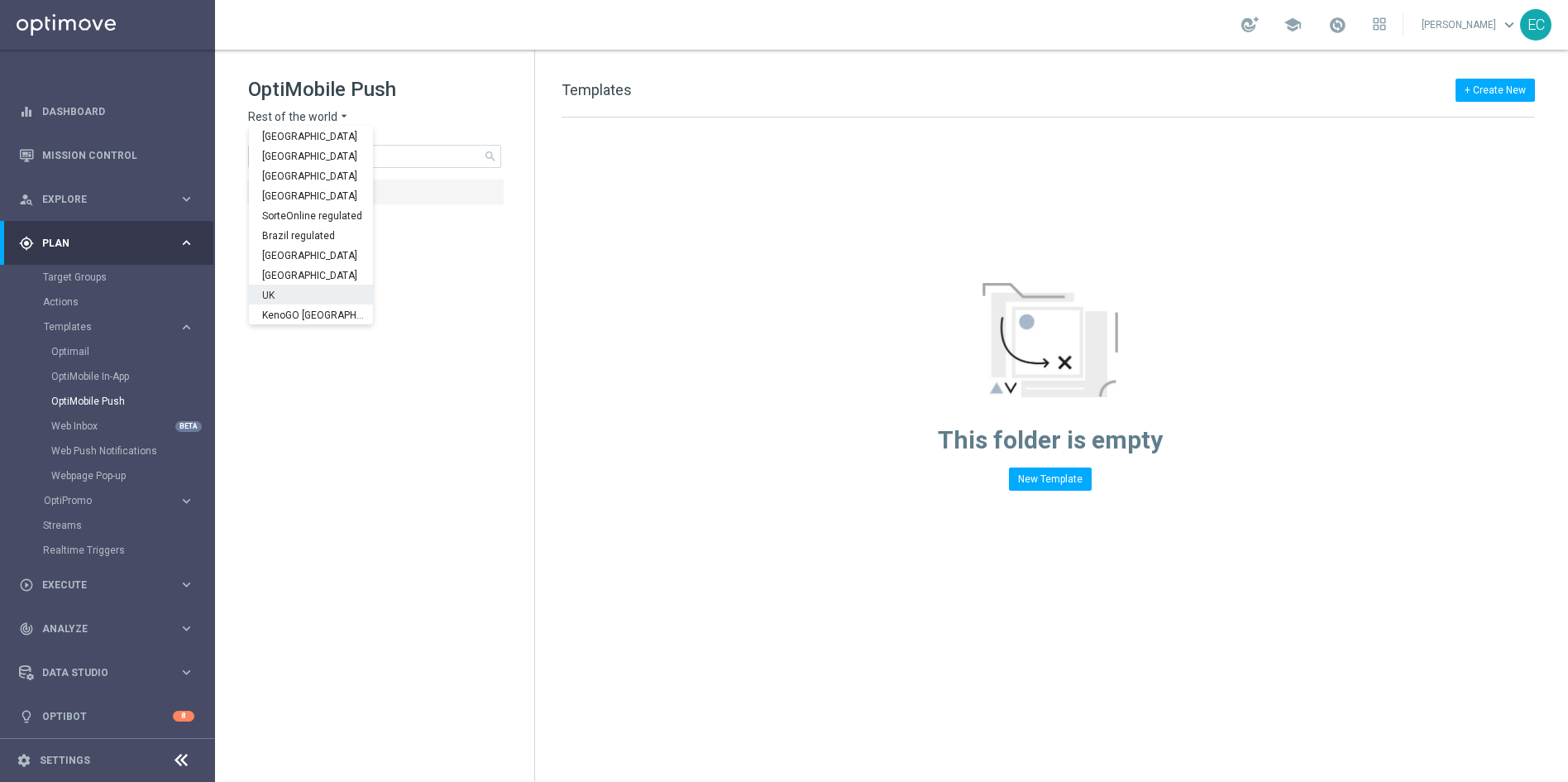 click on "UK" at bounding box center [311, 295] 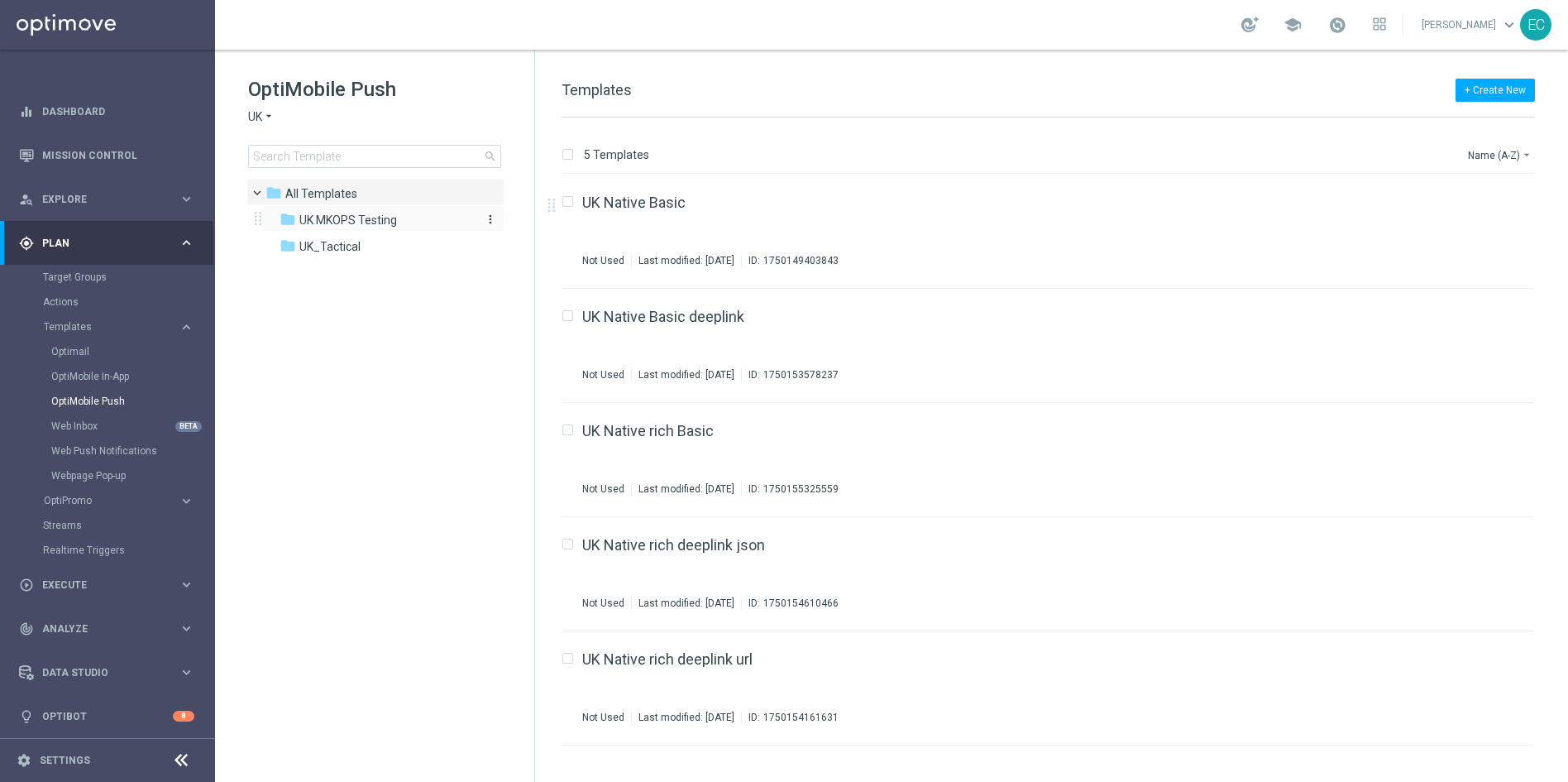 click on "folder
UK MKOPS Testing" at bounding box center (375, 220) 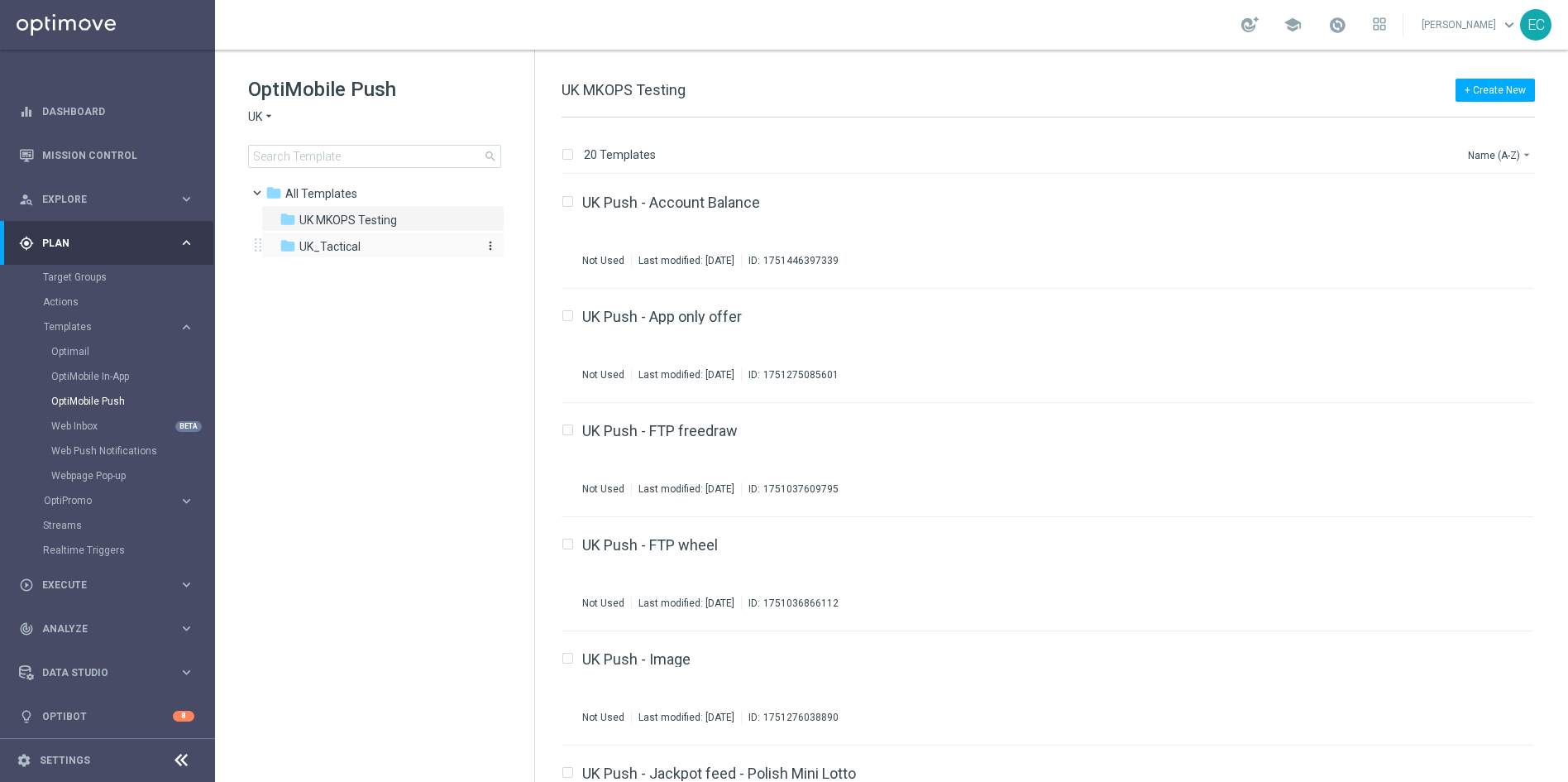 click on "folder
UK_Tactical" at bounding box center (375, 247) 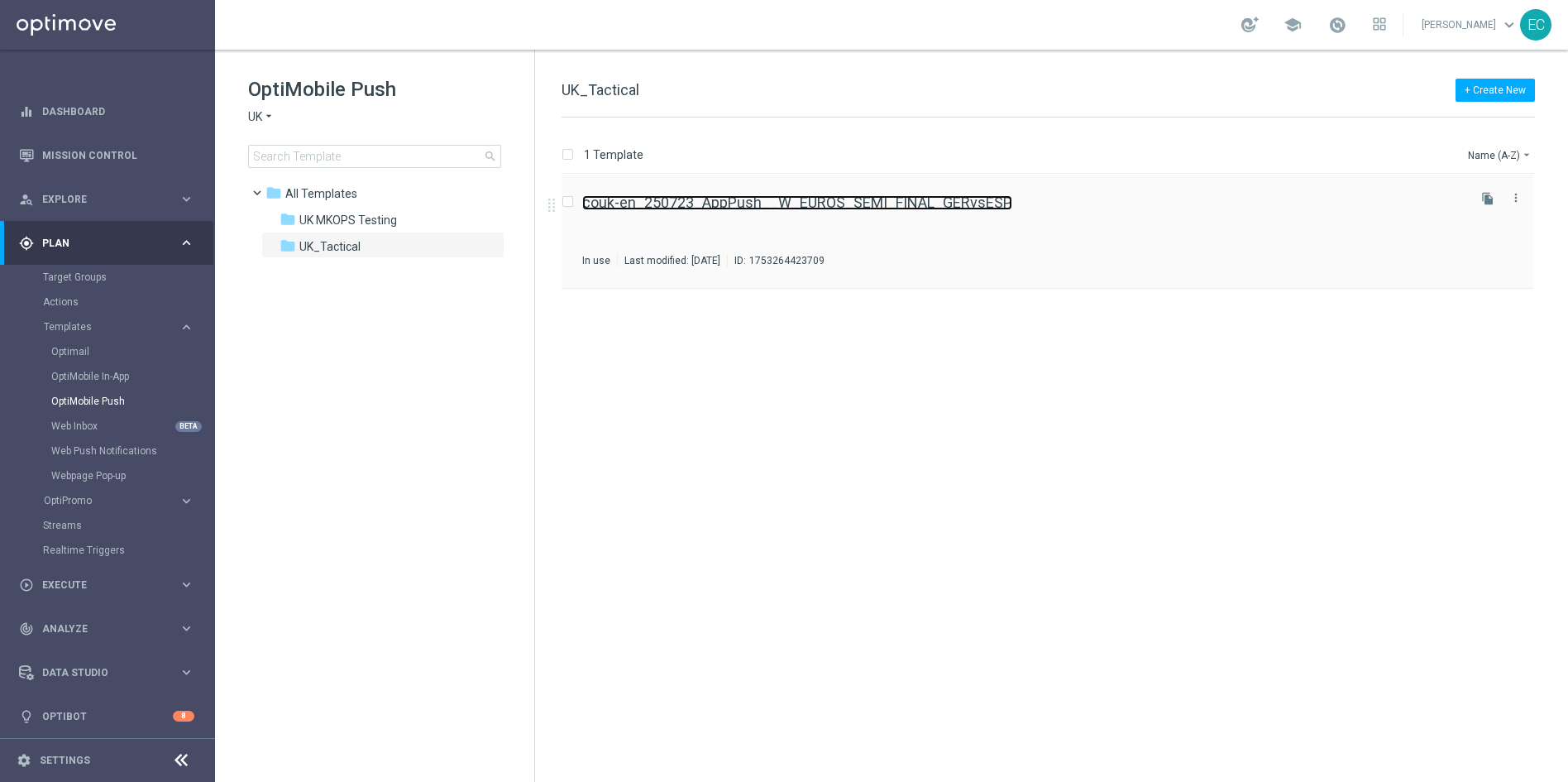 click on "couk-en_250723_AppPush__W_EUROS_SEMI_FINAL_GERvsESP" at bounding box center [797, 203] 